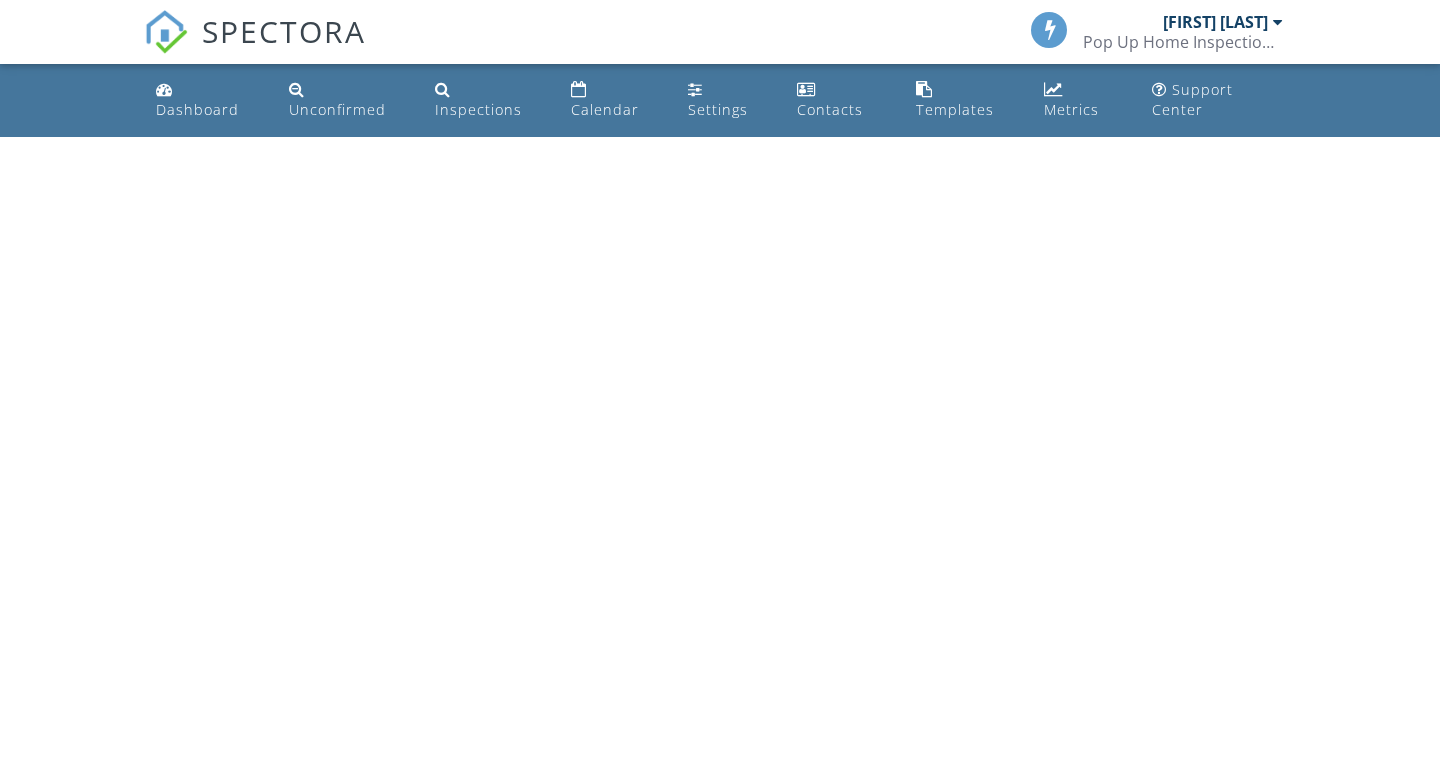 scroll, scrollTop: 0, scrollLeft: 0, axis: both 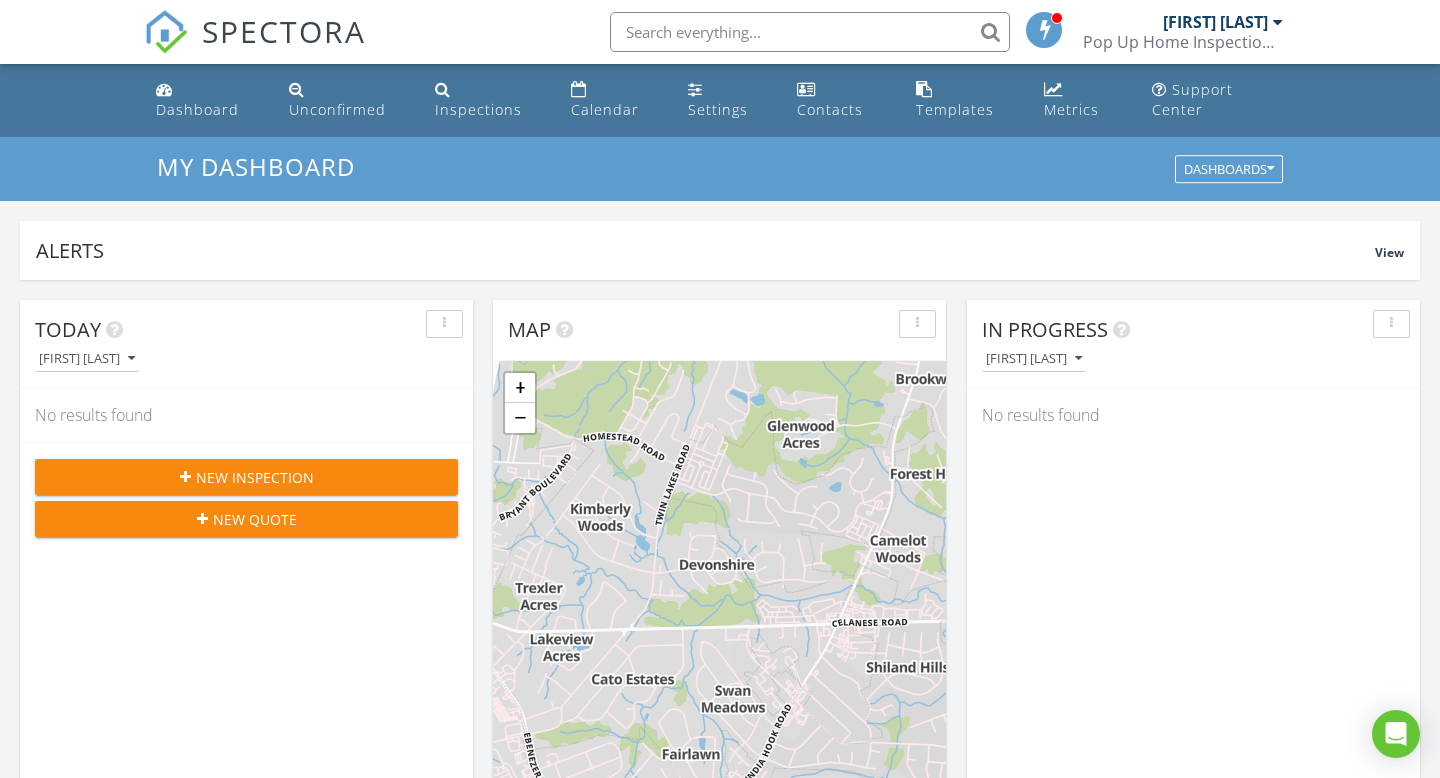 click on "New Inspection" at bounding box center [255, 477] 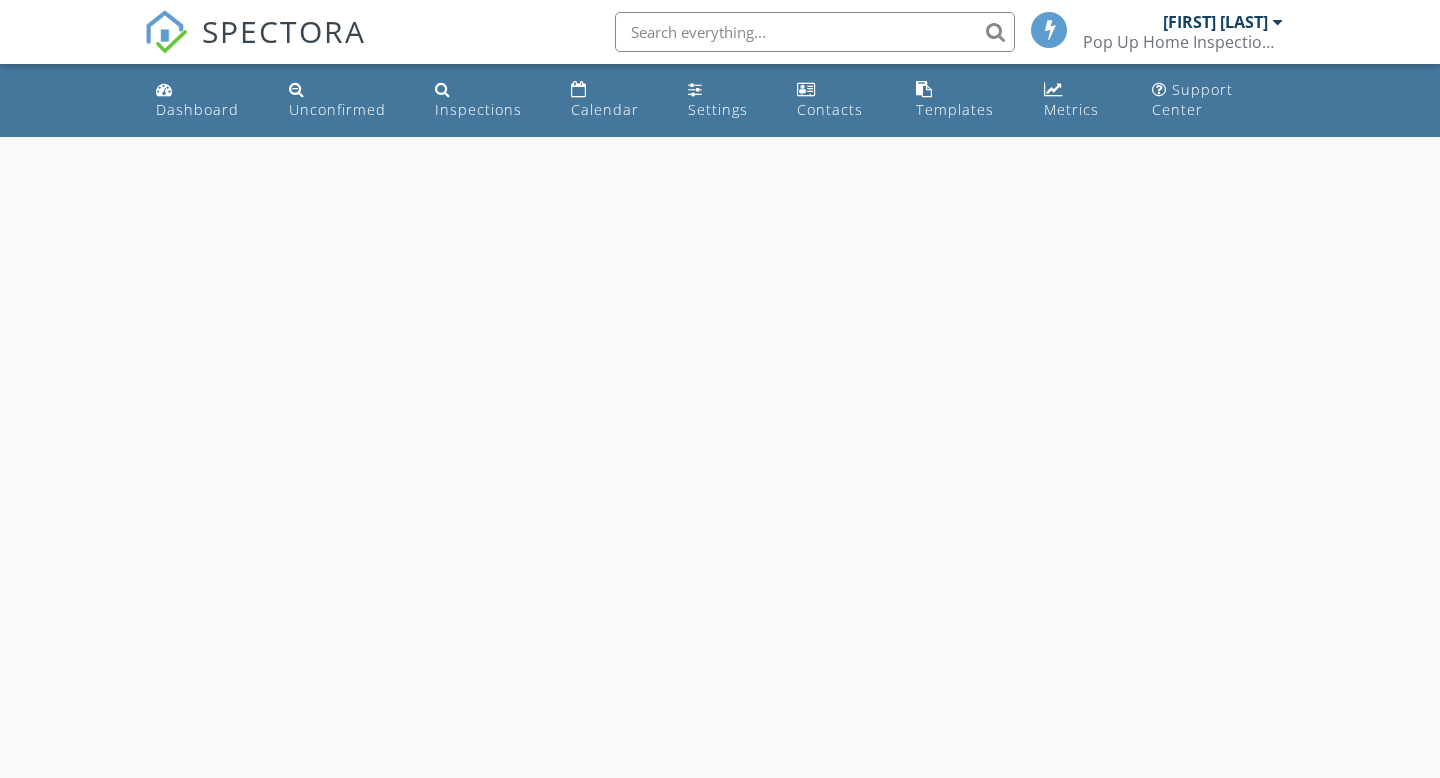scroll, scrollTop: 0, scrollLeft: 0, axis: both 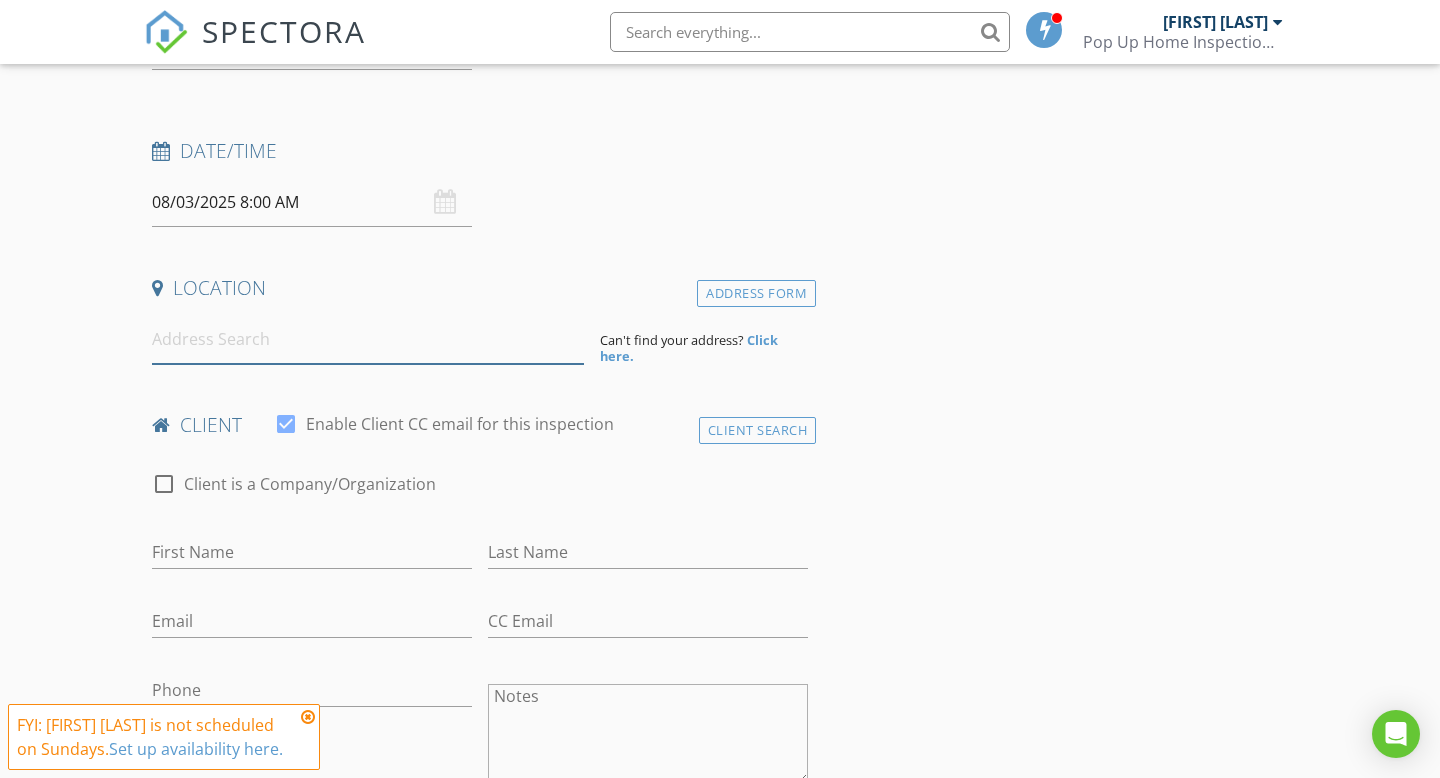 click at bounding box center [368, 339] 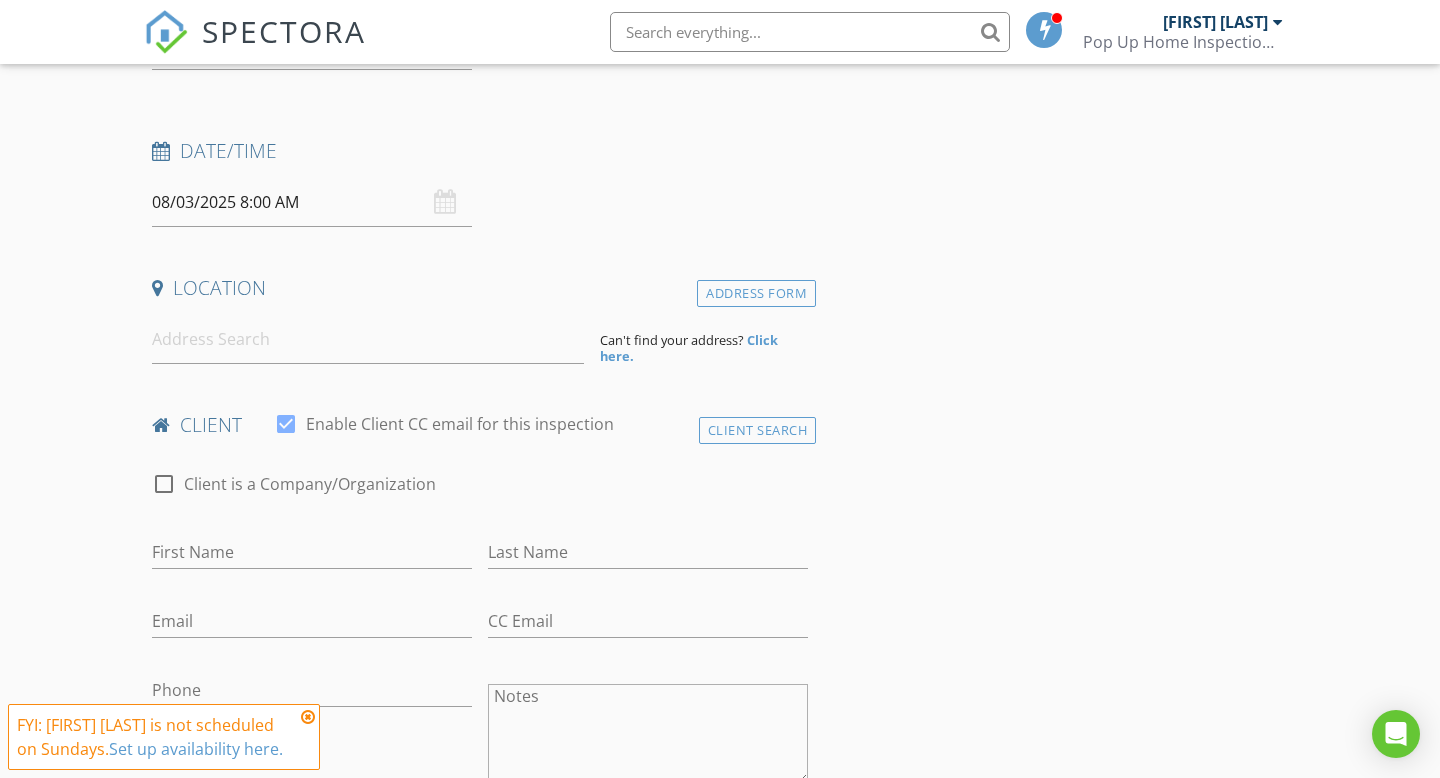 click on "08/03/2025 8:00 AM" at bounding box center [312, 202] 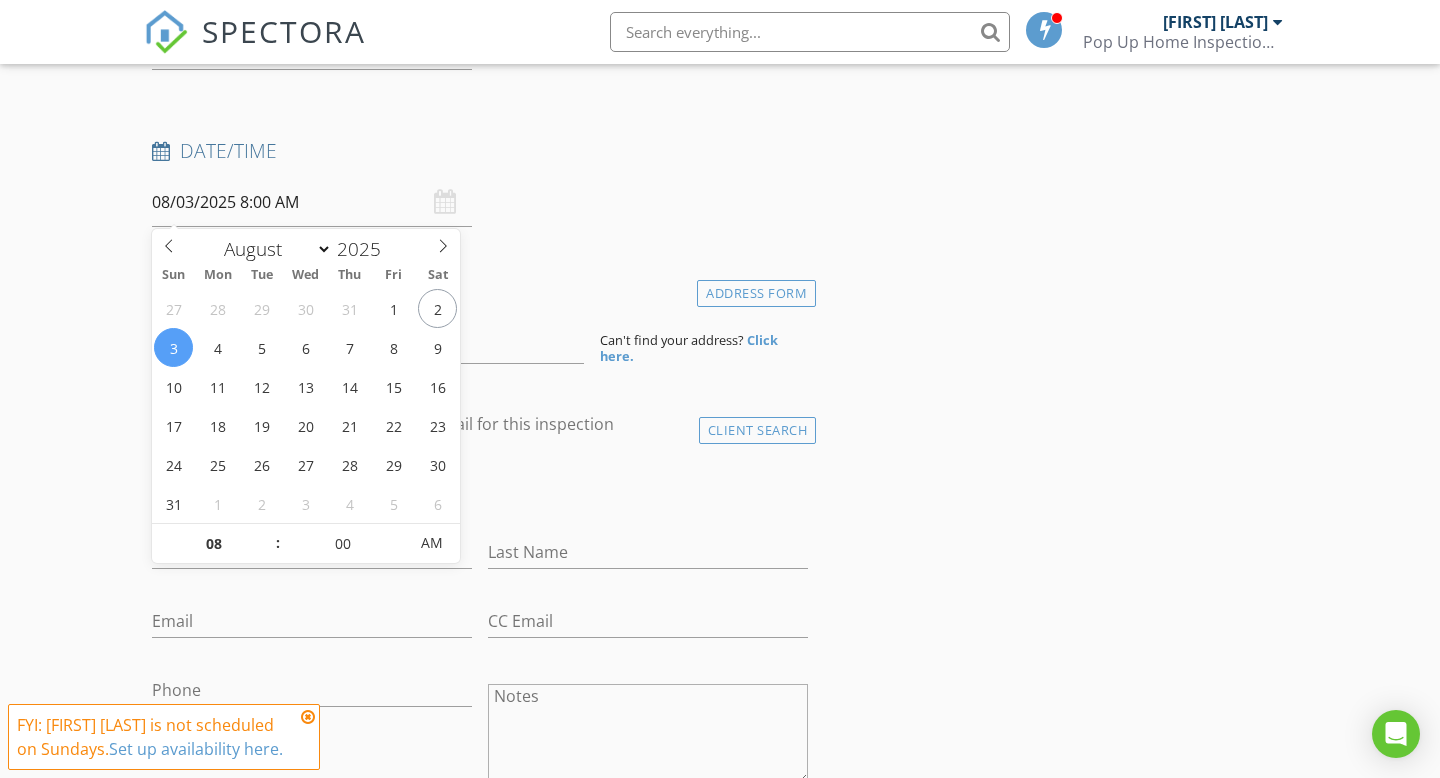 click on "08/03/2025 8:00 AM" at bounding box center [312, 202] 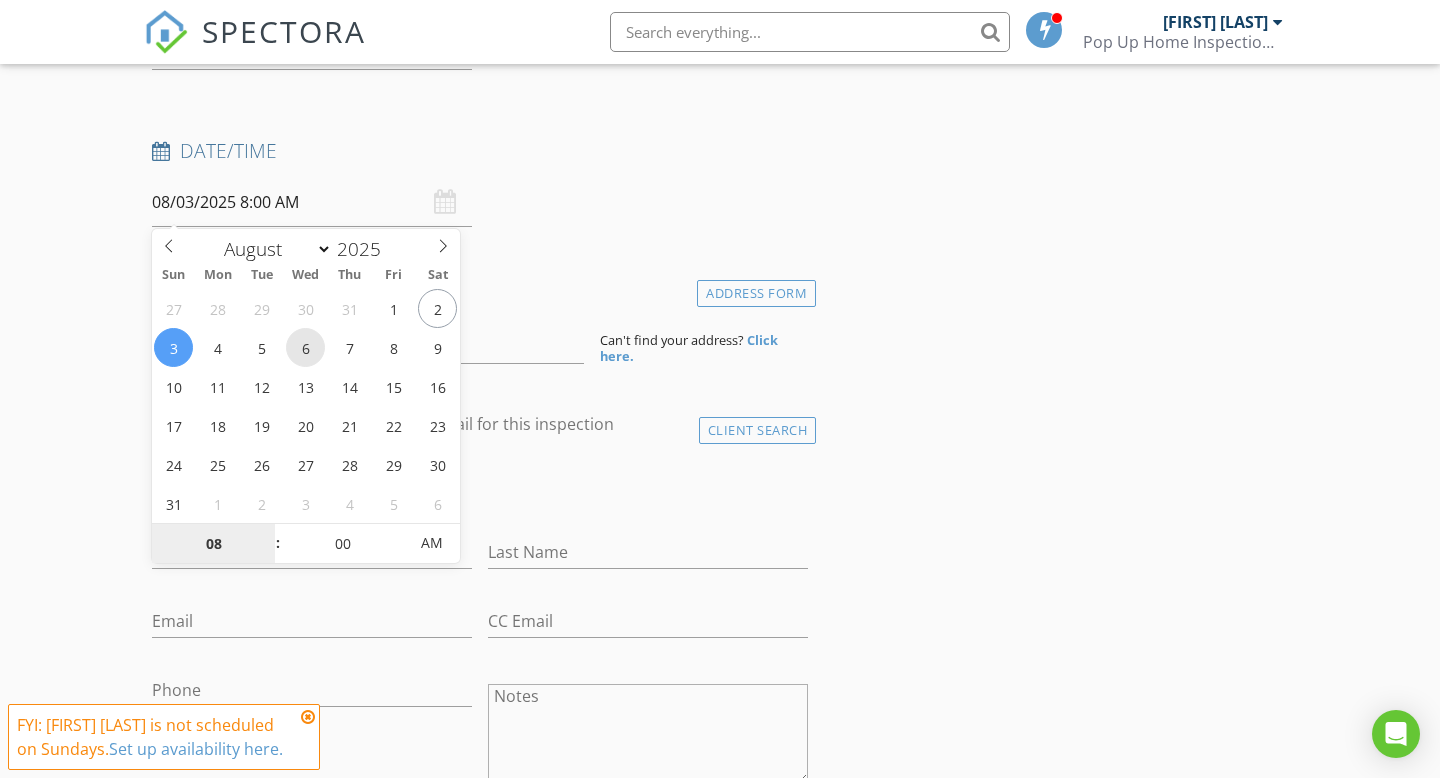 type on "08/06/2025 8:00 AM" 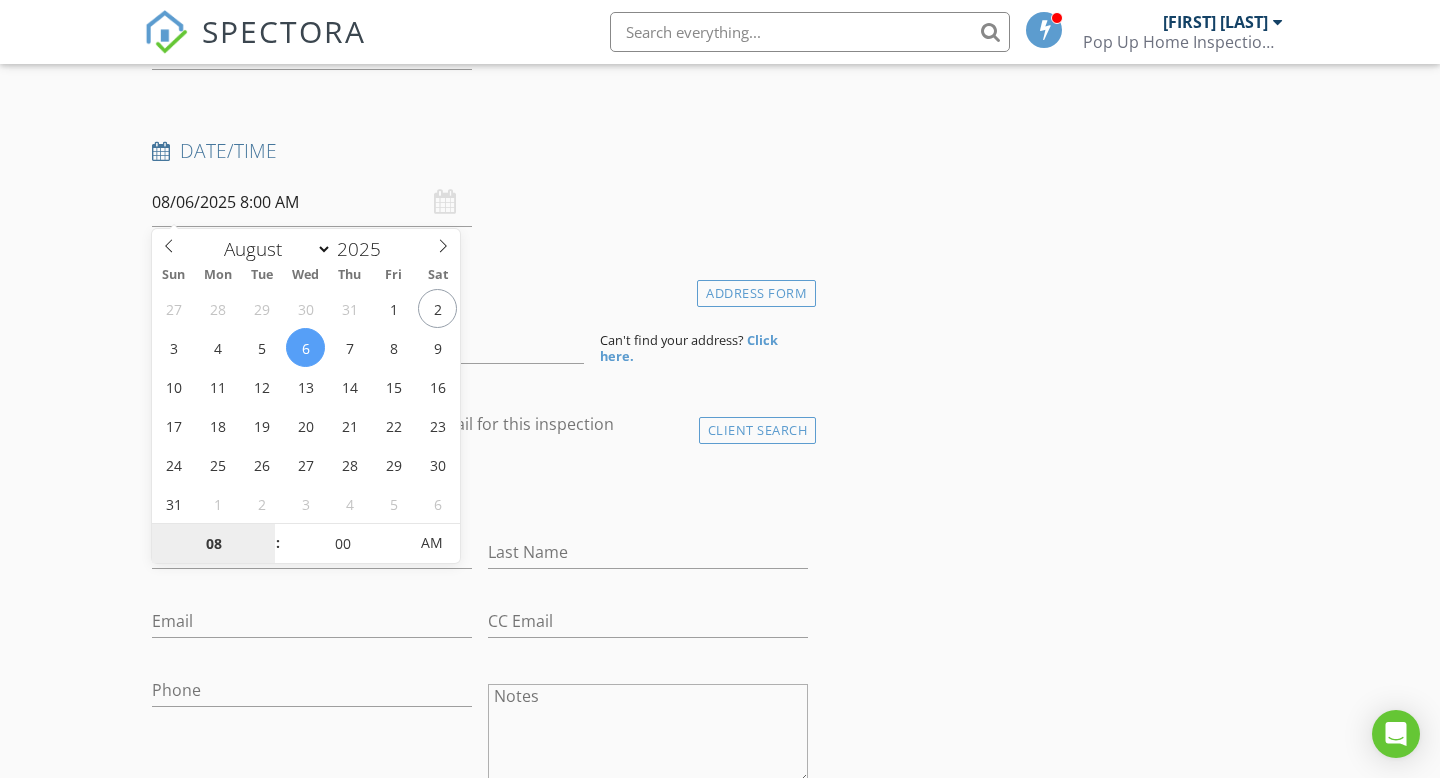 type on "9" 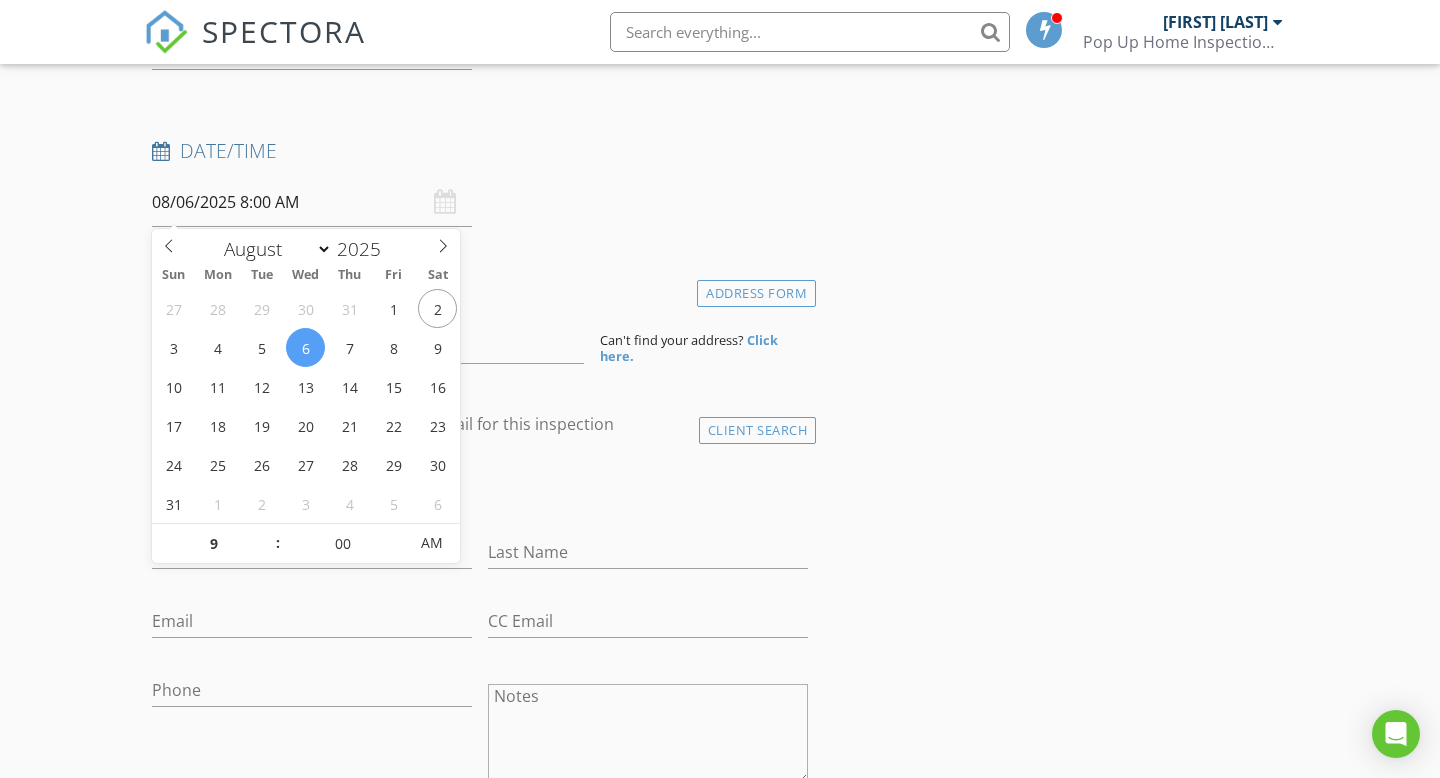 type on "08/06/2025 9:00 AM" 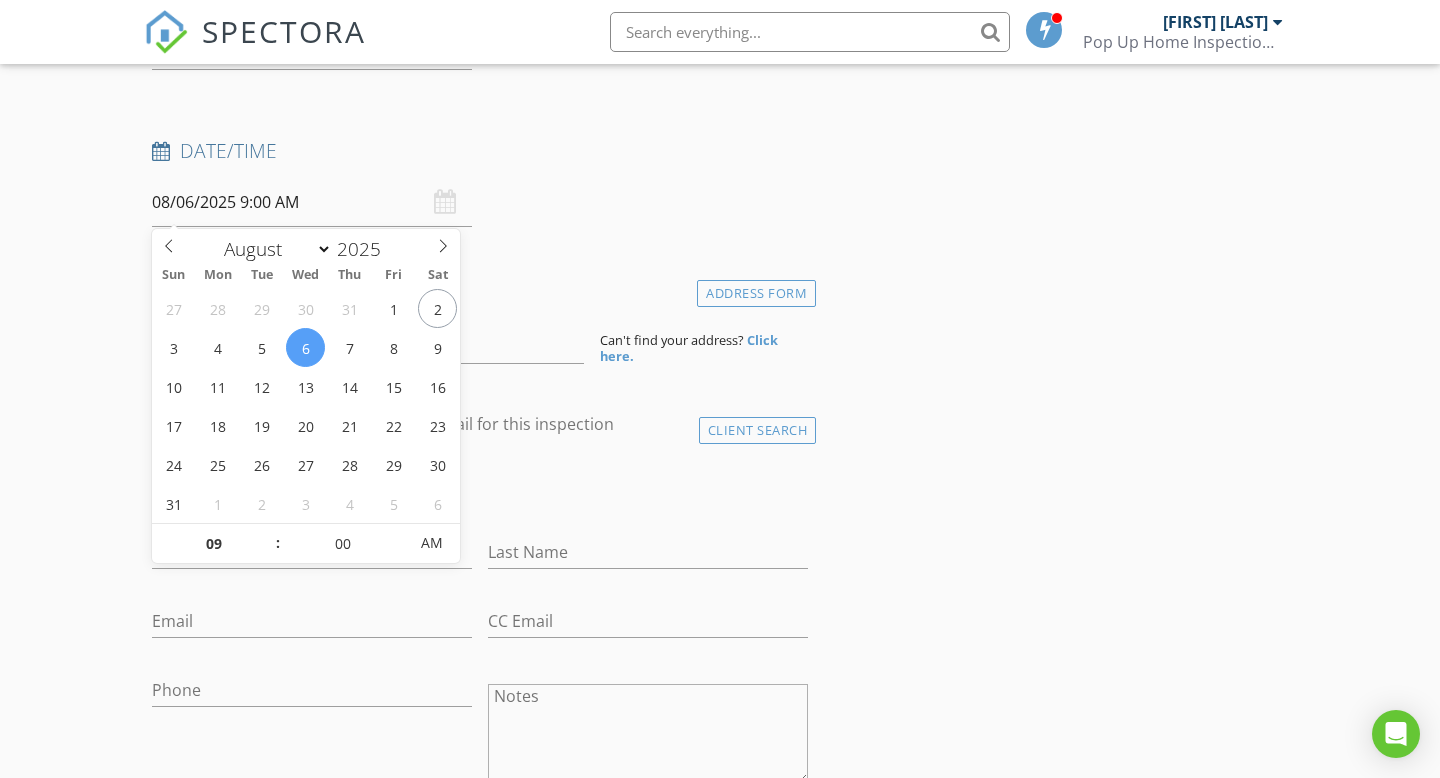 click on "check_box_outline_blank Client is a Company/Organization" at bounding box center (480, 494) 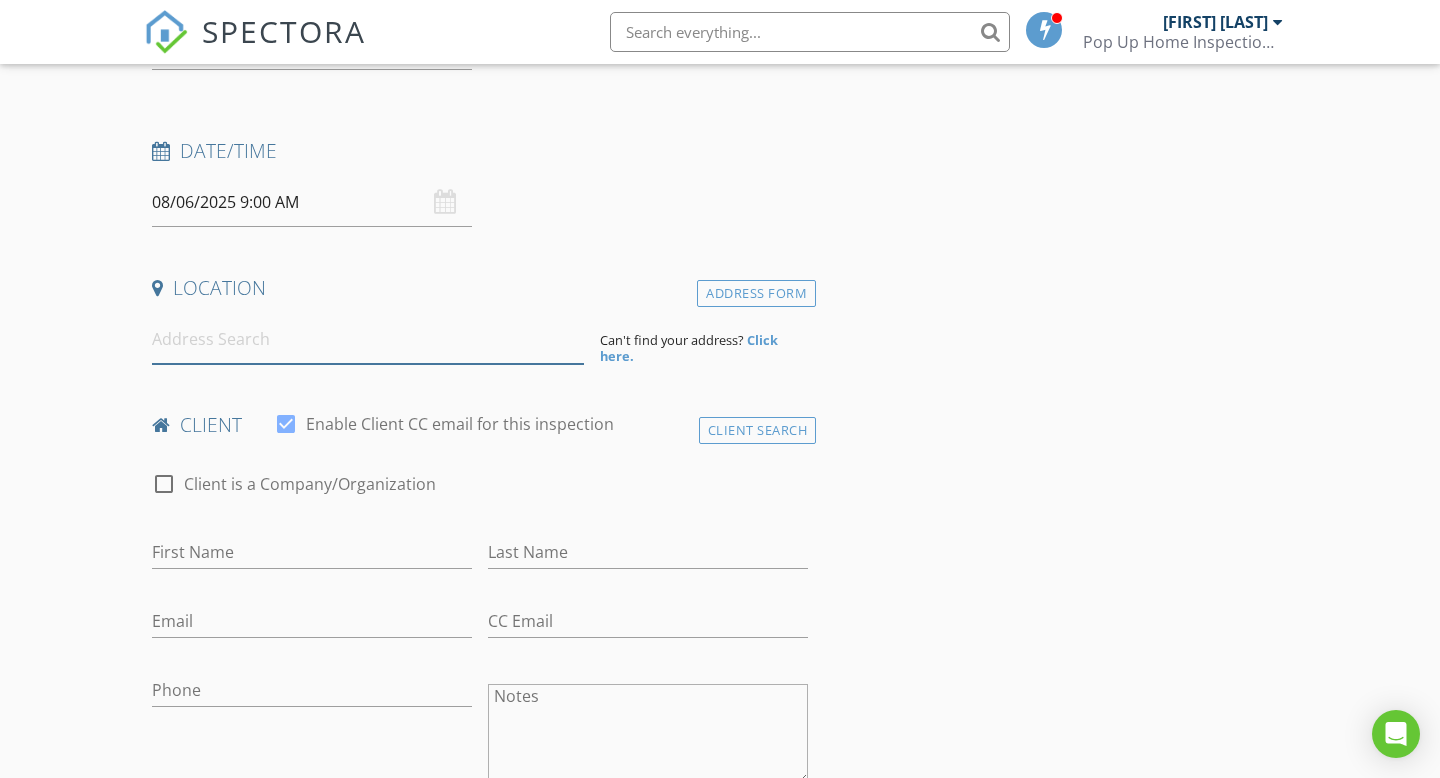click at bounding box center [368, 339] 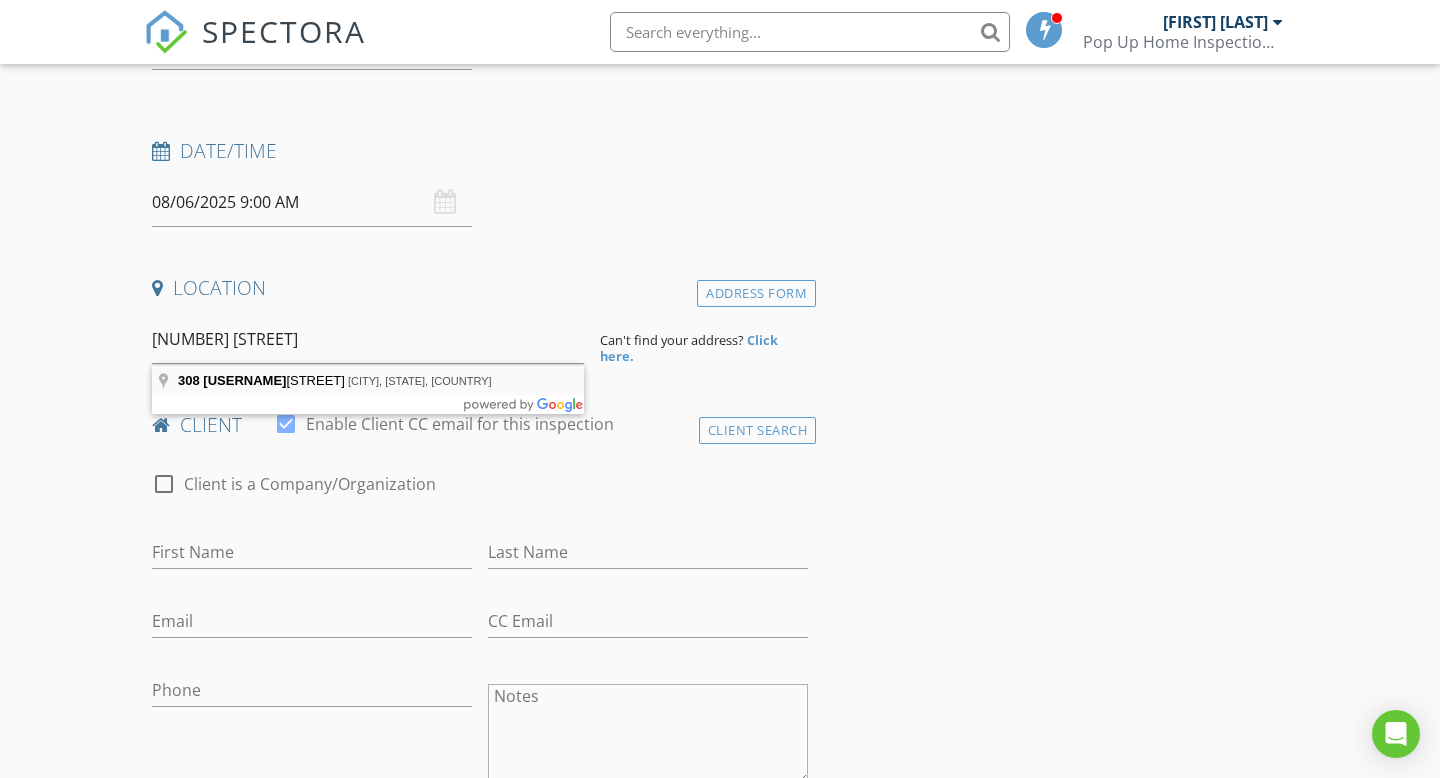 type on "[NUMBER] [STREET] [STREET_TYPE], [CITY], [STATE], [COUNTRY]" 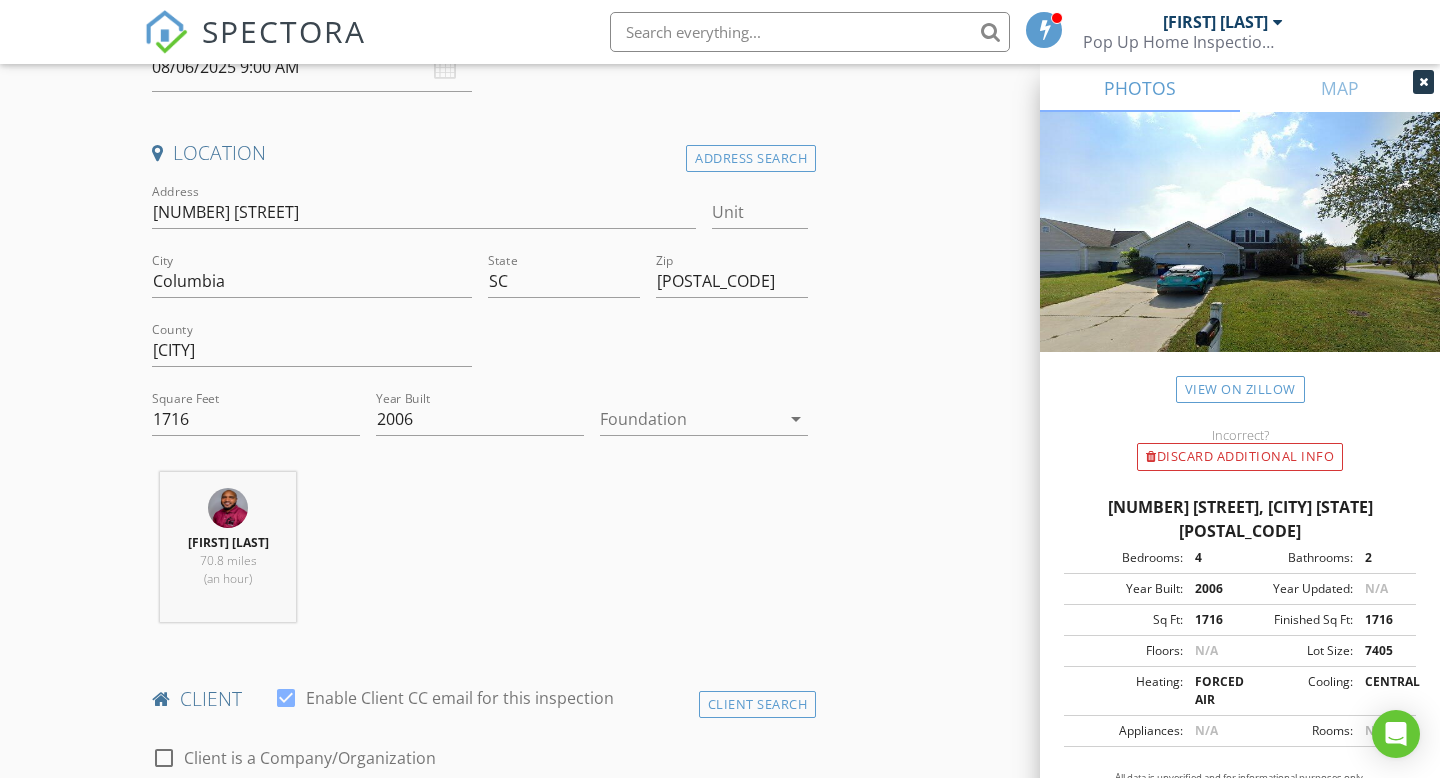 scroll, scrollTop: 414, scrollLeft: 0, axis: vertical 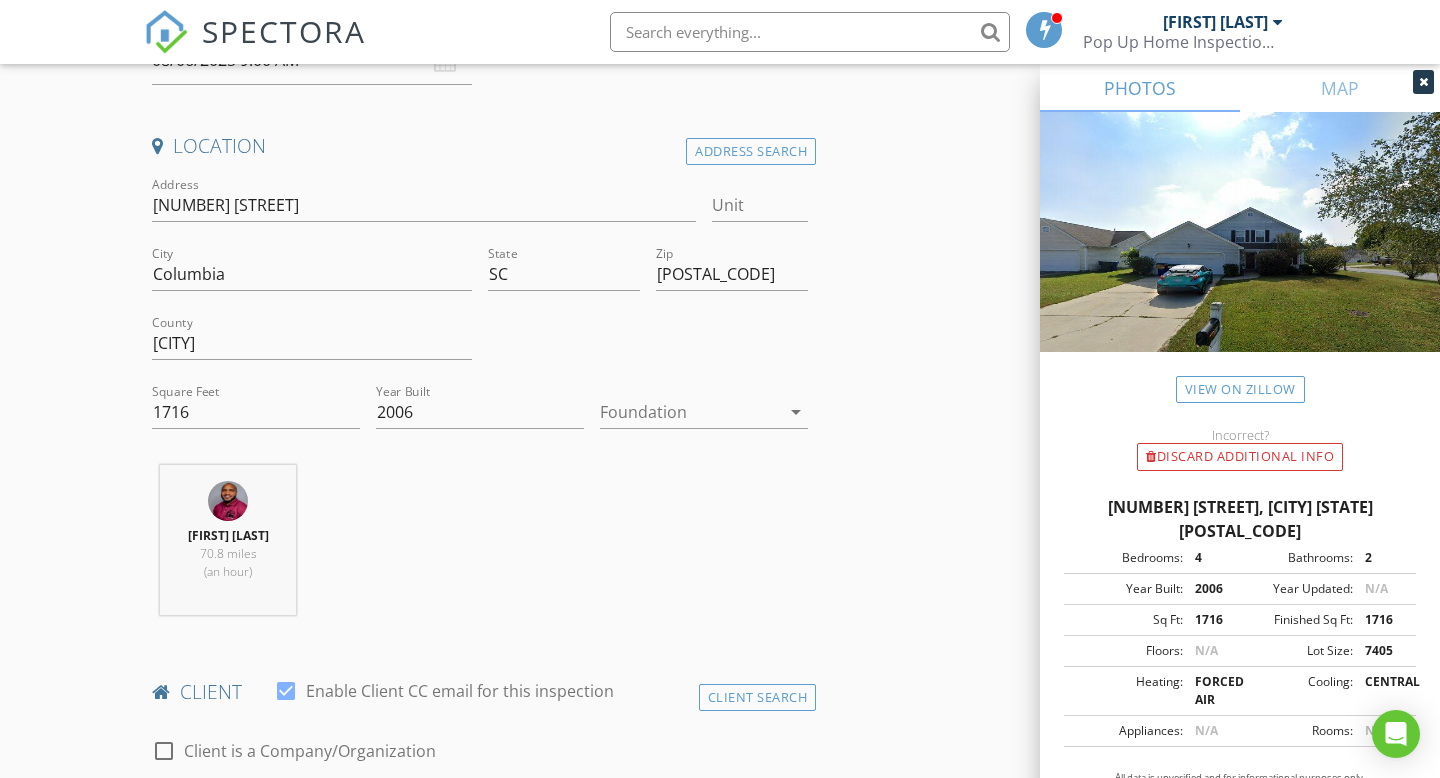 click at bounding box center (690, 412) 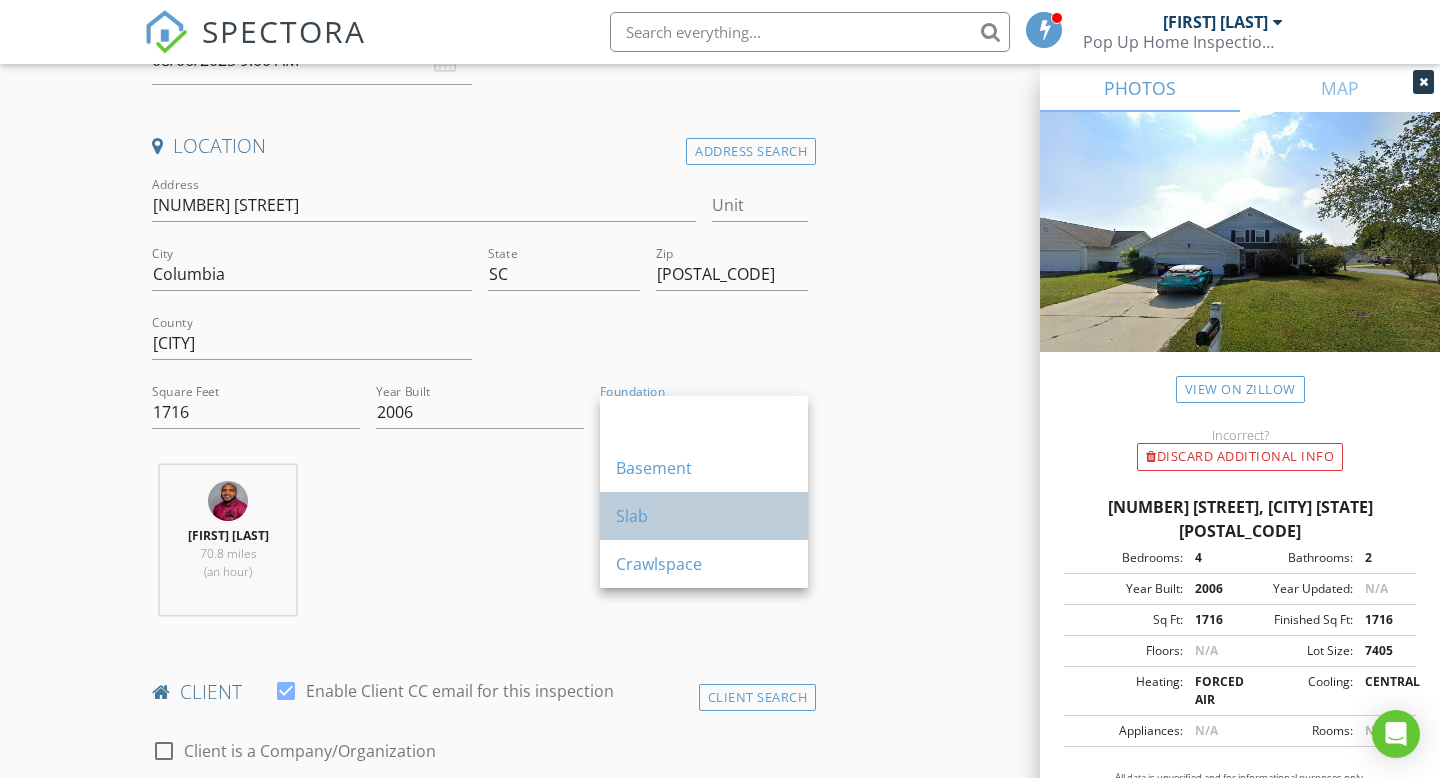click on "Slab" at bounding box center (704, 516) 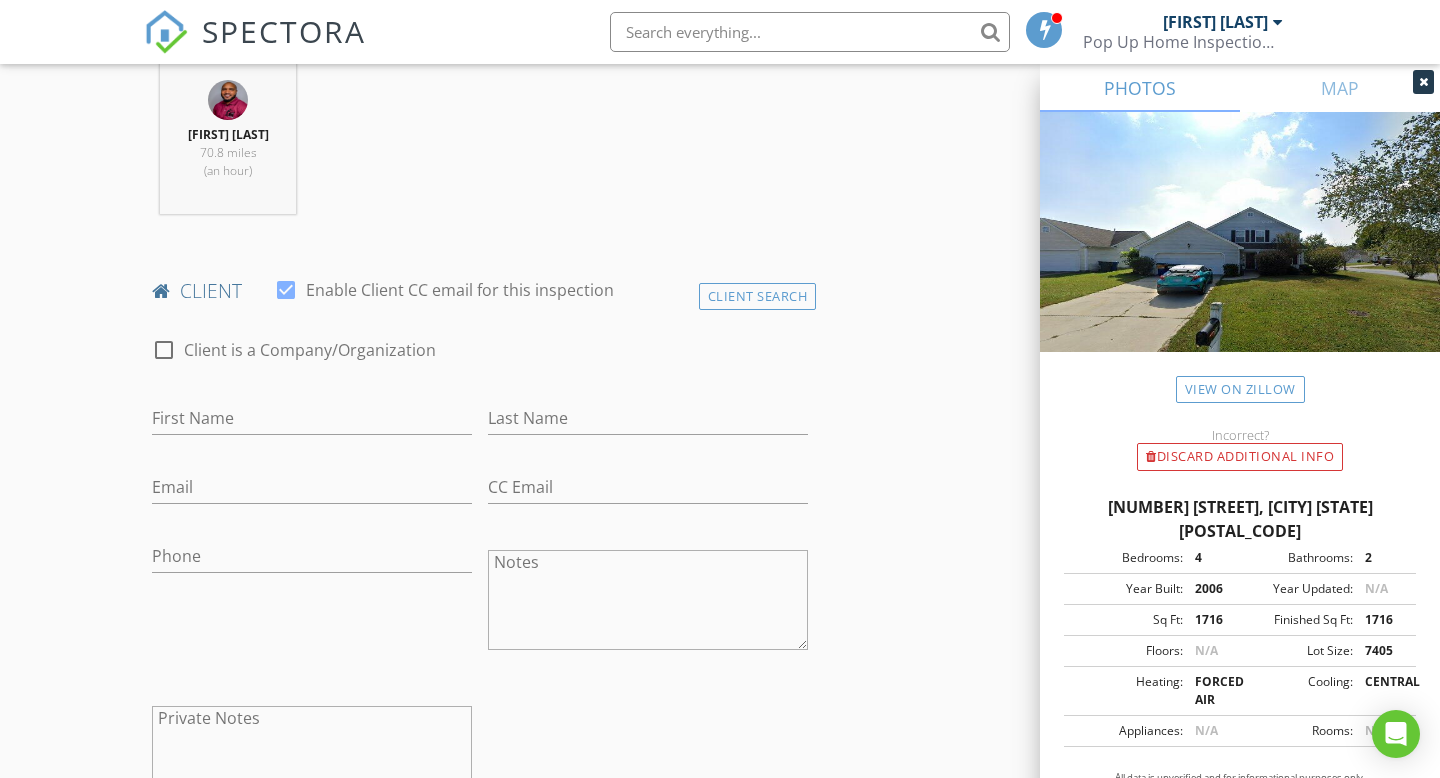 scroll, scrollTop: 816, scrollLeft: 0, axis: vertical 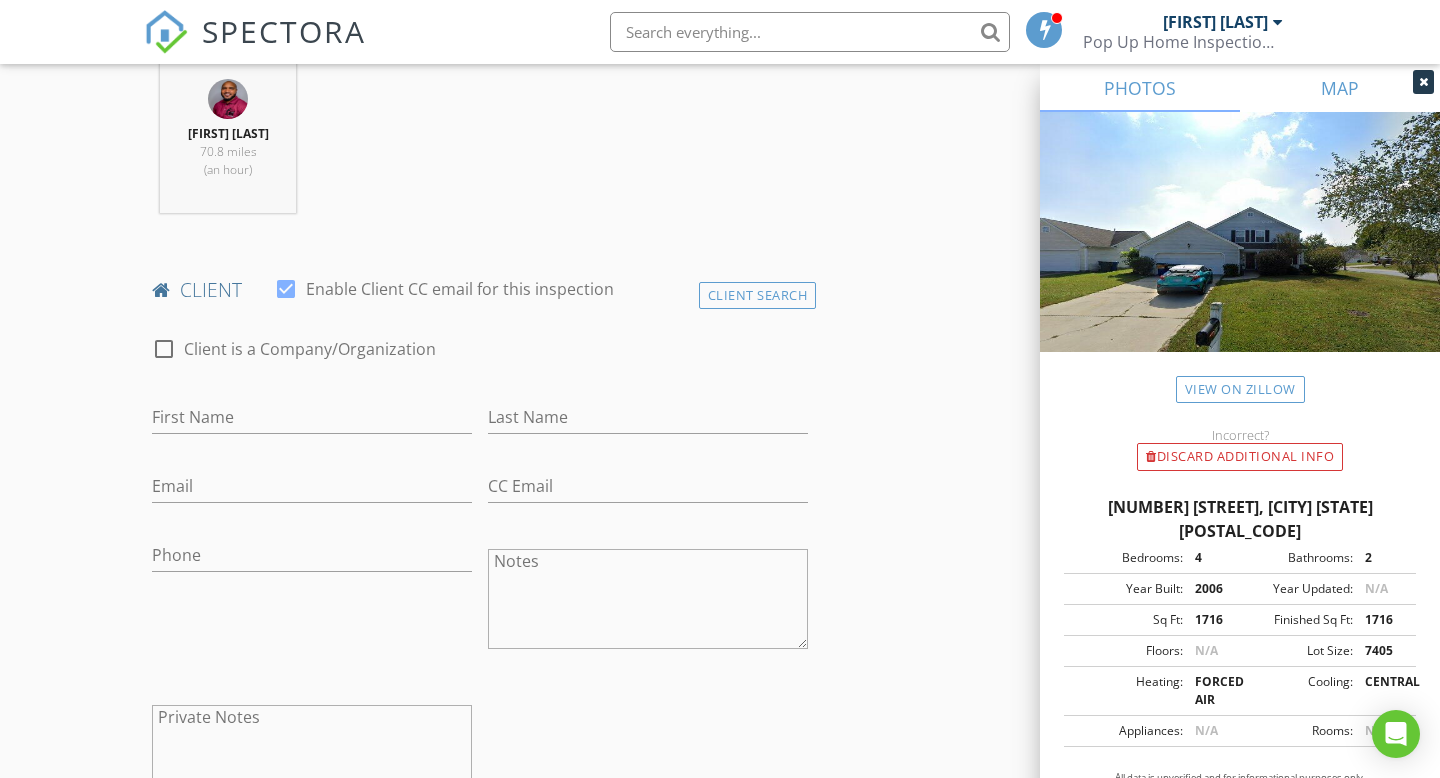 click on "MAP" at bounding box center (1340, 88) 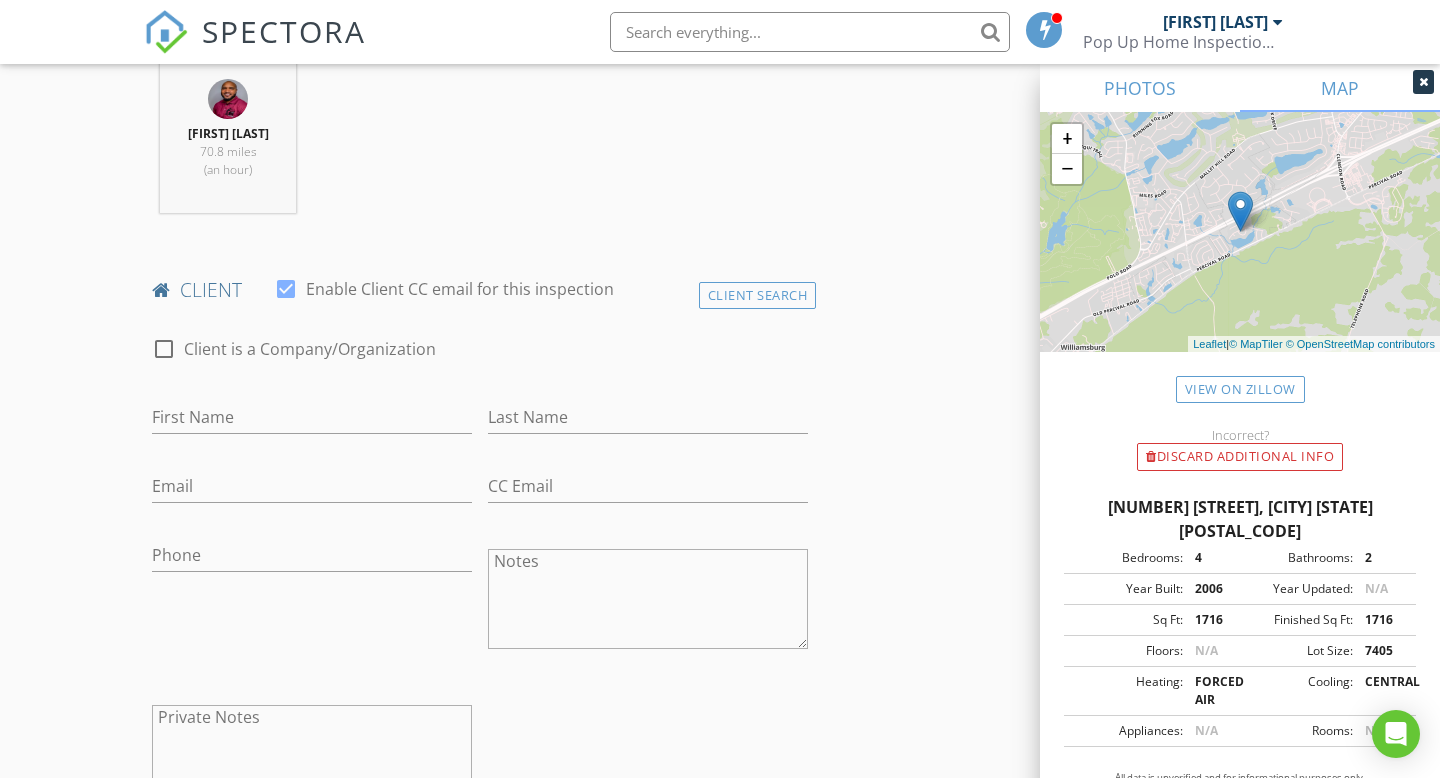 click on "PHOTOS" at bounding box center (1140, 88) 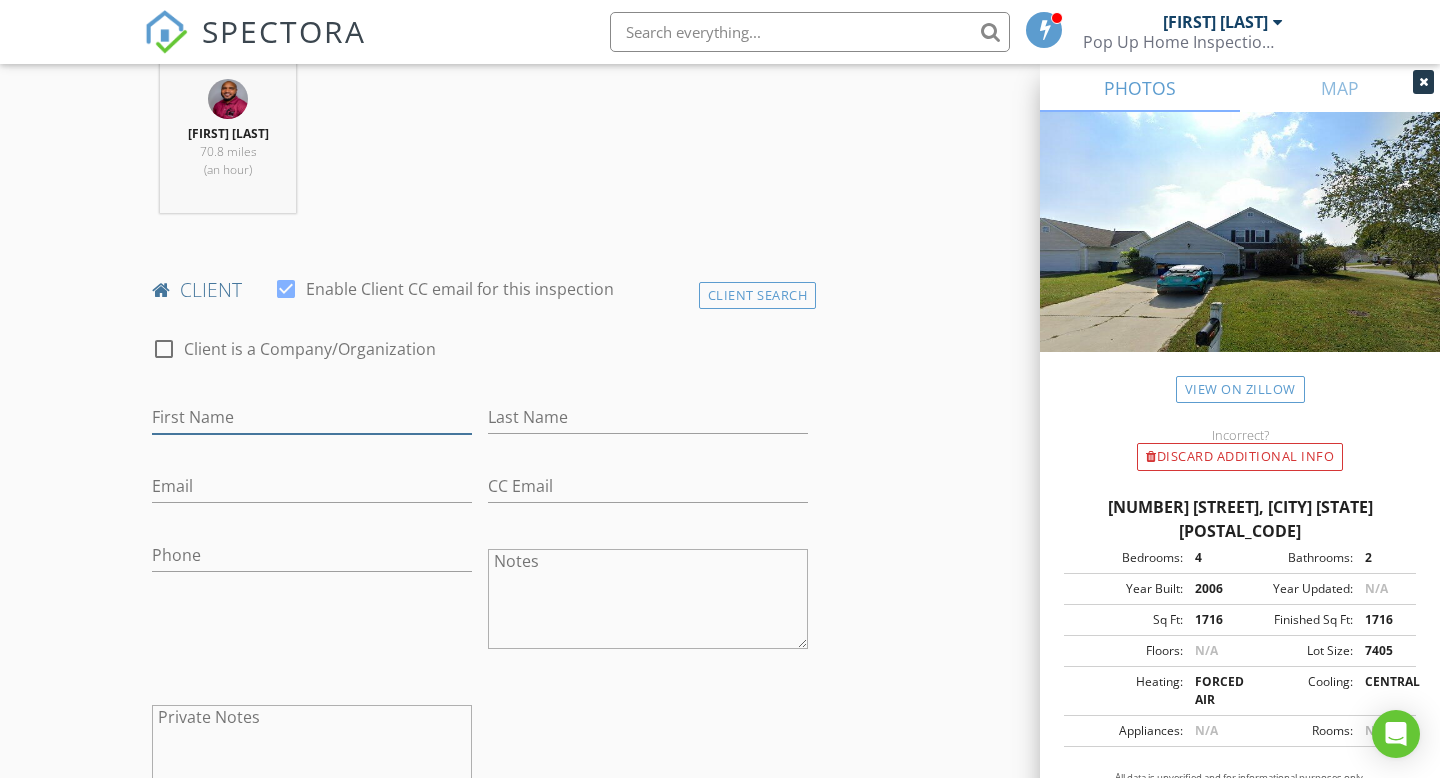 click on "First Name" at bounding box center [312, 417] 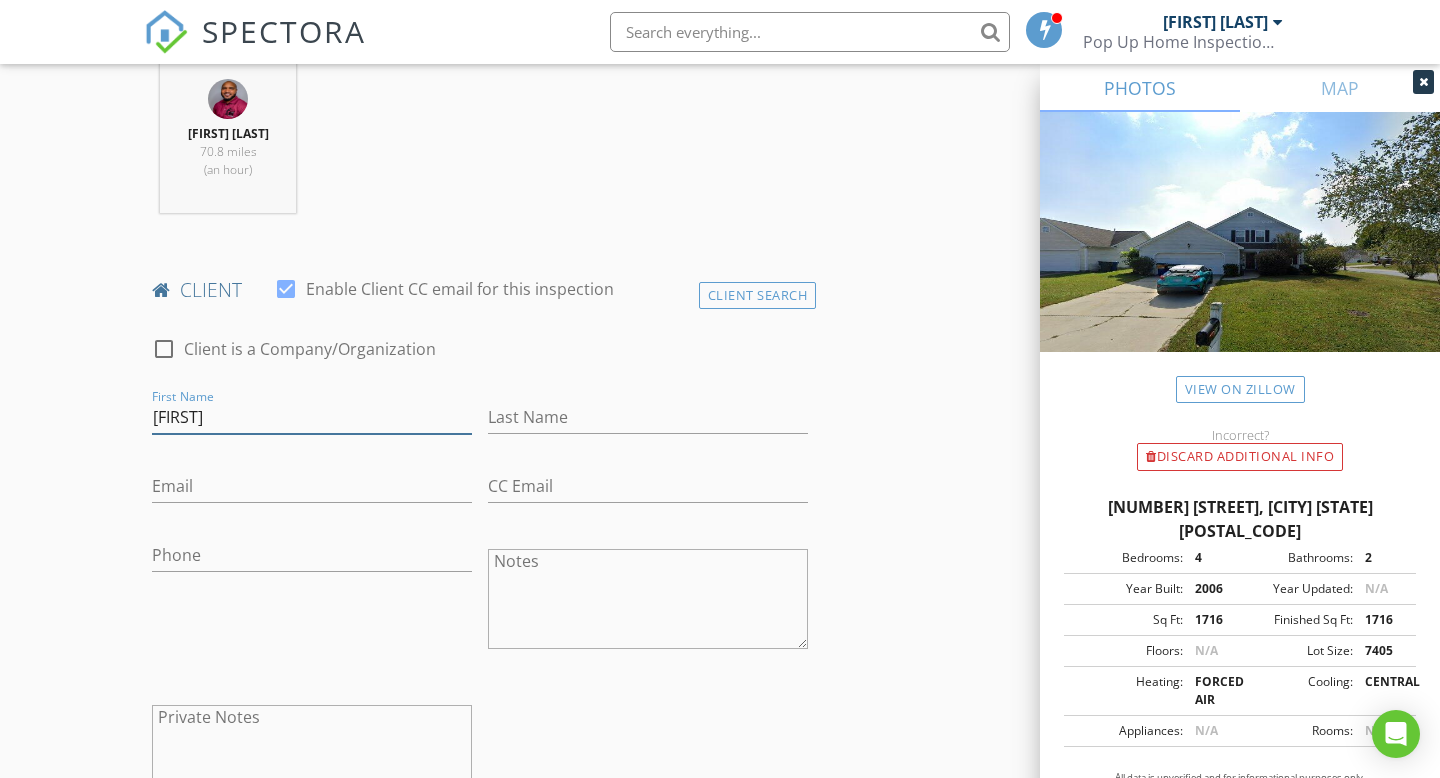 type on "Hi [FIRST]," 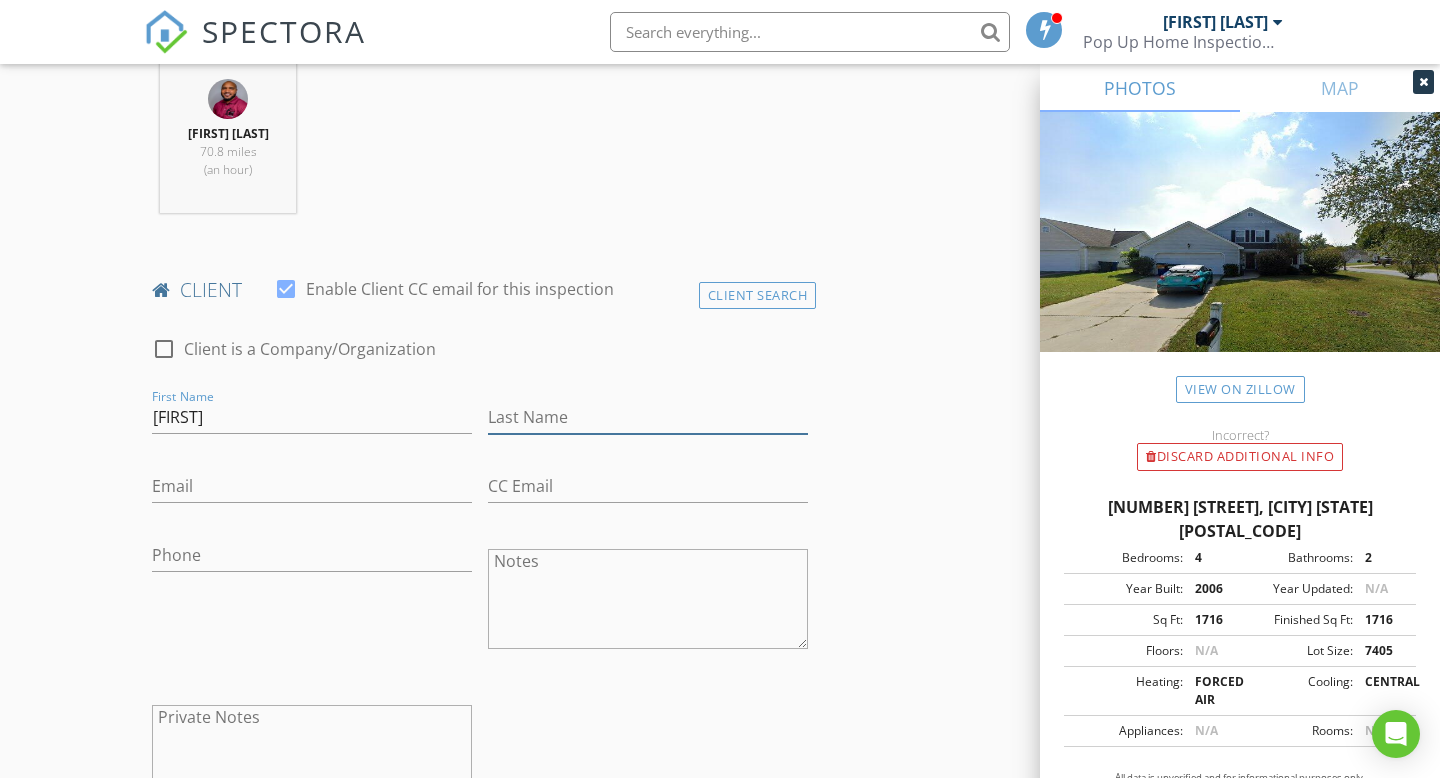 click on "Last Name" at bounding box center (648, 417) 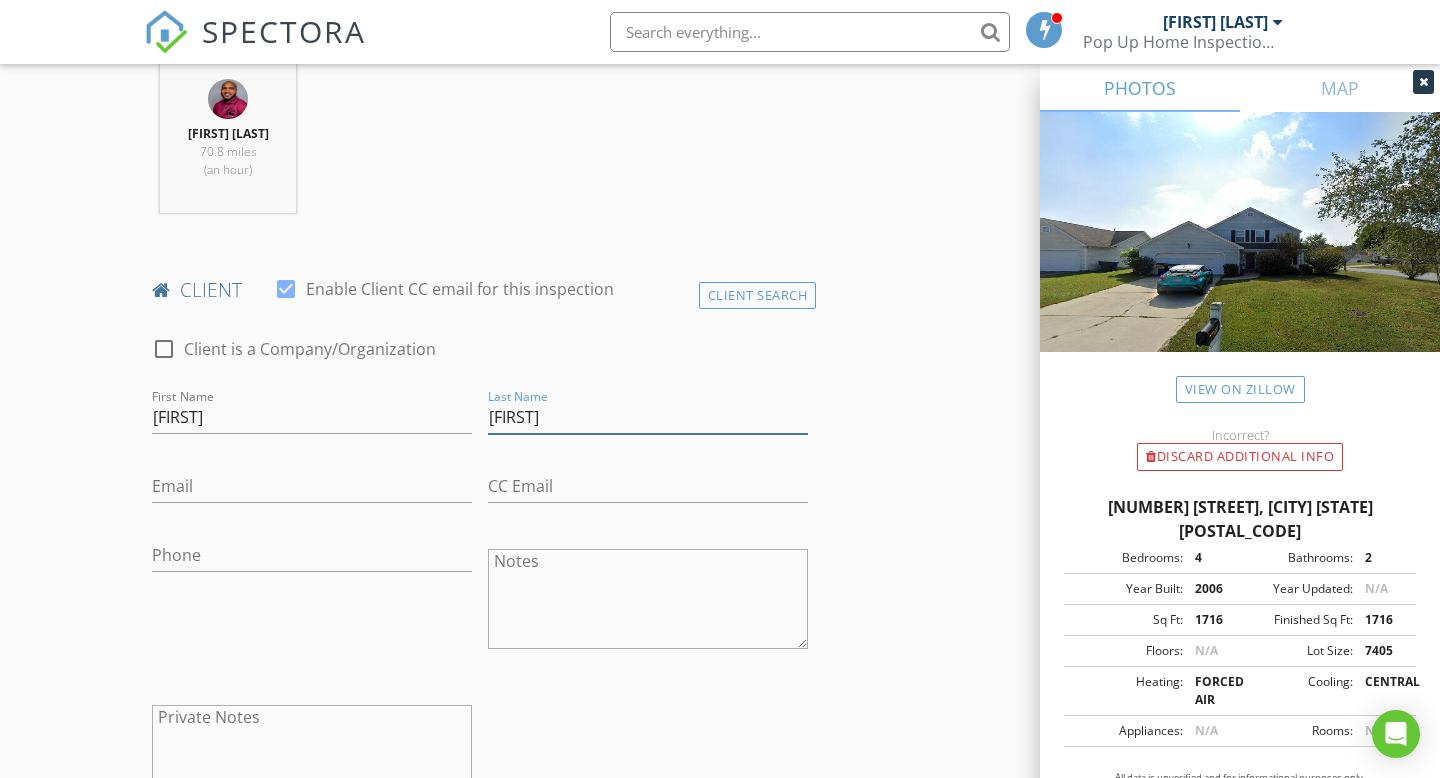 type on "[LAST]" 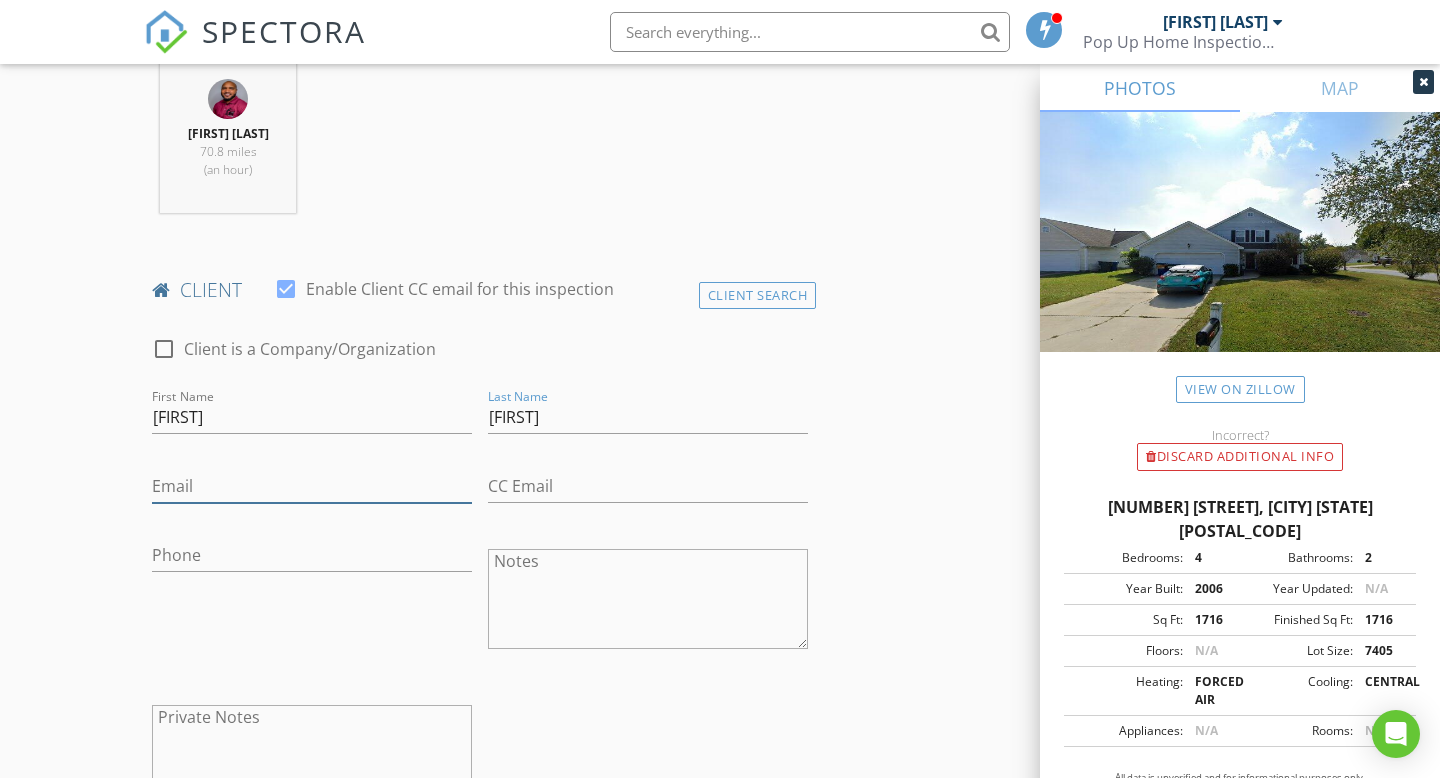 click on "Email" at bounding box center [312, 486] 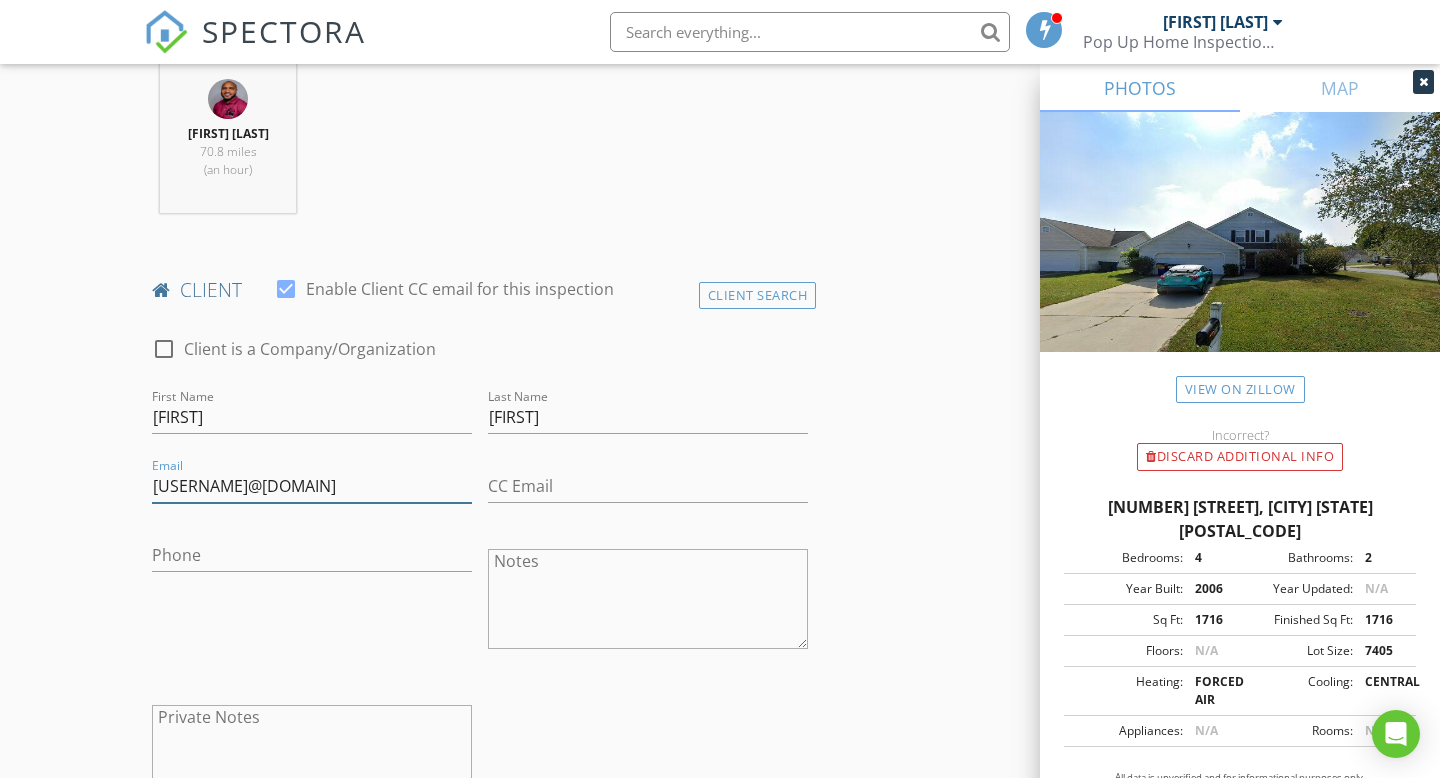 type on "asharley0927@gmail.com" 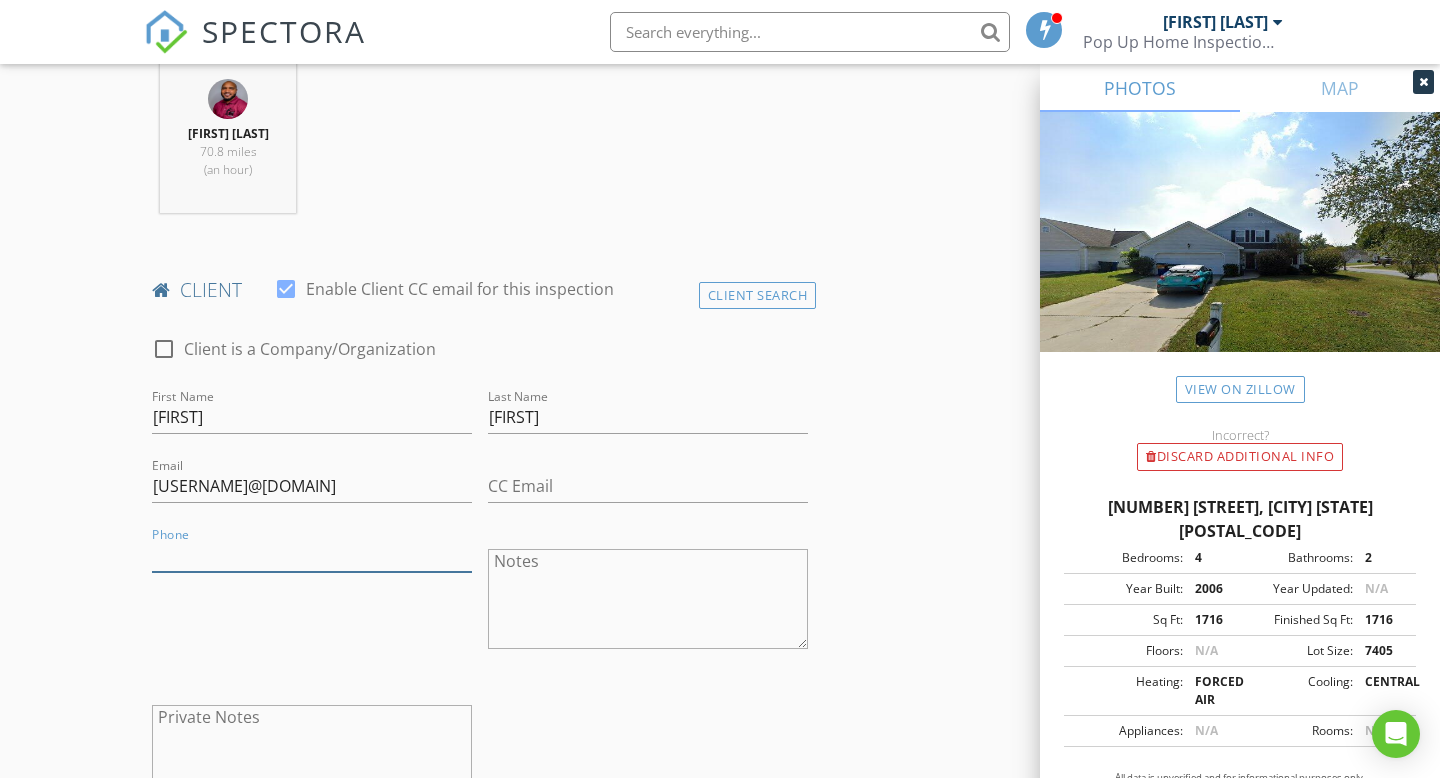 click on "Phone" at bounding box center (312, 555) 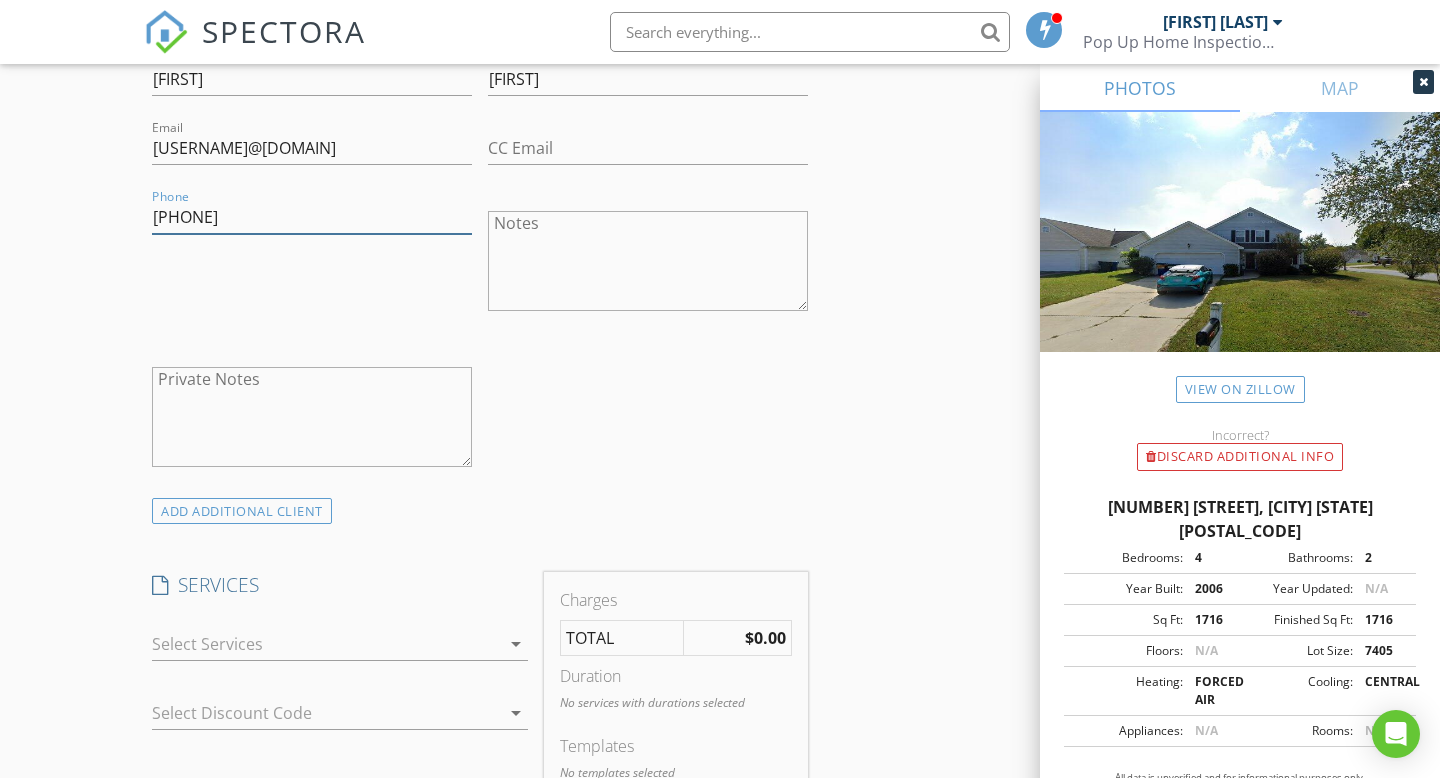 scroll, scrollTop: 1160, scrollLeft: 0, axis: vertical 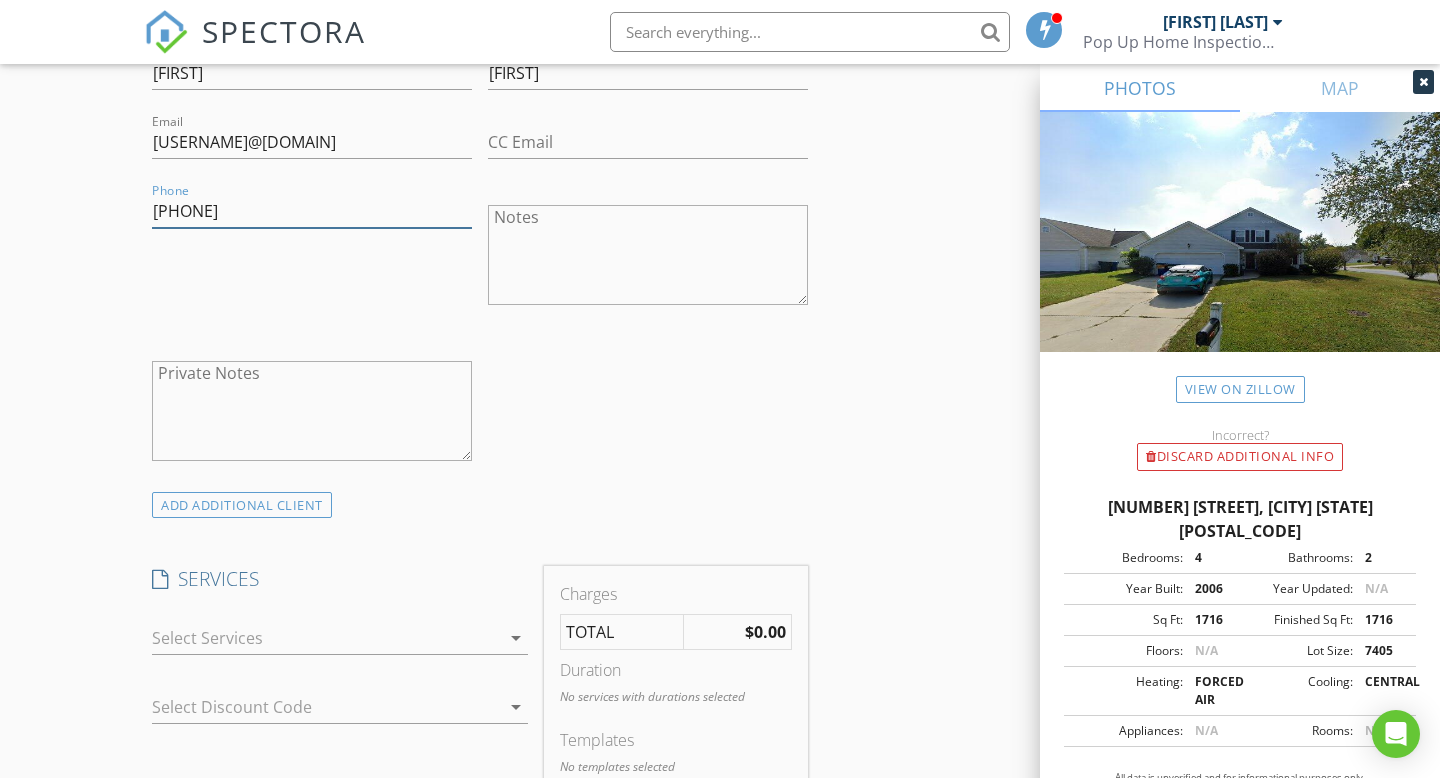 type on "803-398-7887" 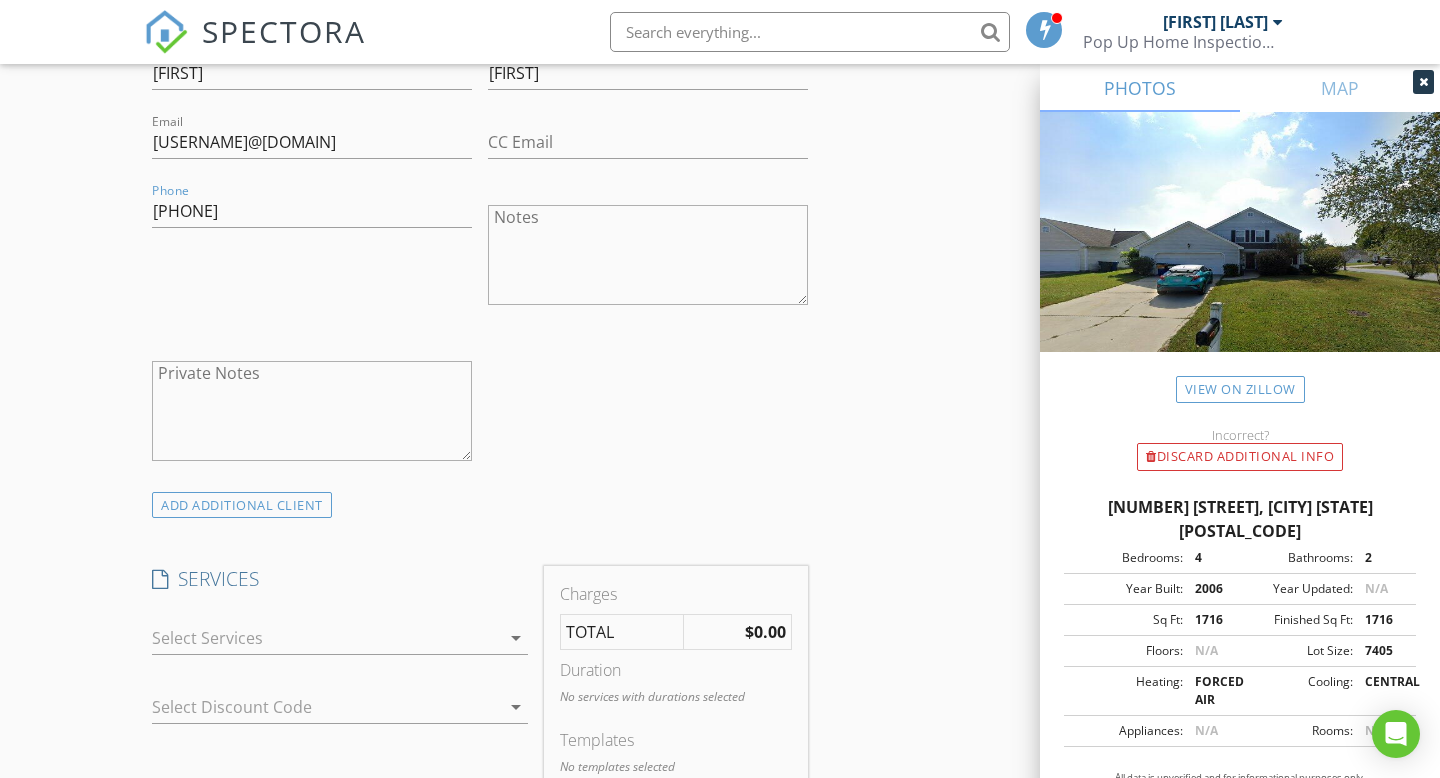 click at bounding box center (326, 638) 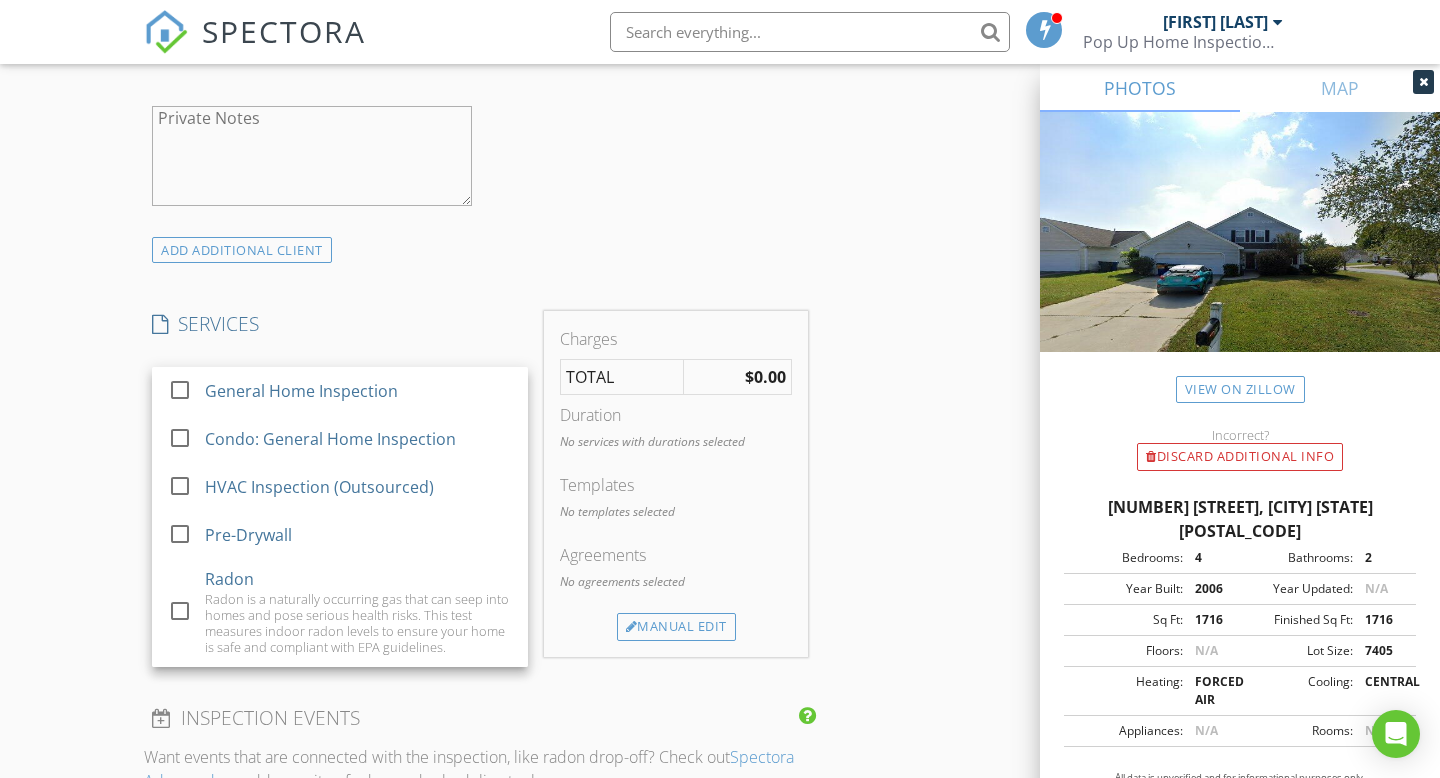 scroll, scrollTop: 1437, scrollLeft: 0, axis: vertical 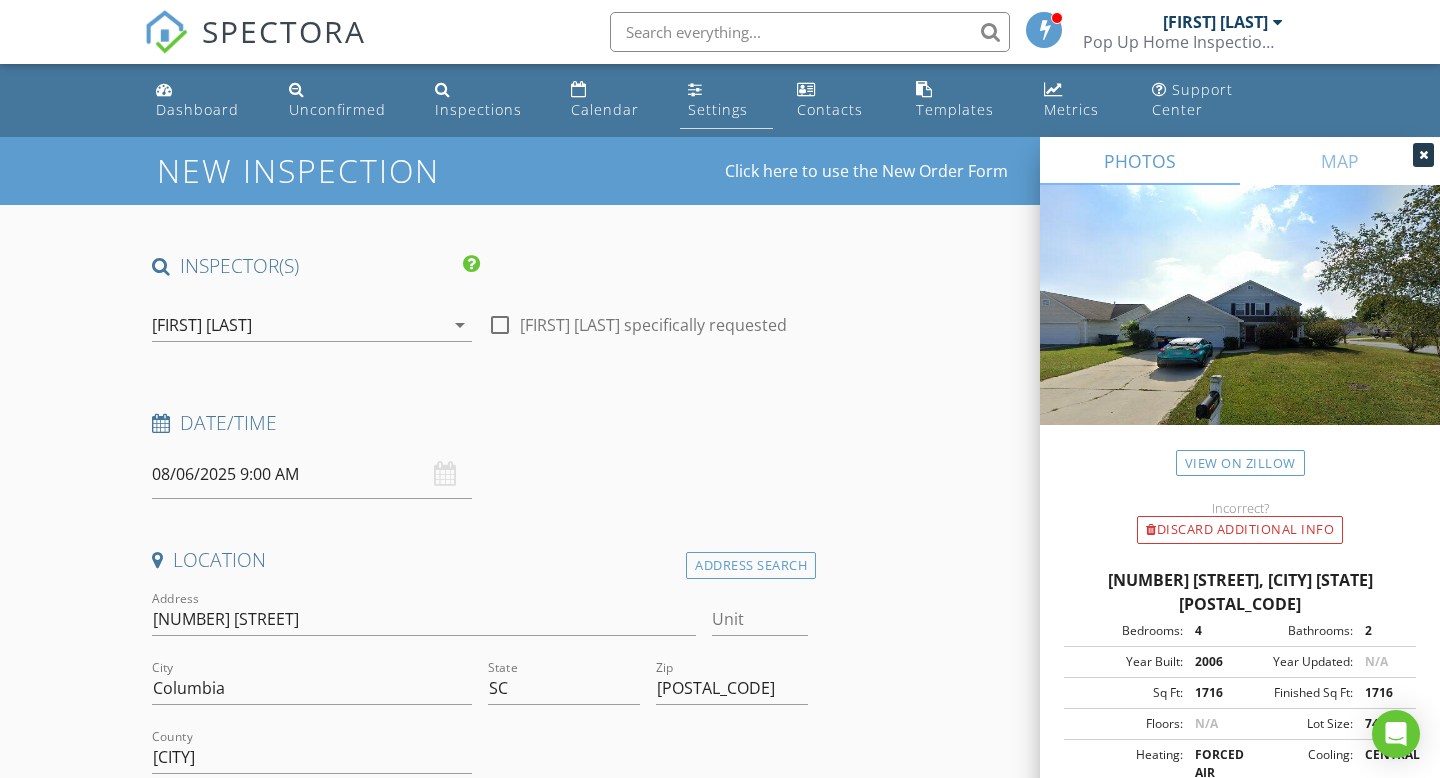 click on "Settings" at bounding box center (718, 109) 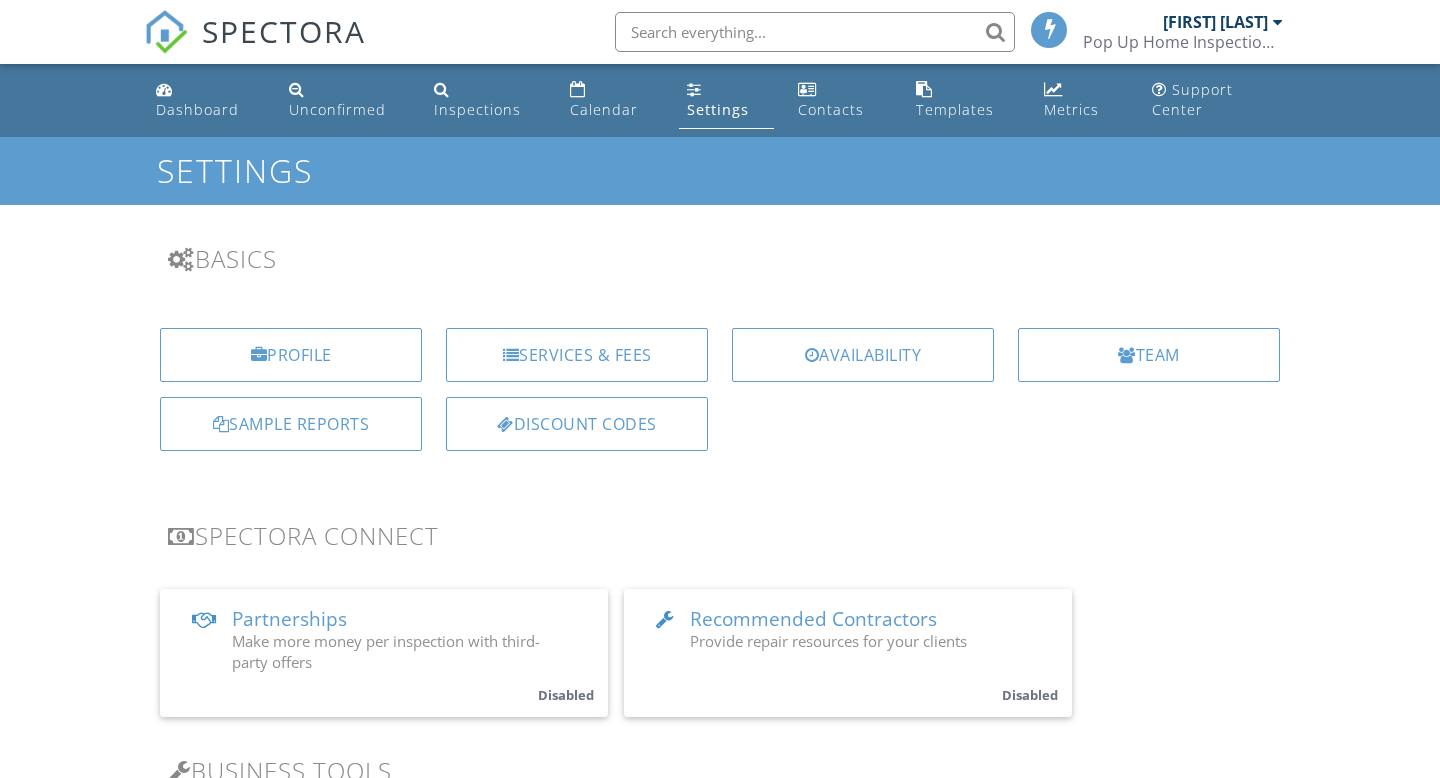 click on "Services & Fees" at bounding box center (577, 355) 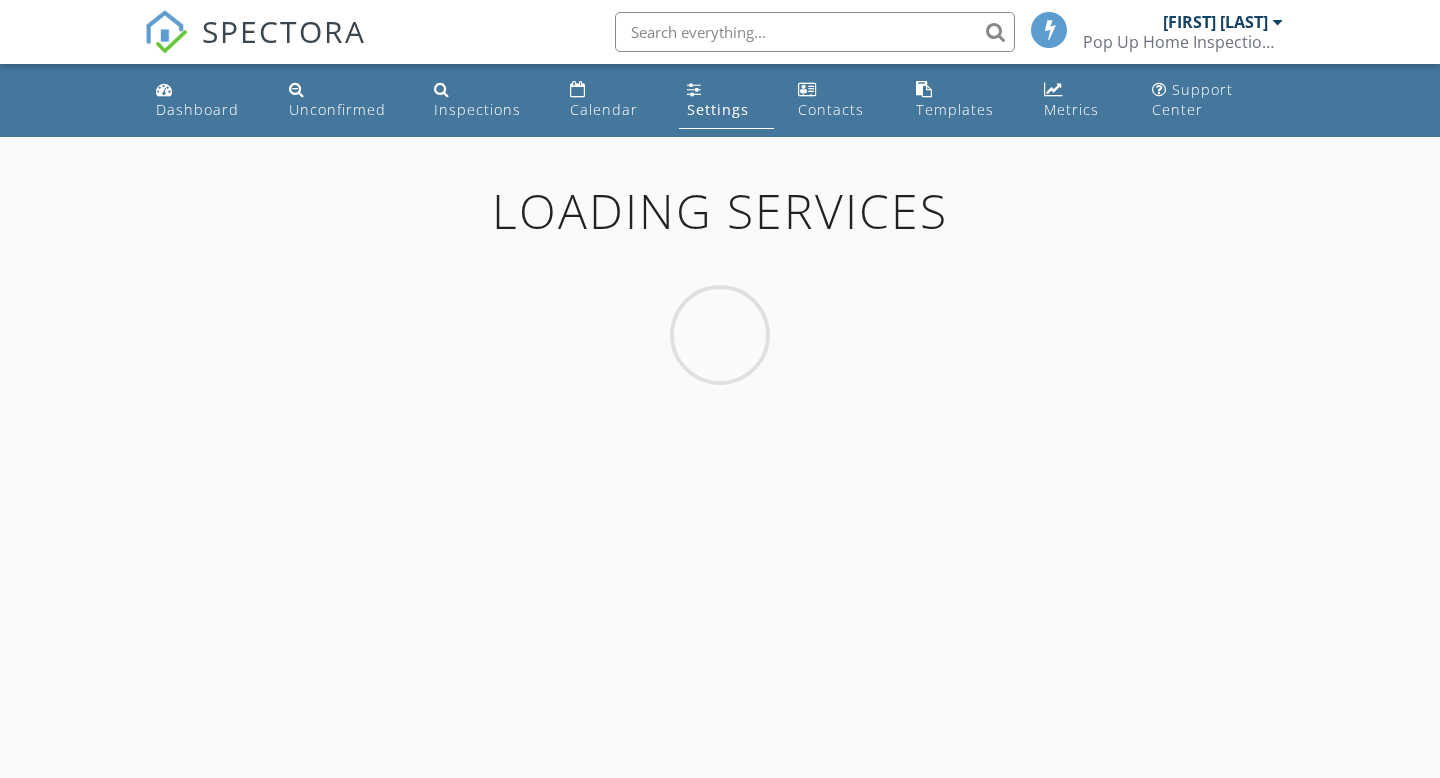 scroll, scrollTop: 0, scrollLeft: 0, axis: both 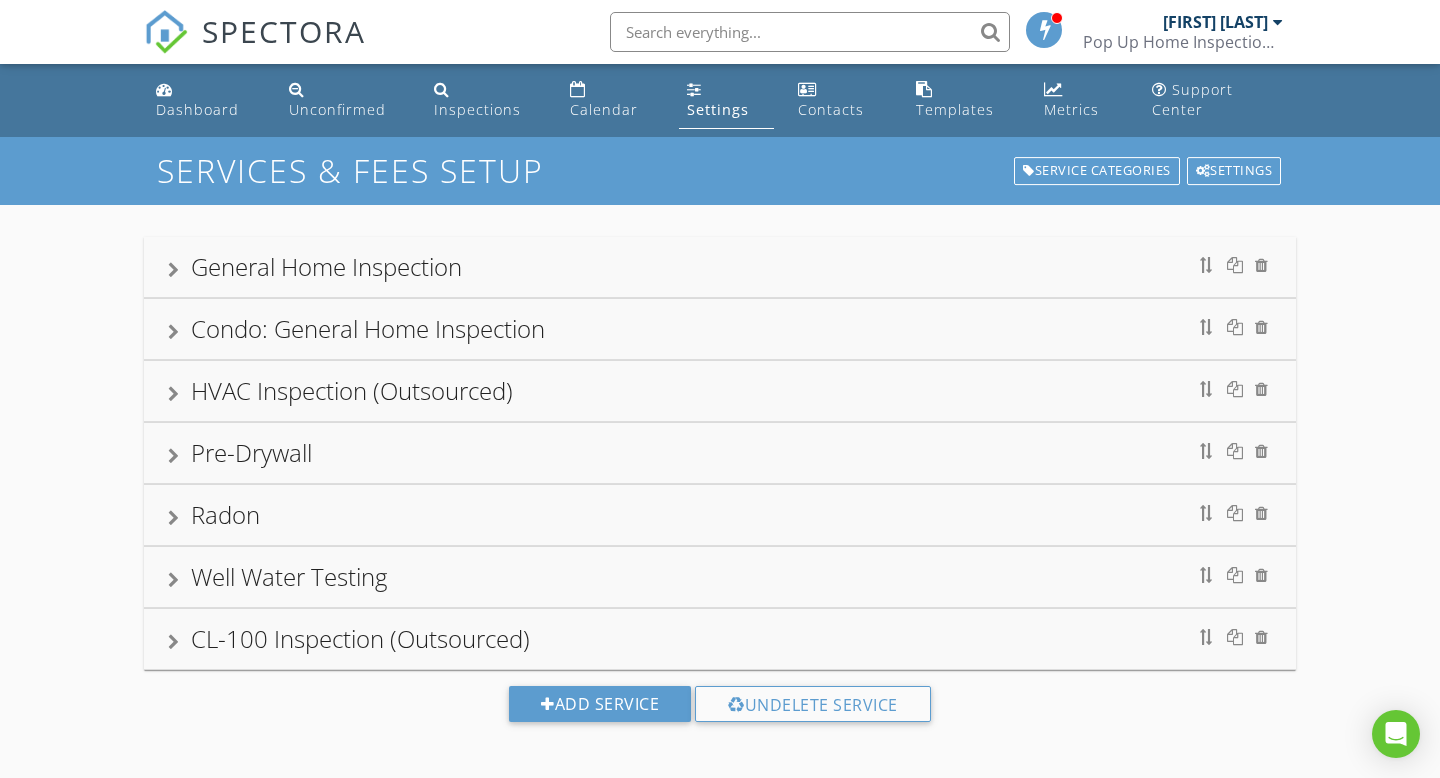 click on "General Home Inspection" at bounding box center (720, 267) 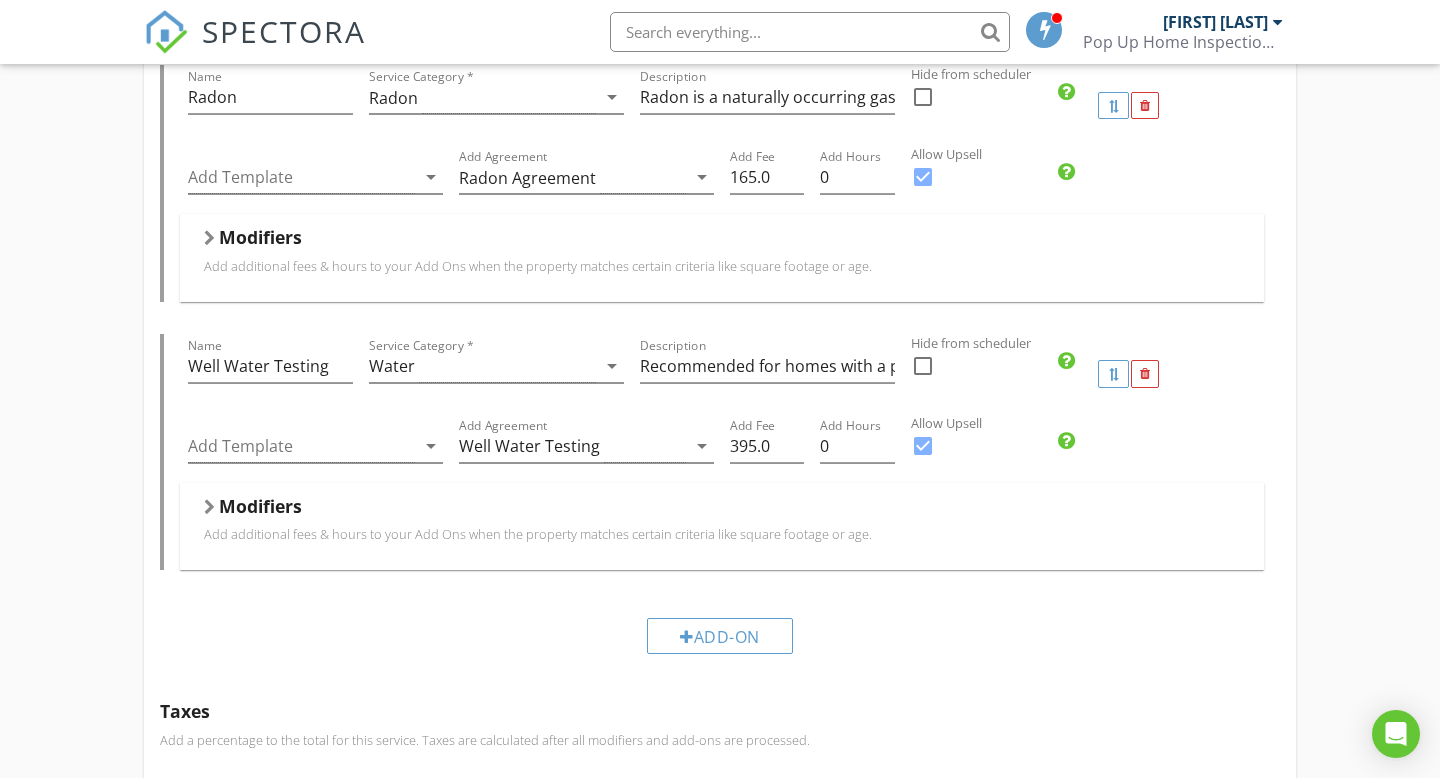scroll, scrollTop: 637, scrollLeft: 0, axis: vertical 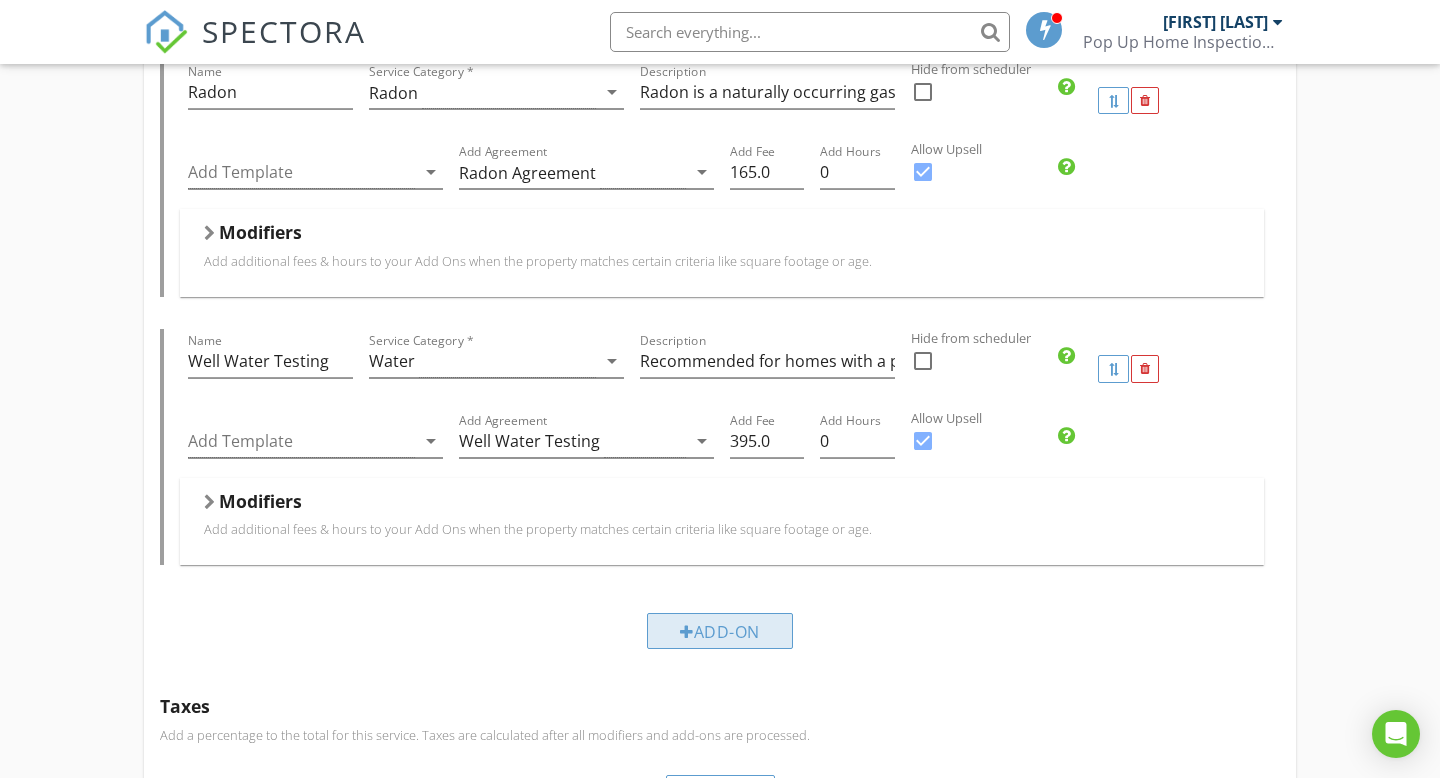 click on "Add-On" at bounding box center [720, 631] 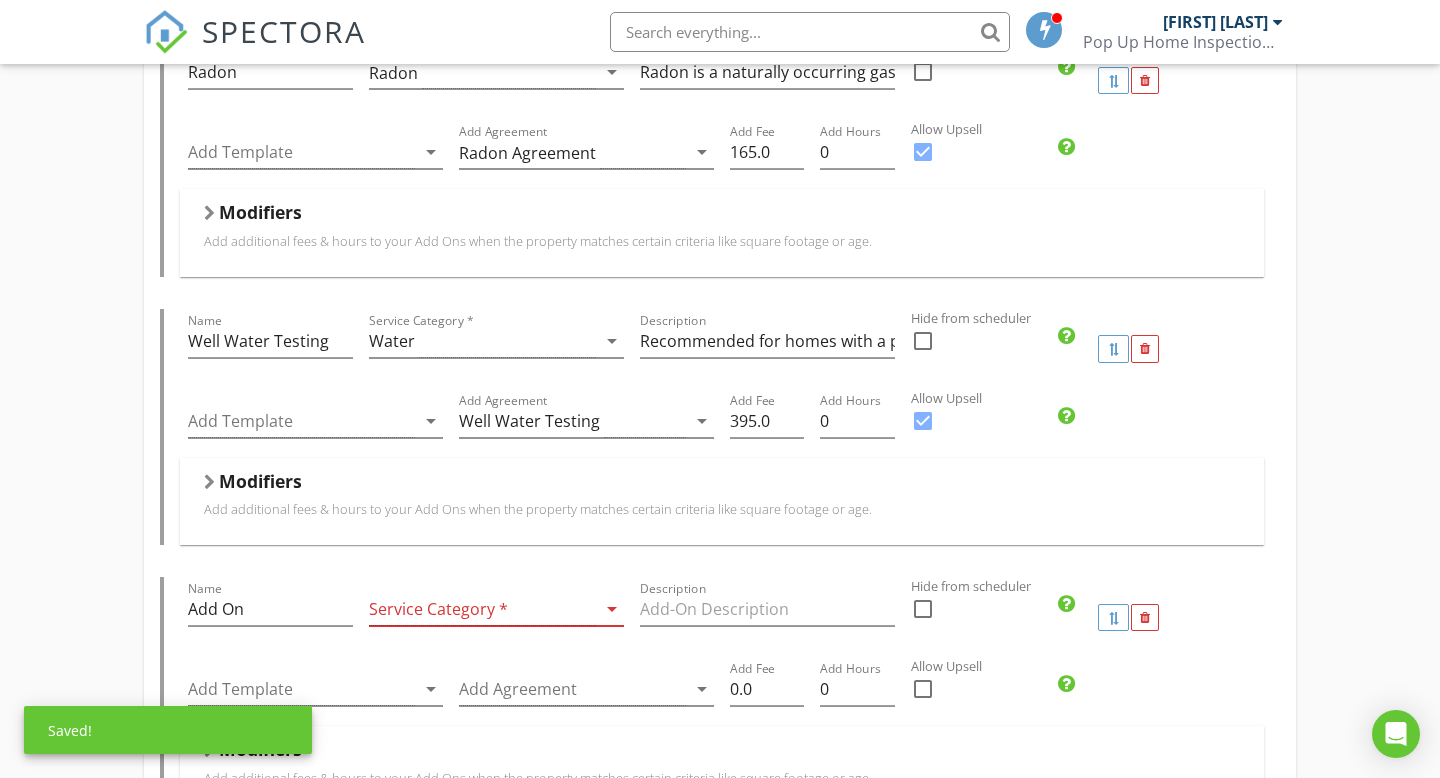 scroll, scrollTop: 661, scrollLeft: 0, axis: vertical 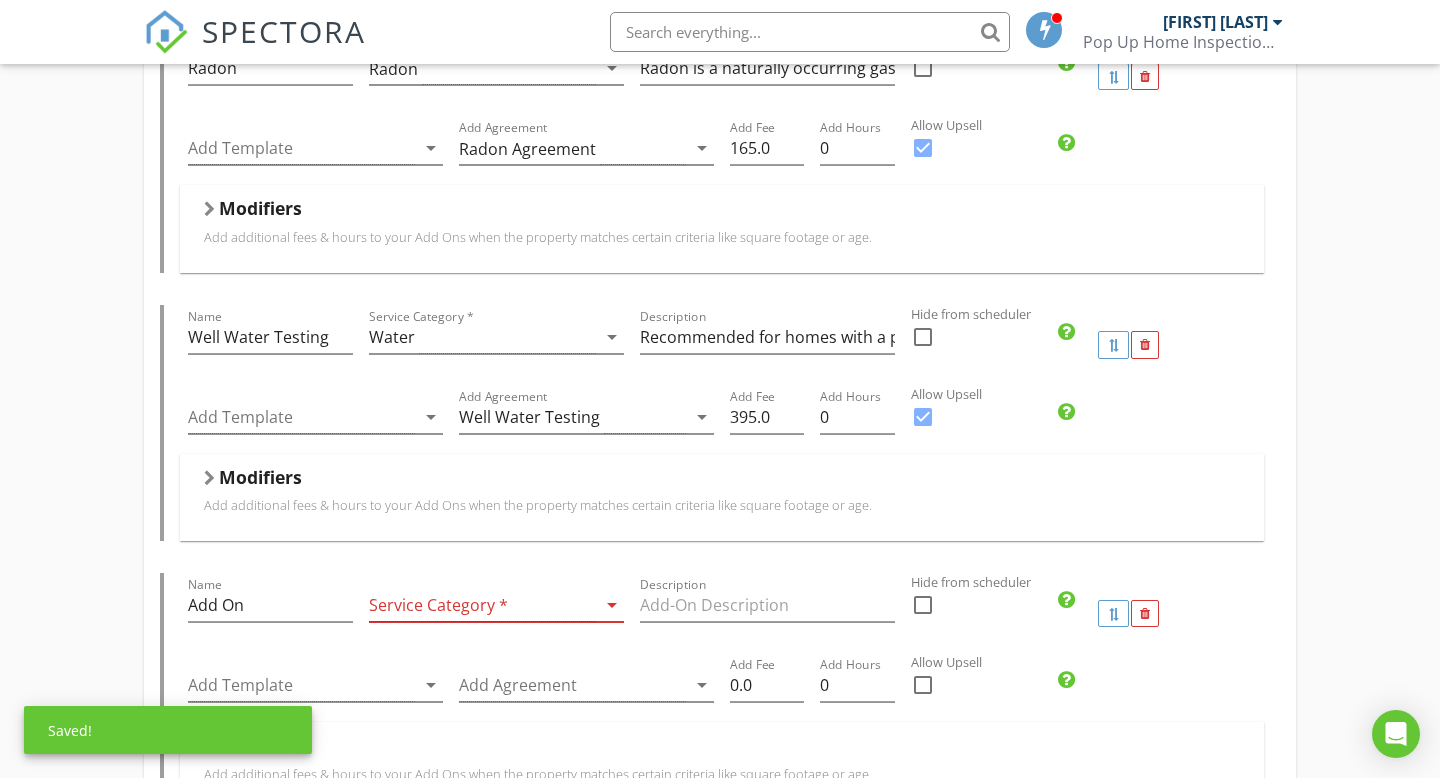 click at bounding box center [482, 605] 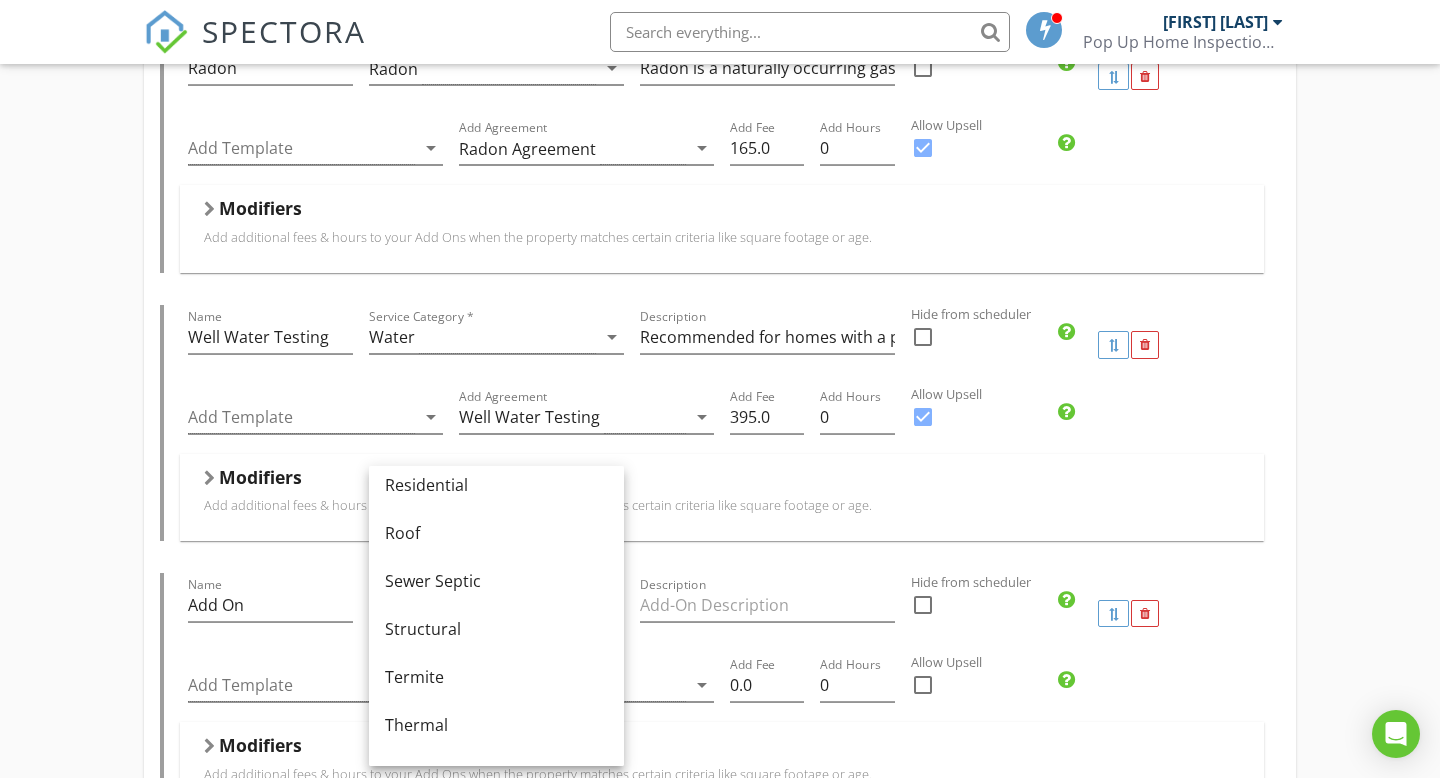 scroll, scrollTop: 1037, scrollLeft: 0, axis: vertical 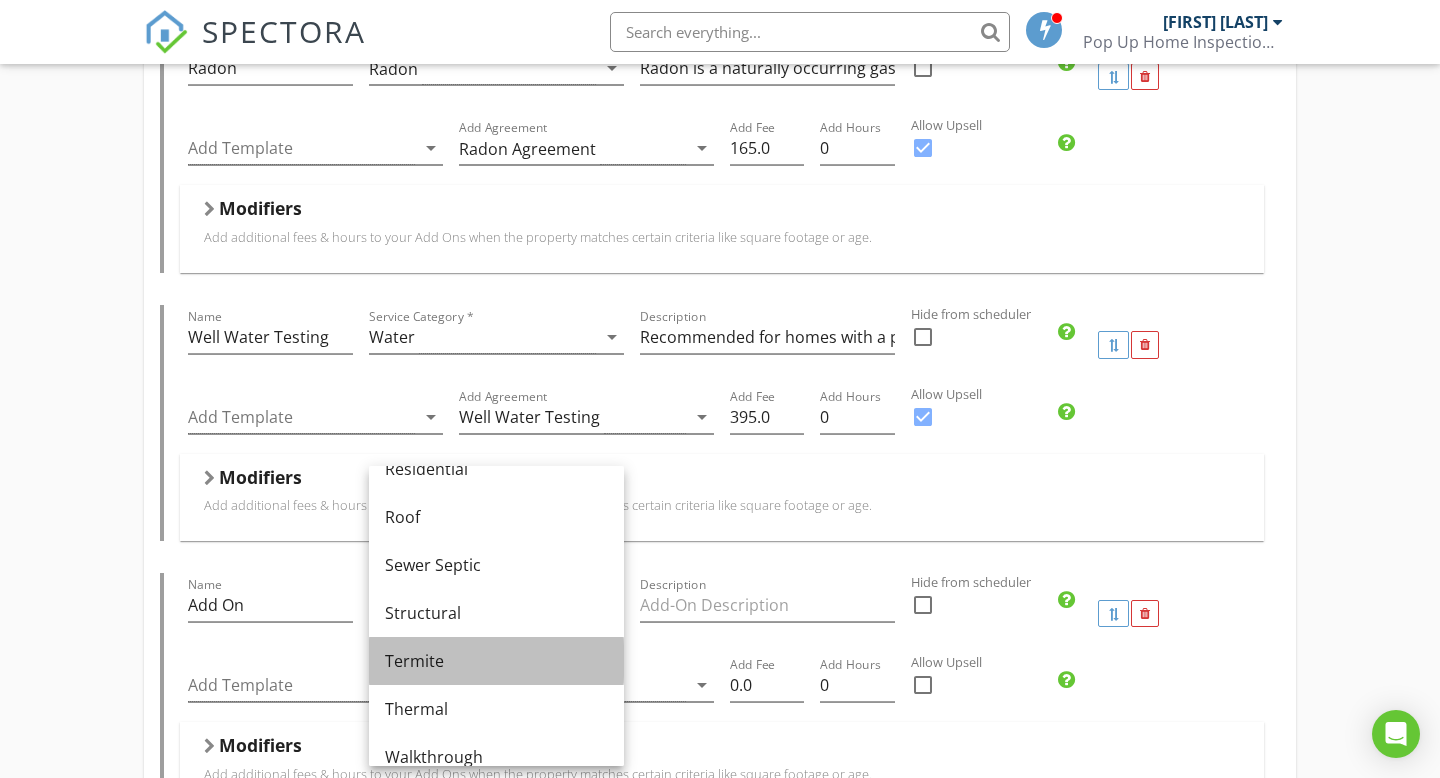 click on "Termite" at bounding box center (496, 661) 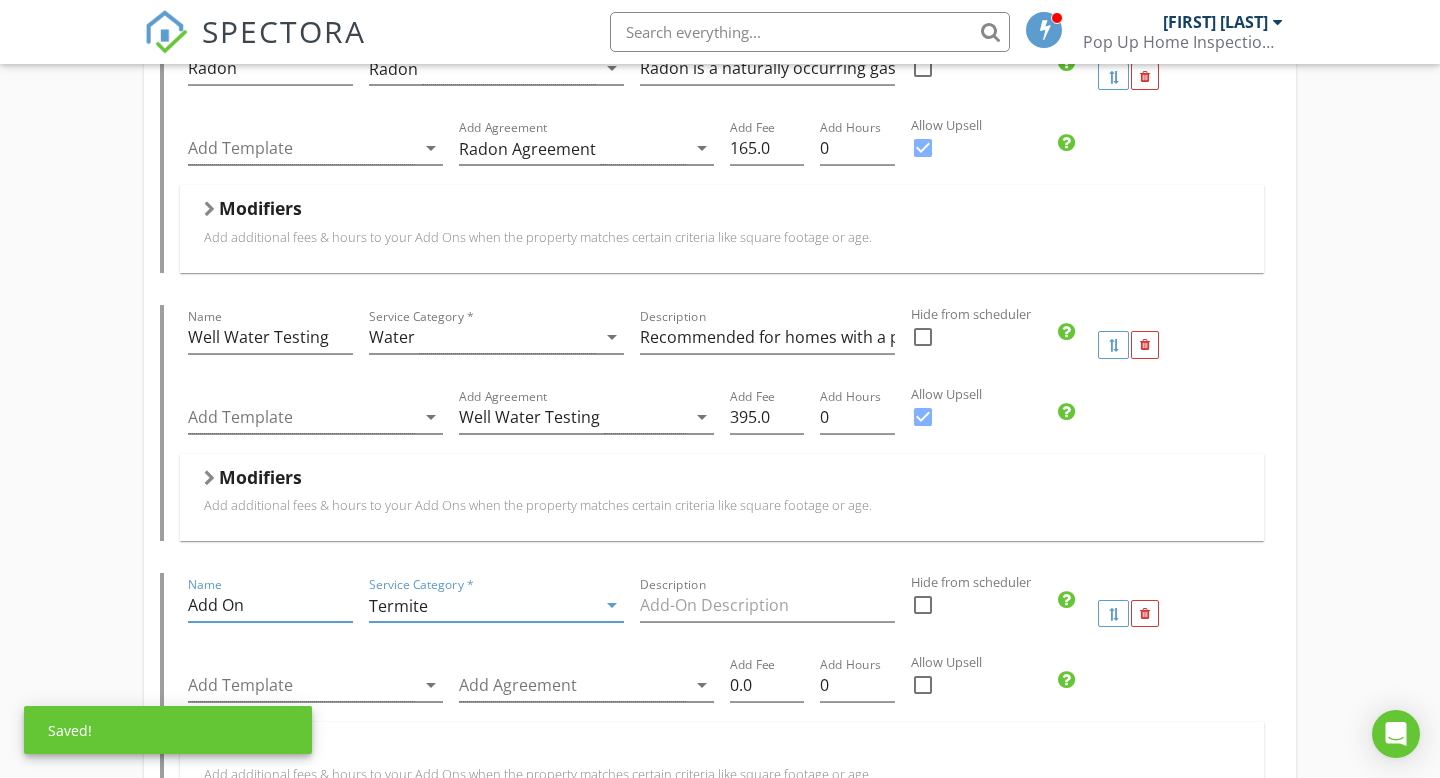 click on "Add On" at bounding box center [270, 605] 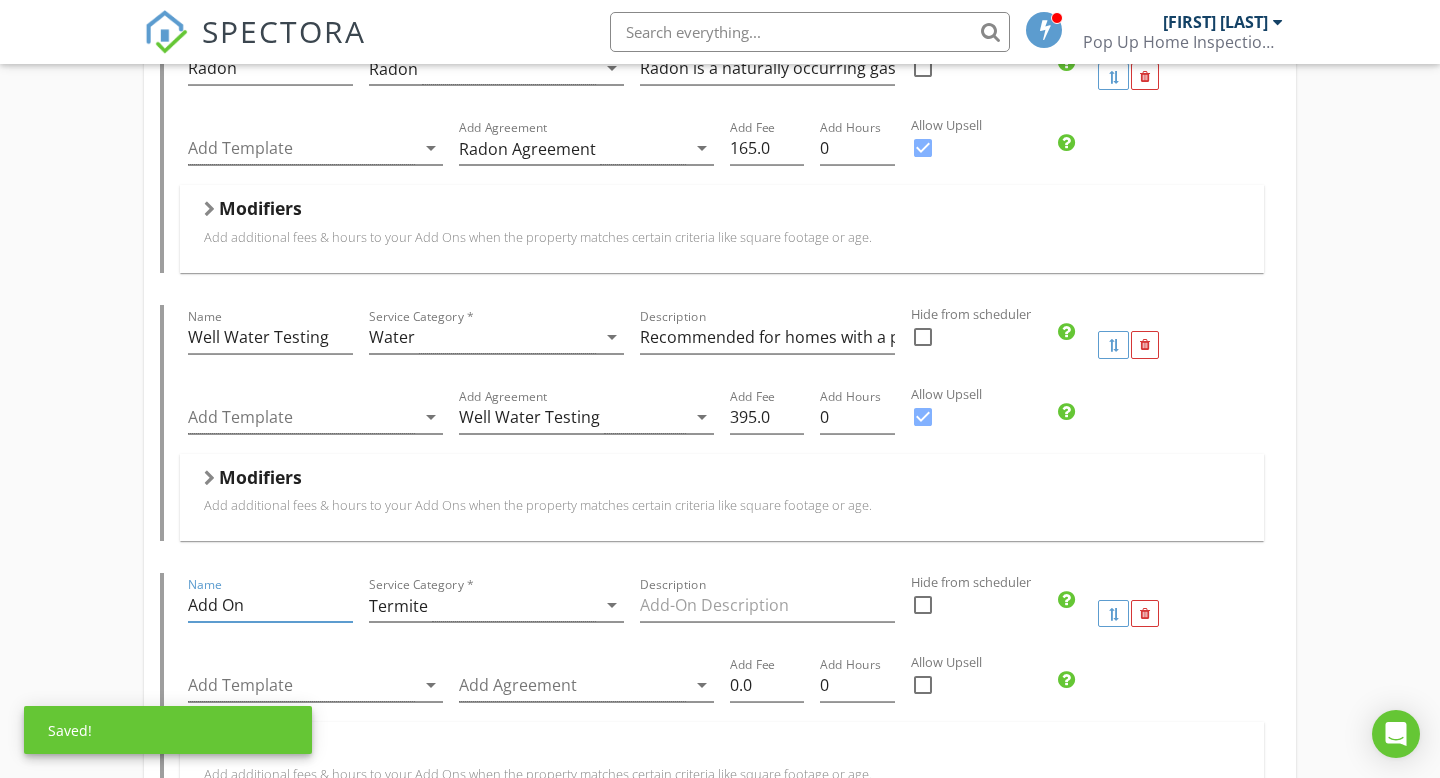 click on "Add On" at bounding box center (270, 605) 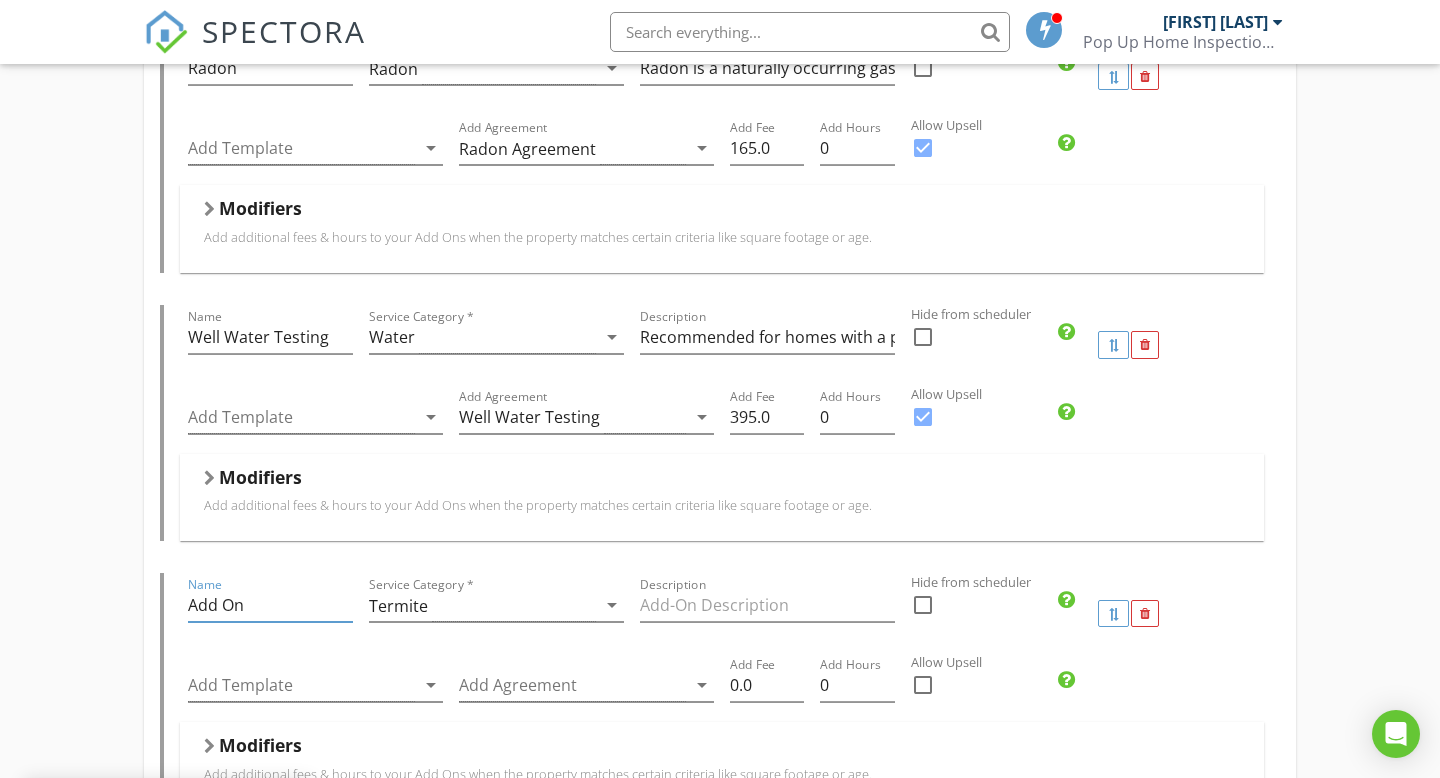 click on "Add On" at bounding box center (270, 605) 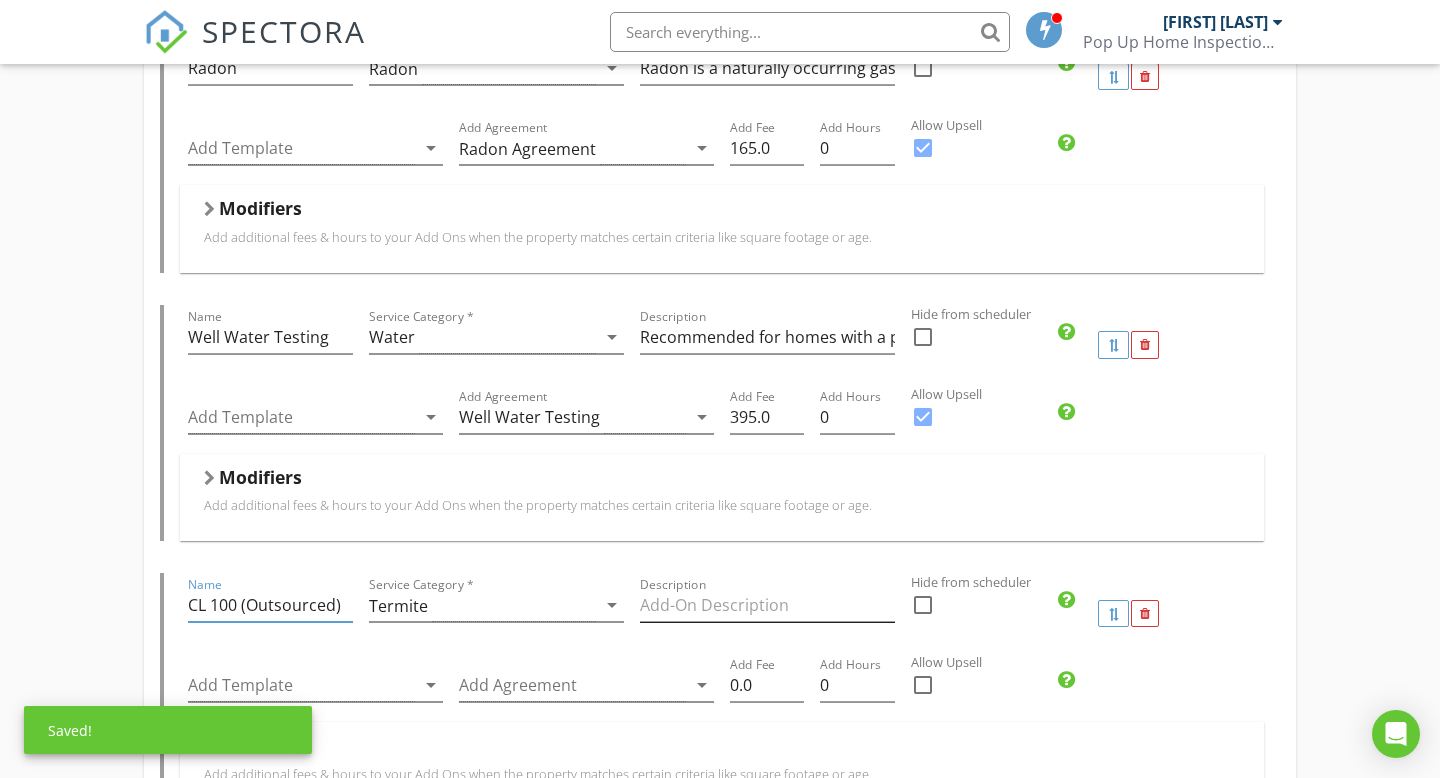 type on "CL 100 (Outsourced)" 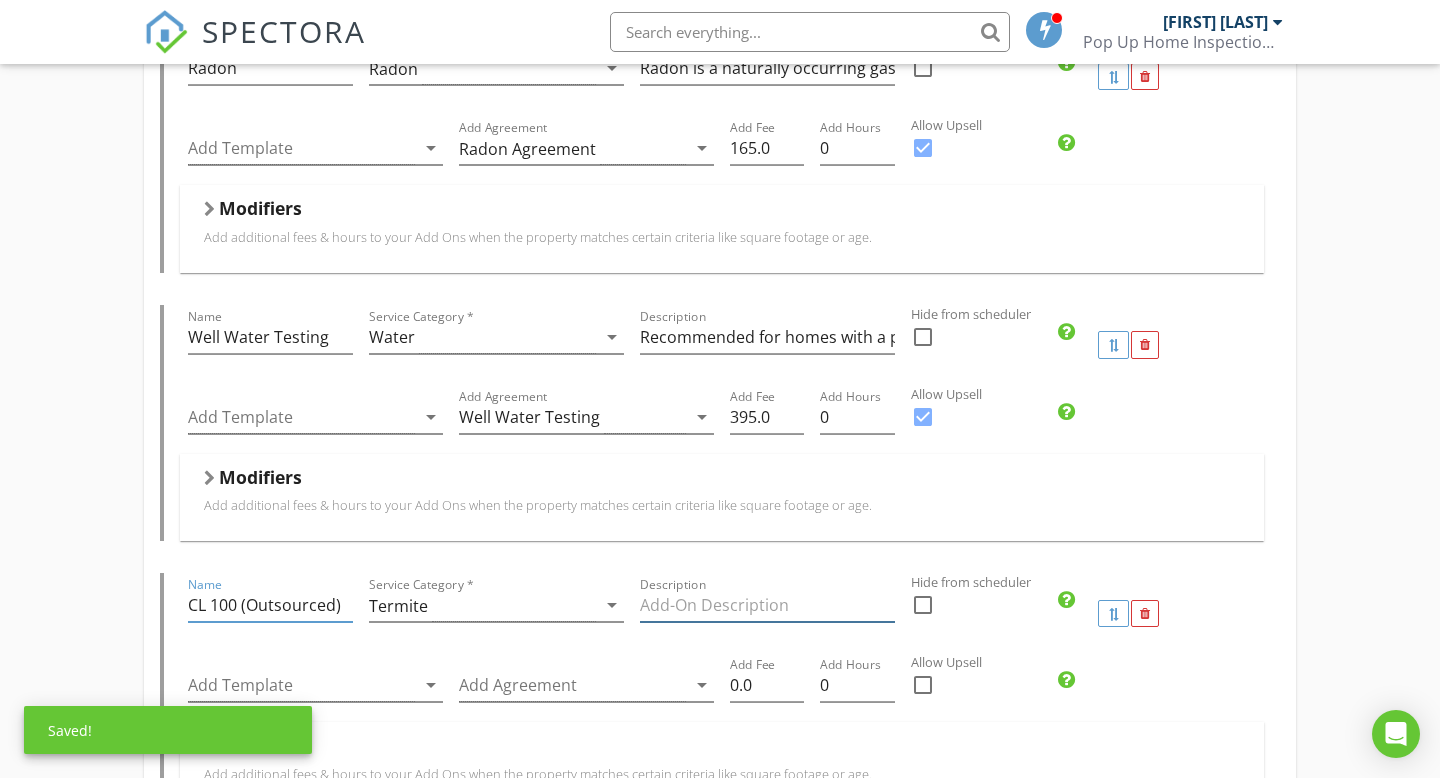 click at bounding box center [767, 605] 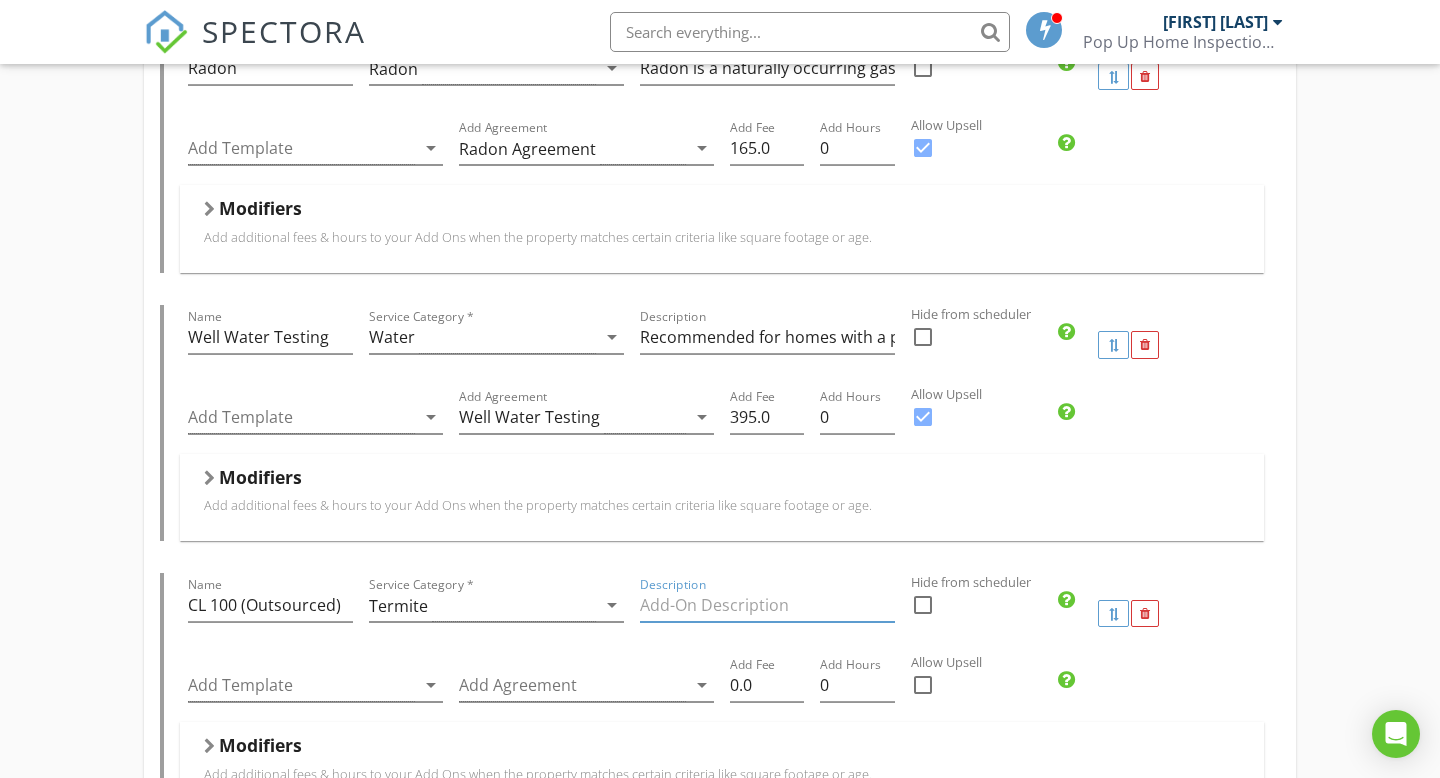 paste on "A CL-100 inspection is a licensed pest inspection that checks for visible evidence of wood-destroying organisms (such as termites), wood-destroying fungi (moisture-related), and any resulting damage or conducive conditions within accessible areas of the home." 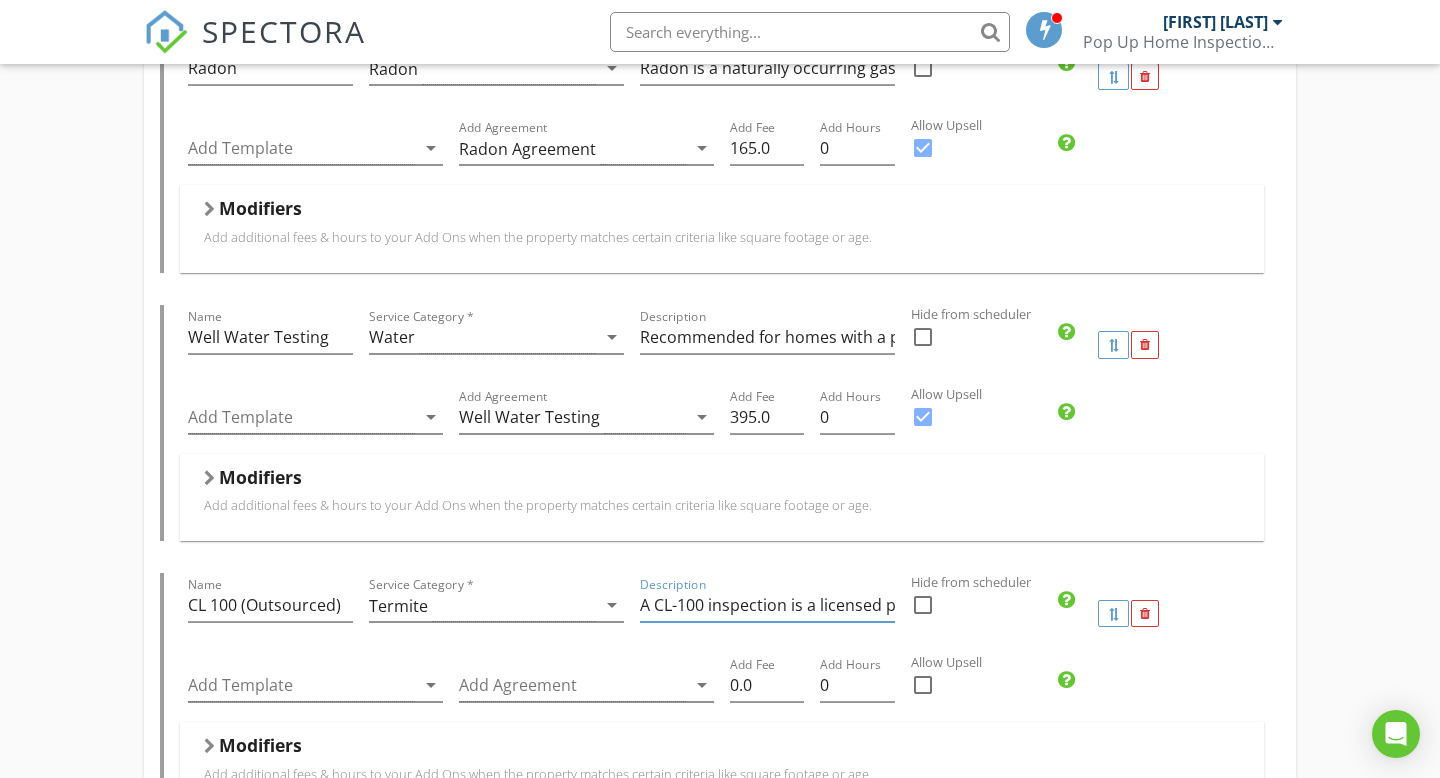 scroll, scrollTop: 0, scrollLeft: 1676, axis: horizontal 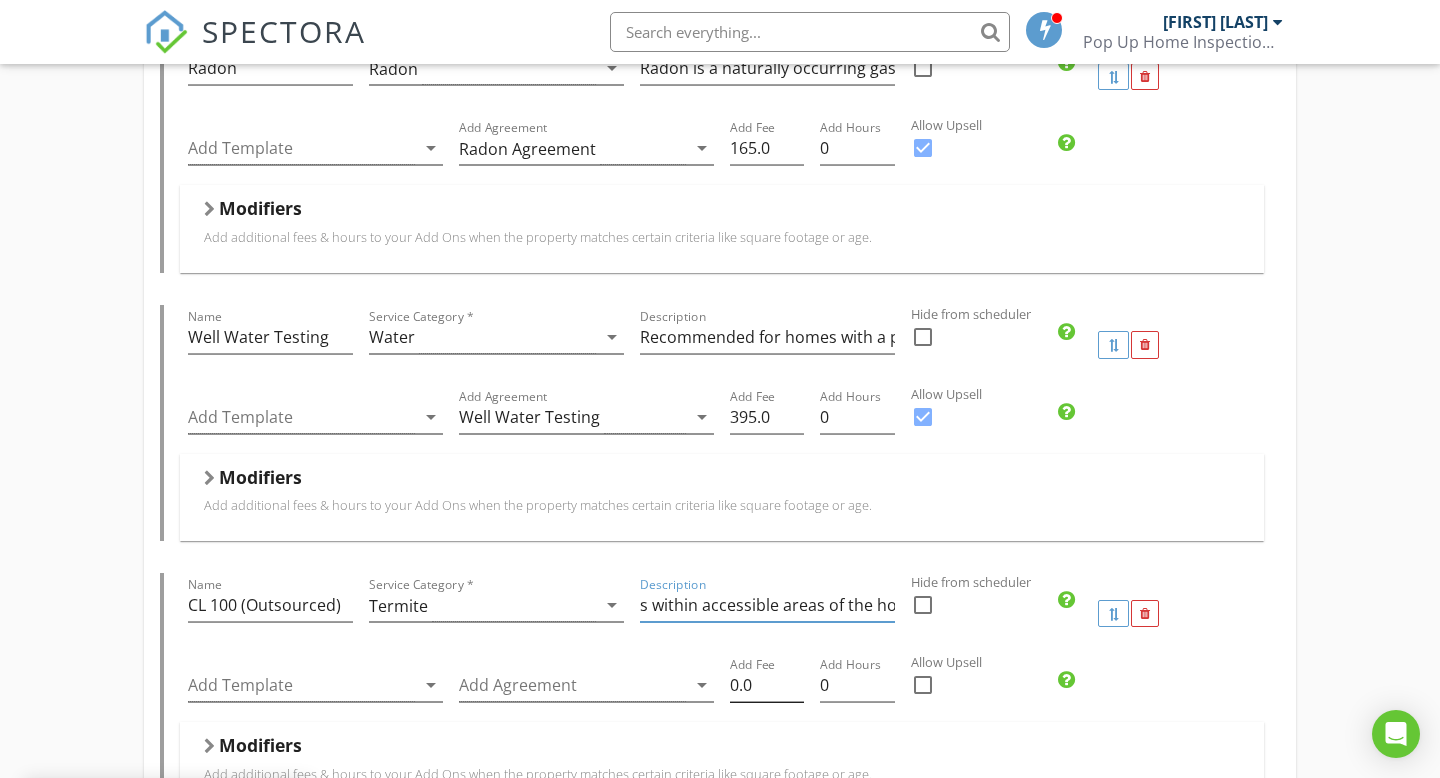 type on "A CL-100 inspection is a licensed pest inspection that checks for visible evidence of wood-destroying organisms (such as termites), wood-destroying fungi (moisture-related), and any resulting damage or conducive conditions within accessible areas of the home." 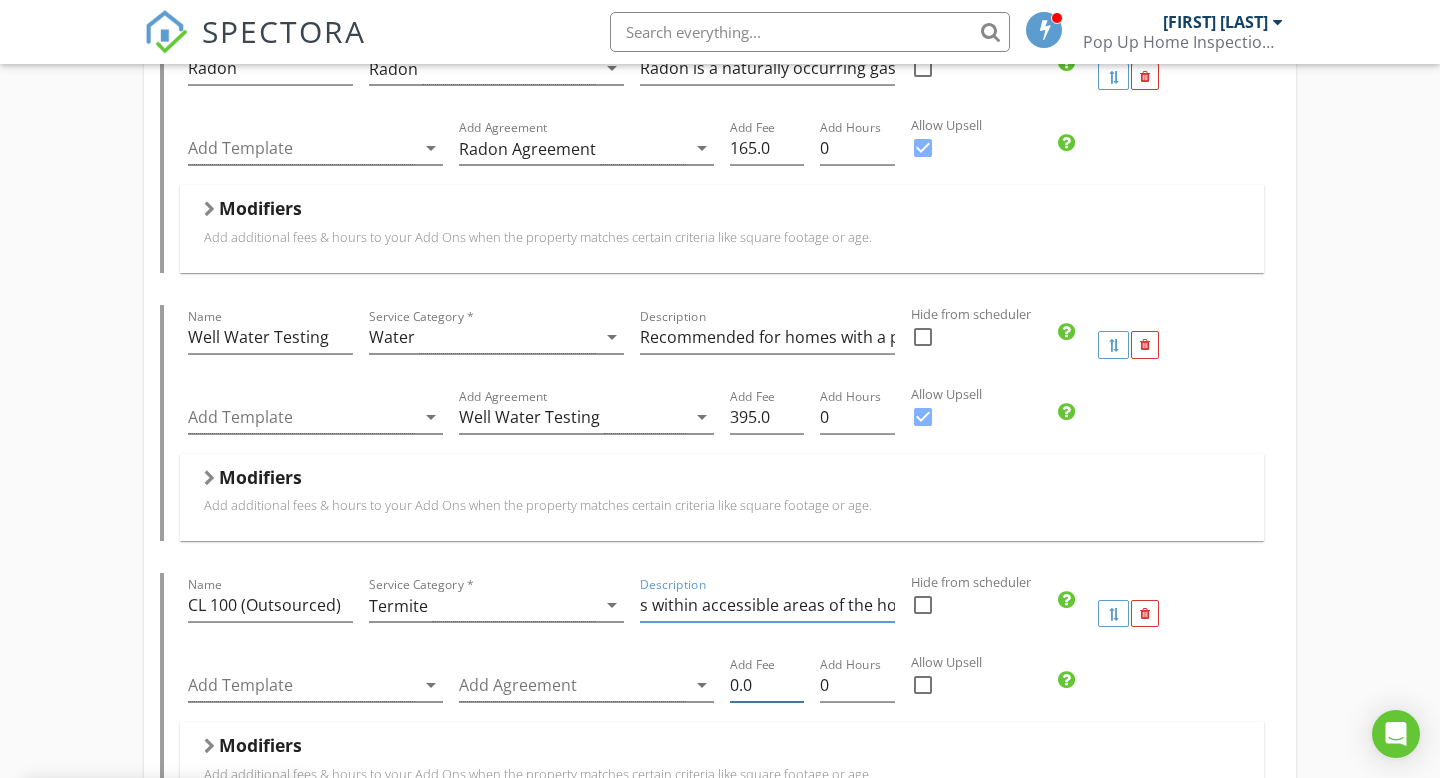 click on "0.0" at bounding box center (767, 685) 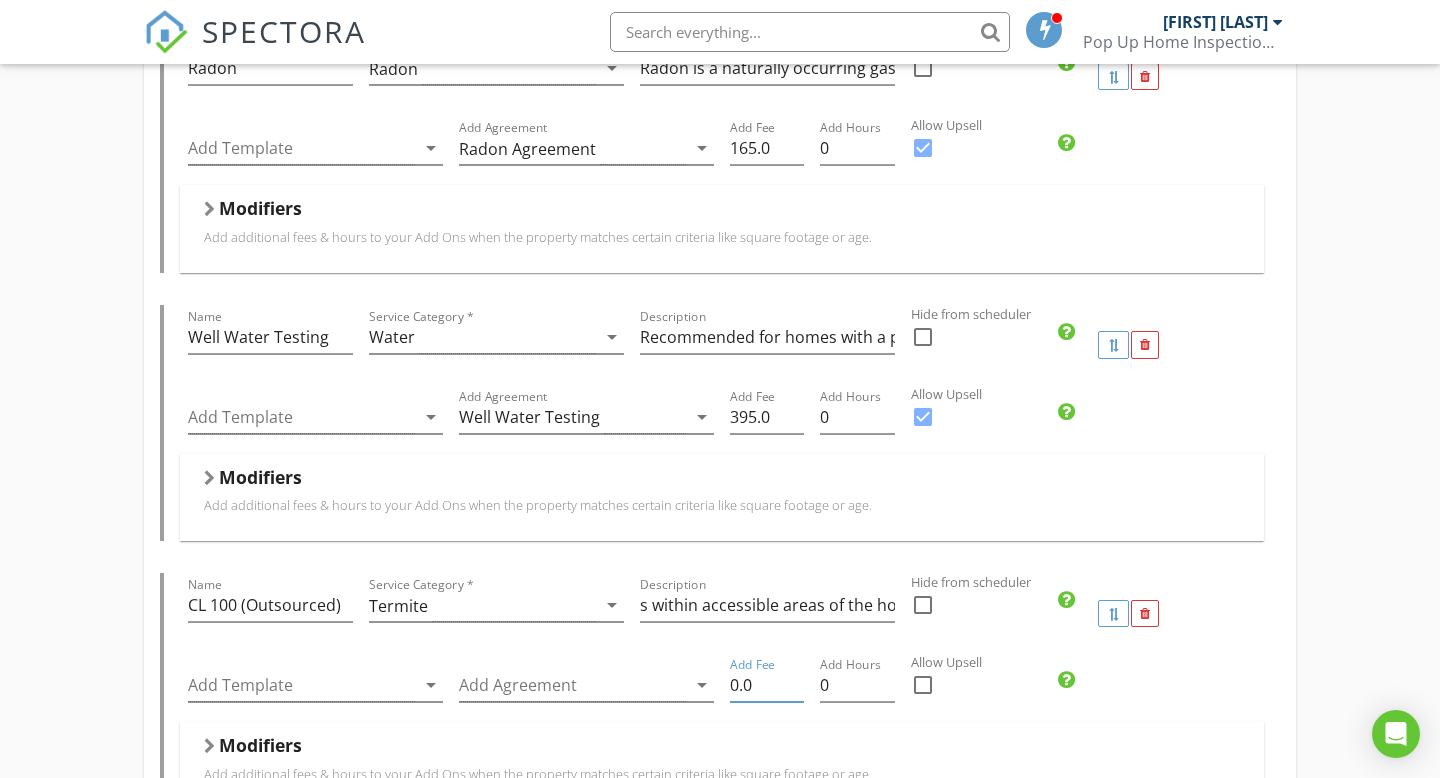 scroll, scrollTop: 0, scrollLeft: 0, axis: both 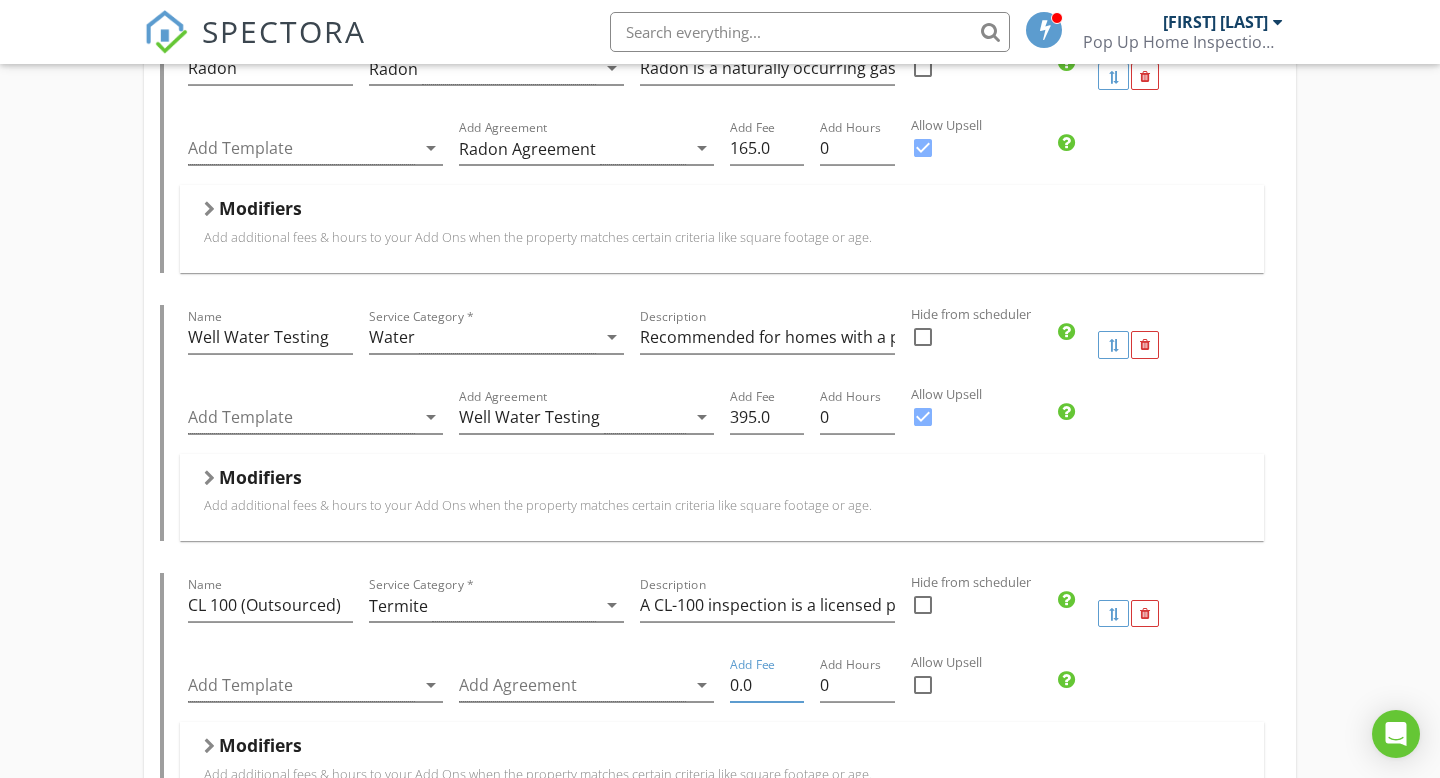 click on "0.0" at bounding box center [767, 685] 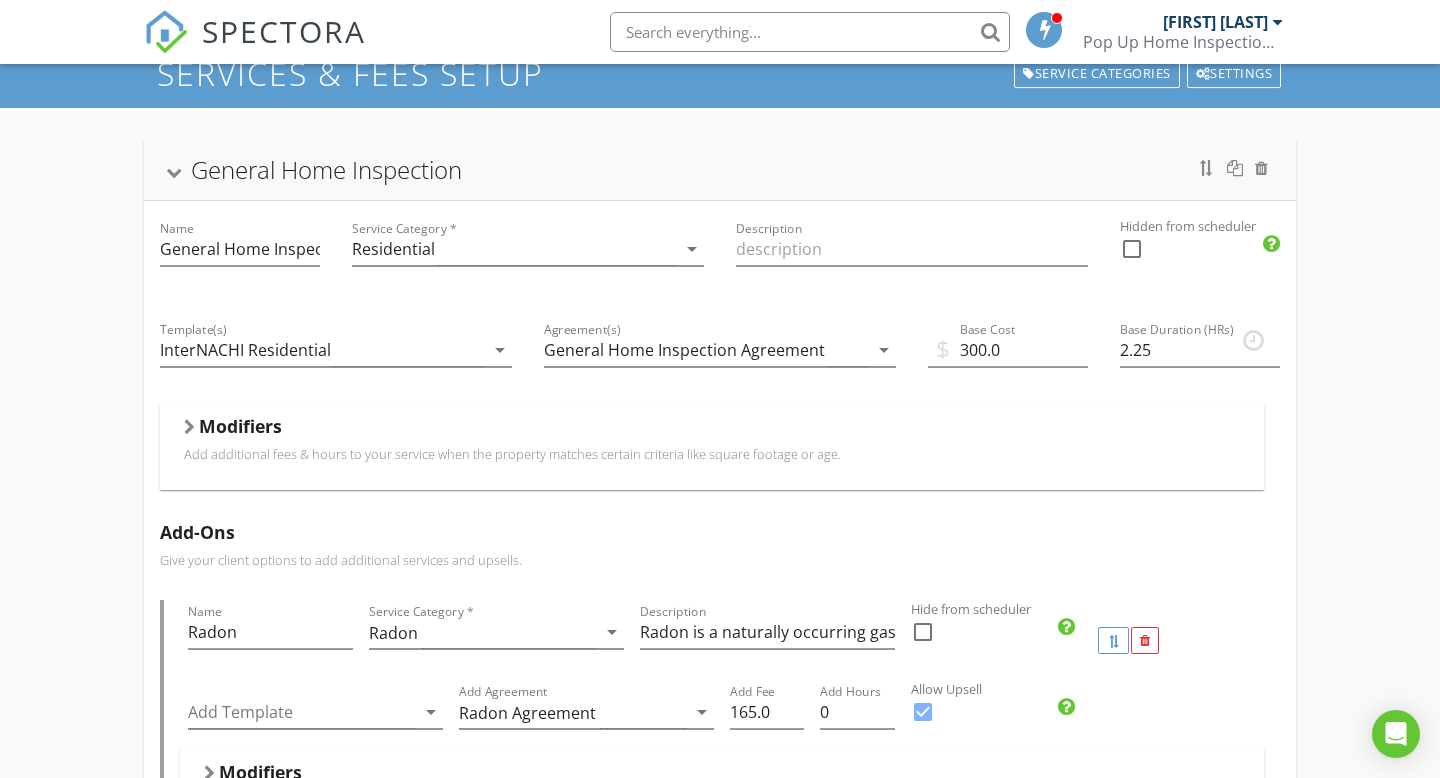 scroll, scrollTop: 0, scrollLeft: 0, axis: both 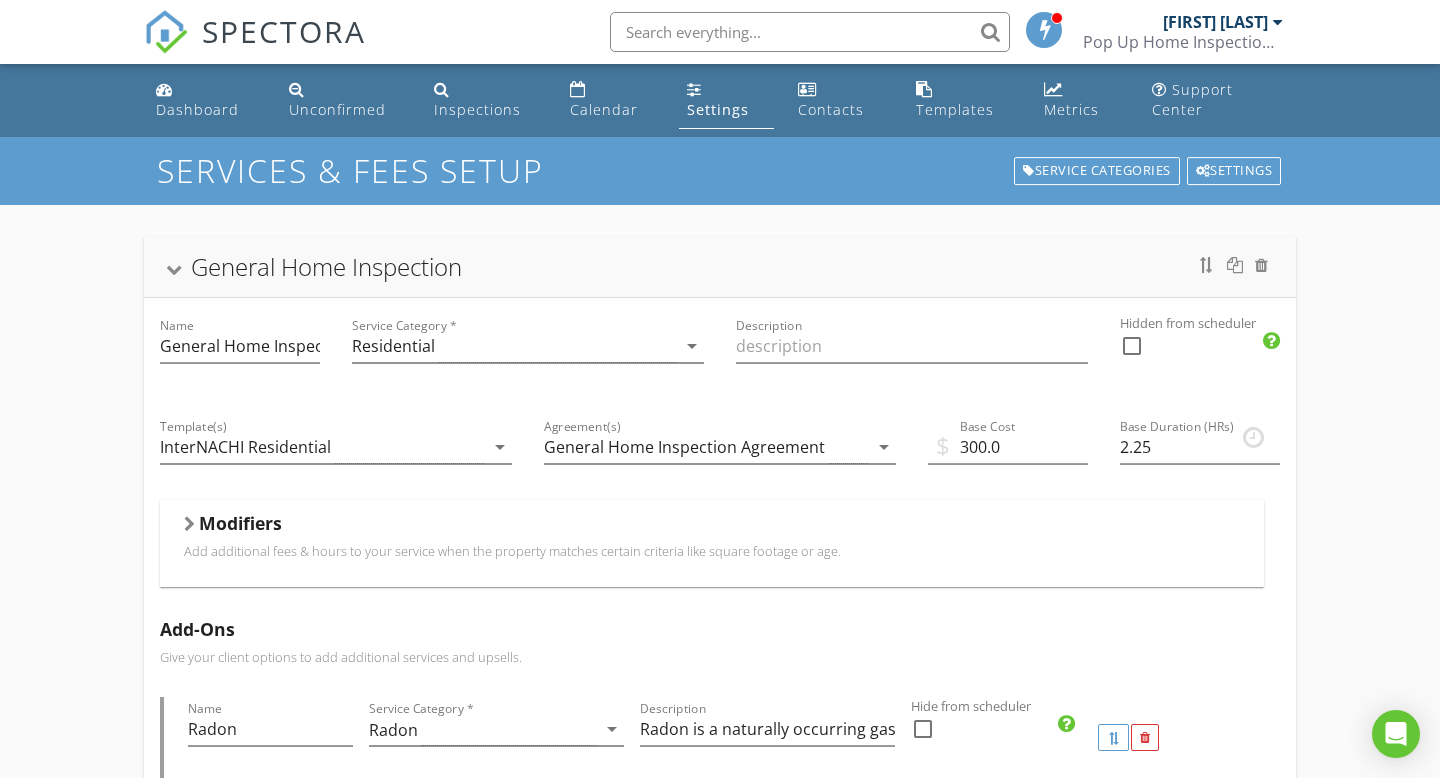 type on "100" 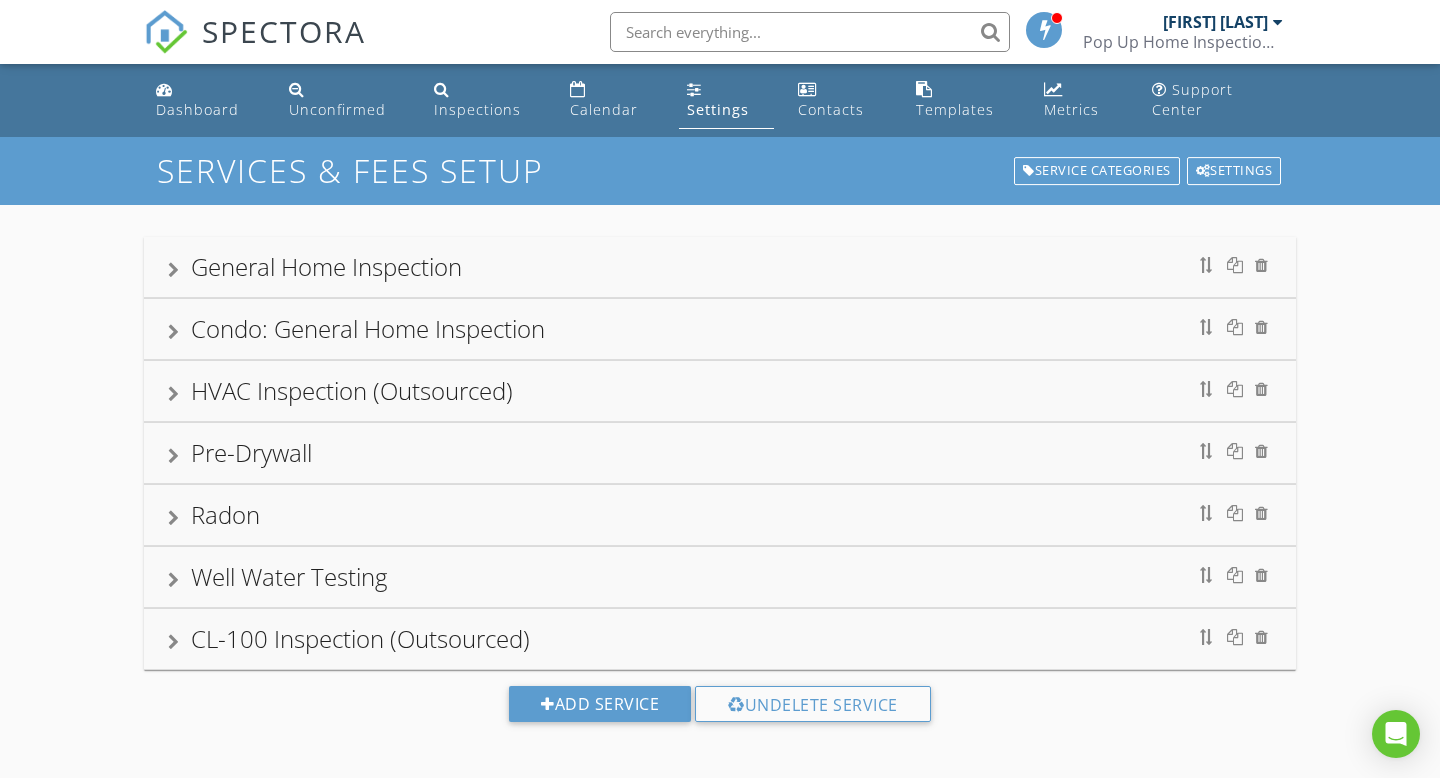 click on "General Home Inspection" at bounding box center (720, 267) 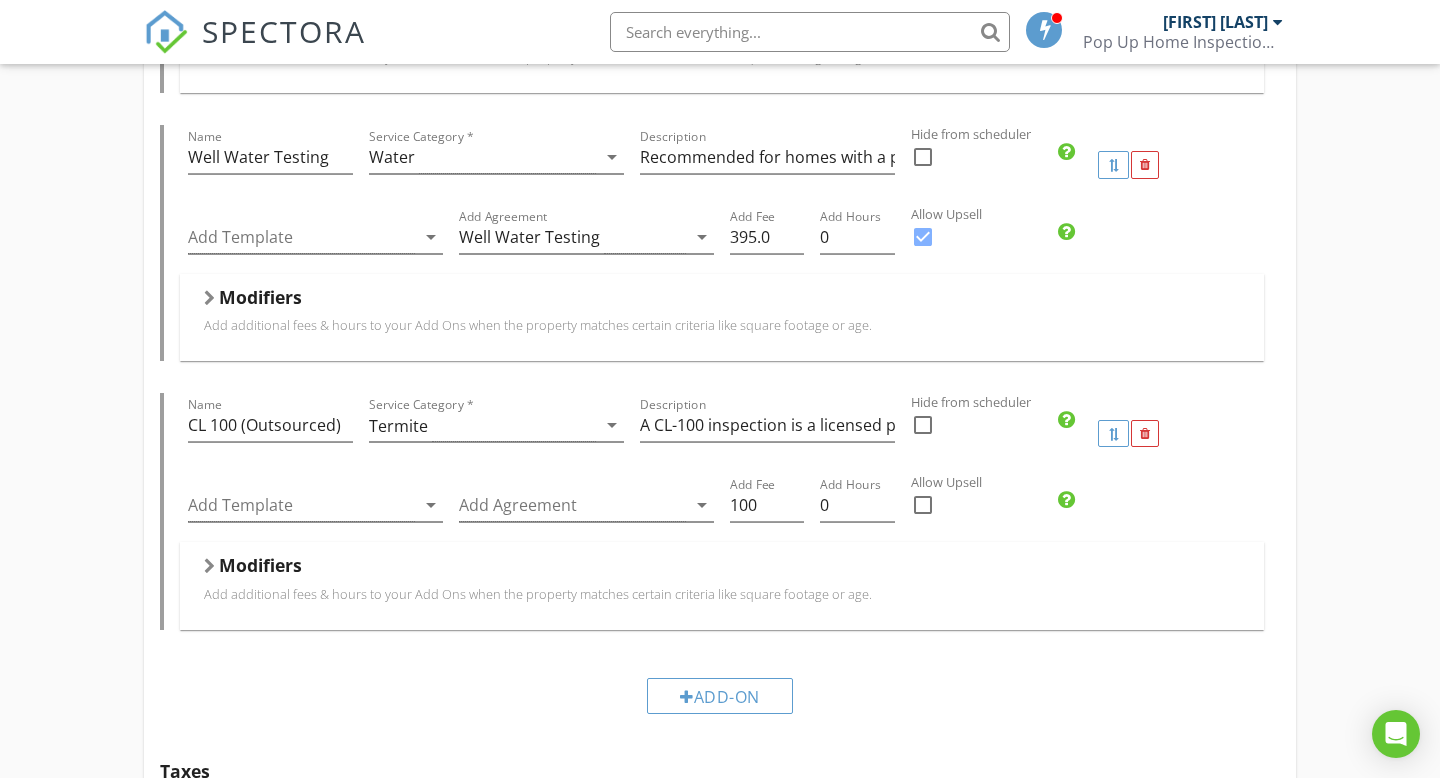 scroll, scrollTop: 888, scrollLeft: 0, axis: vertical 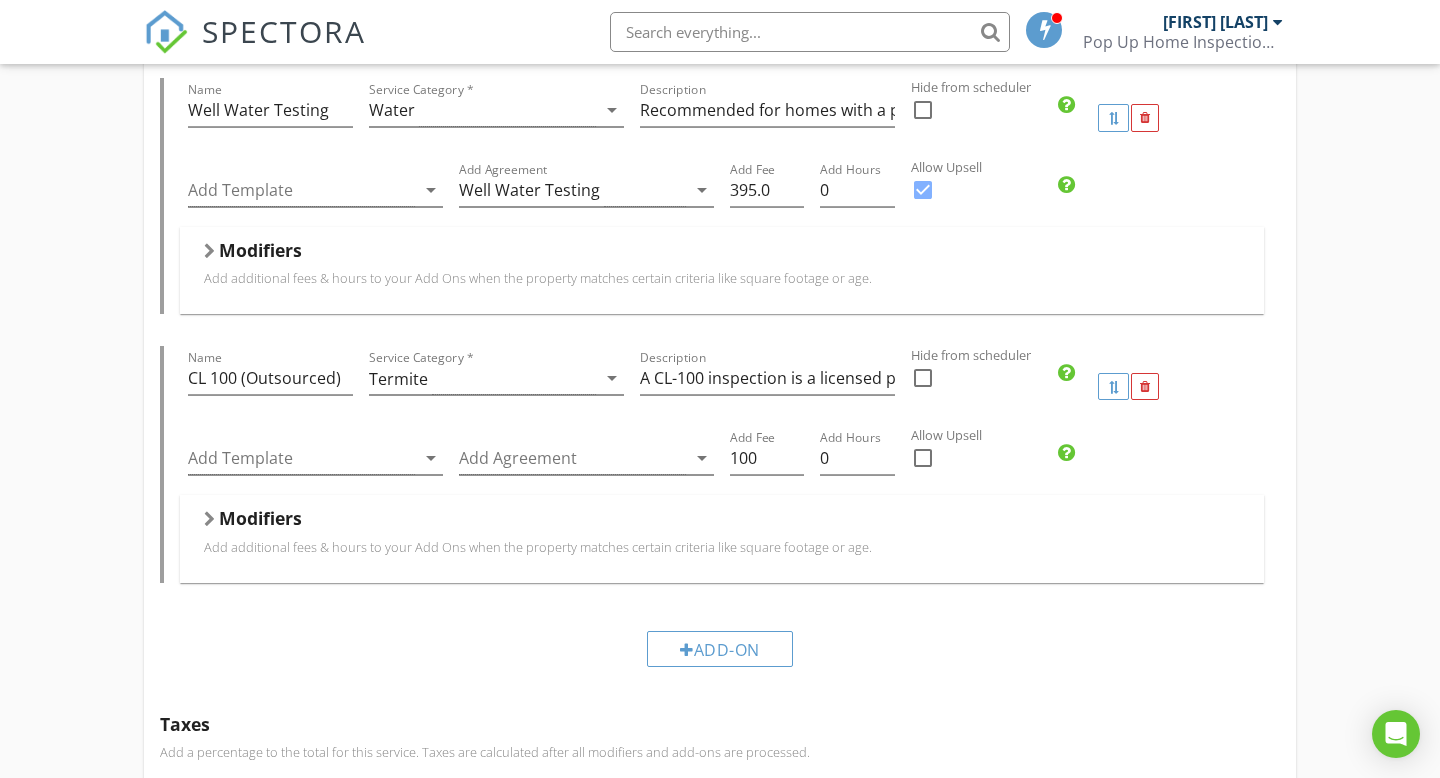 click at bounding box center (923, 458) 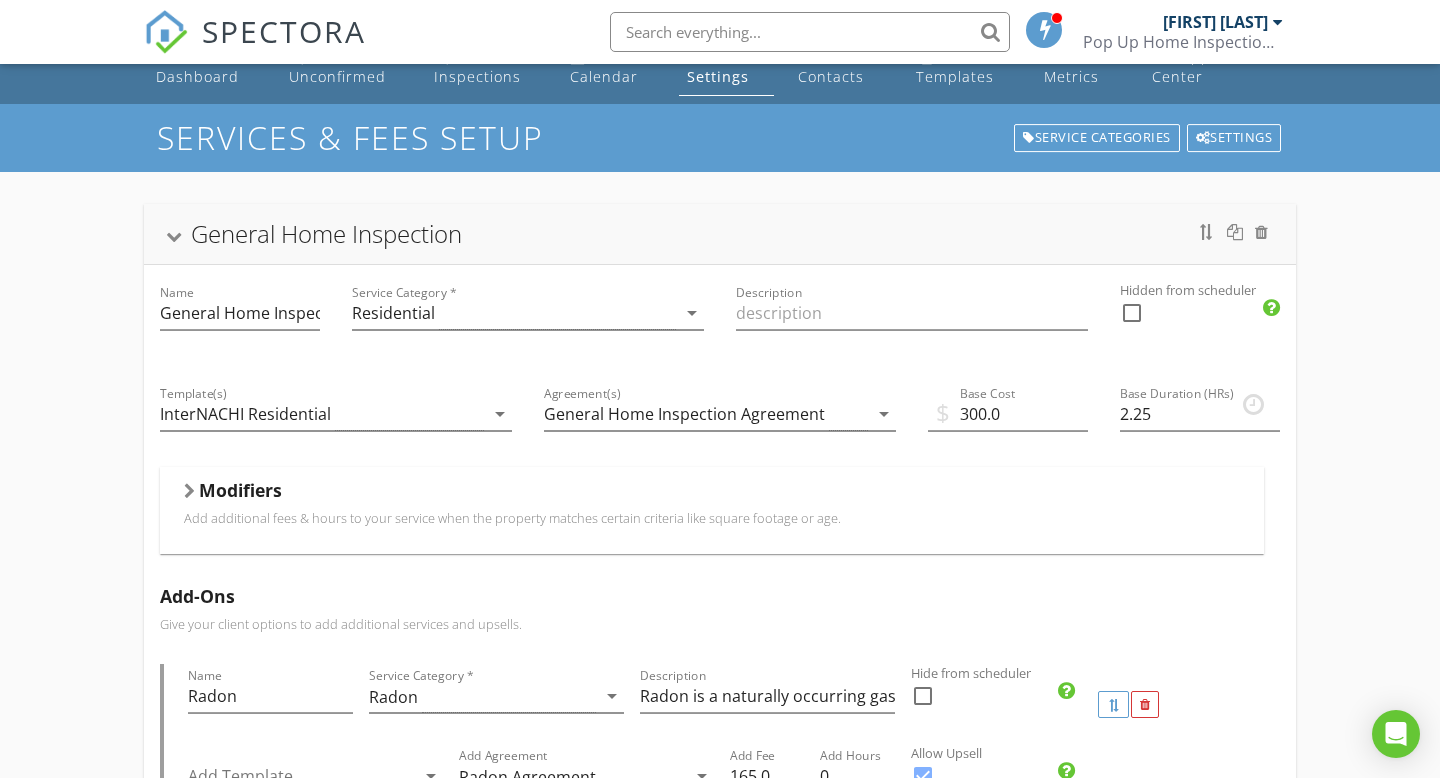 scroll, scrollTop: 0, scrollLeft: 0, axis: both 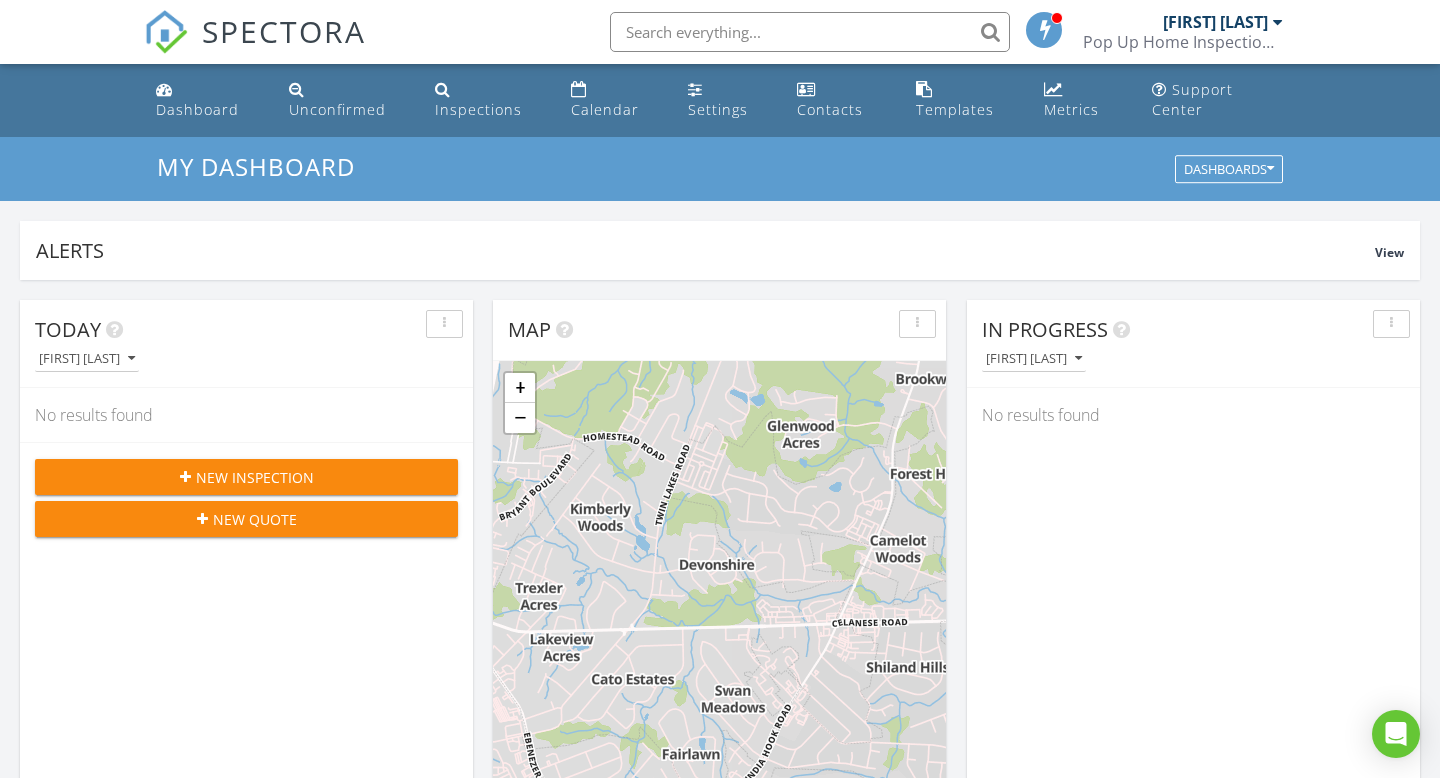 click on "New Inspection     New Quote" at bounding box center (246, 497) 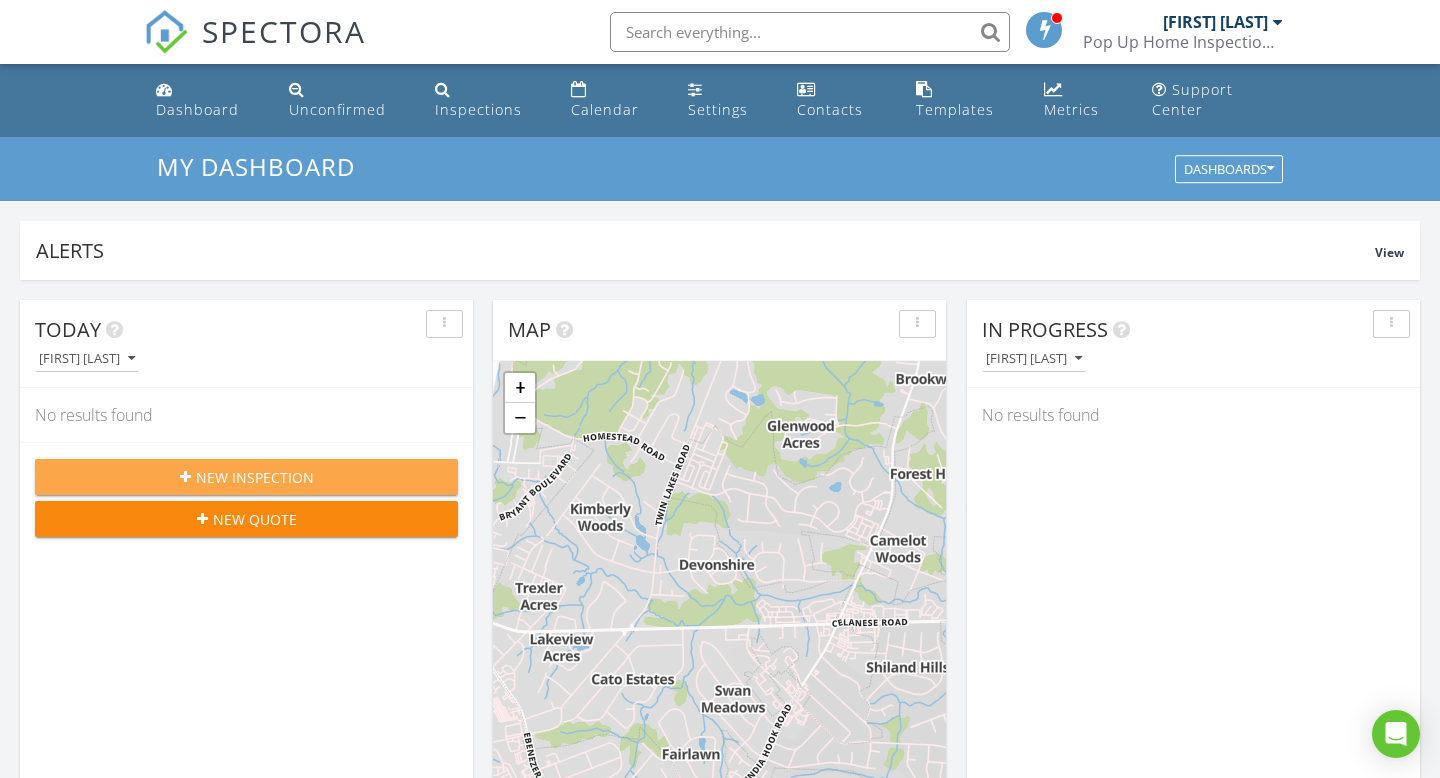 click on "New Inspection" at bounding box center [246, 477] 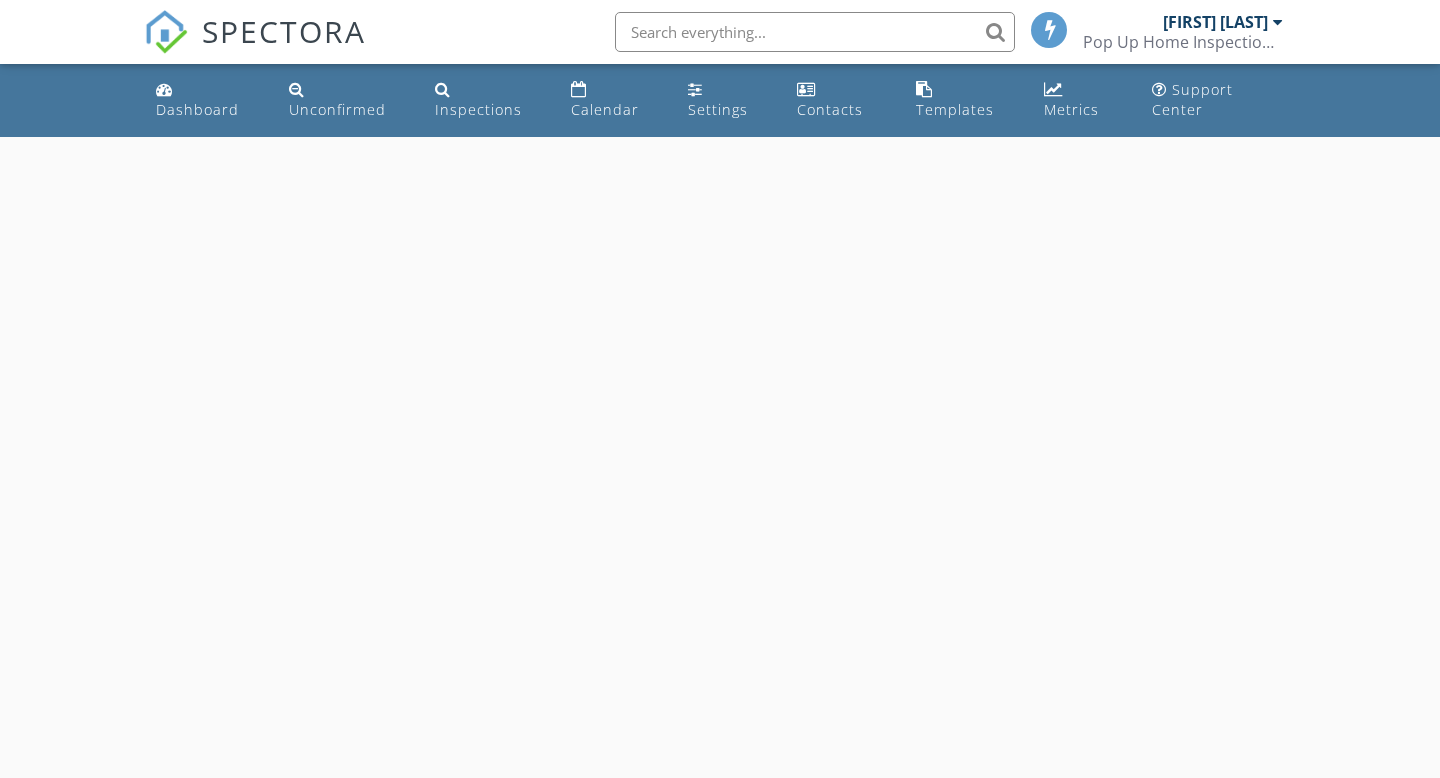 scroll, scrollTop: 0, scrollLeft: 0, axis: both 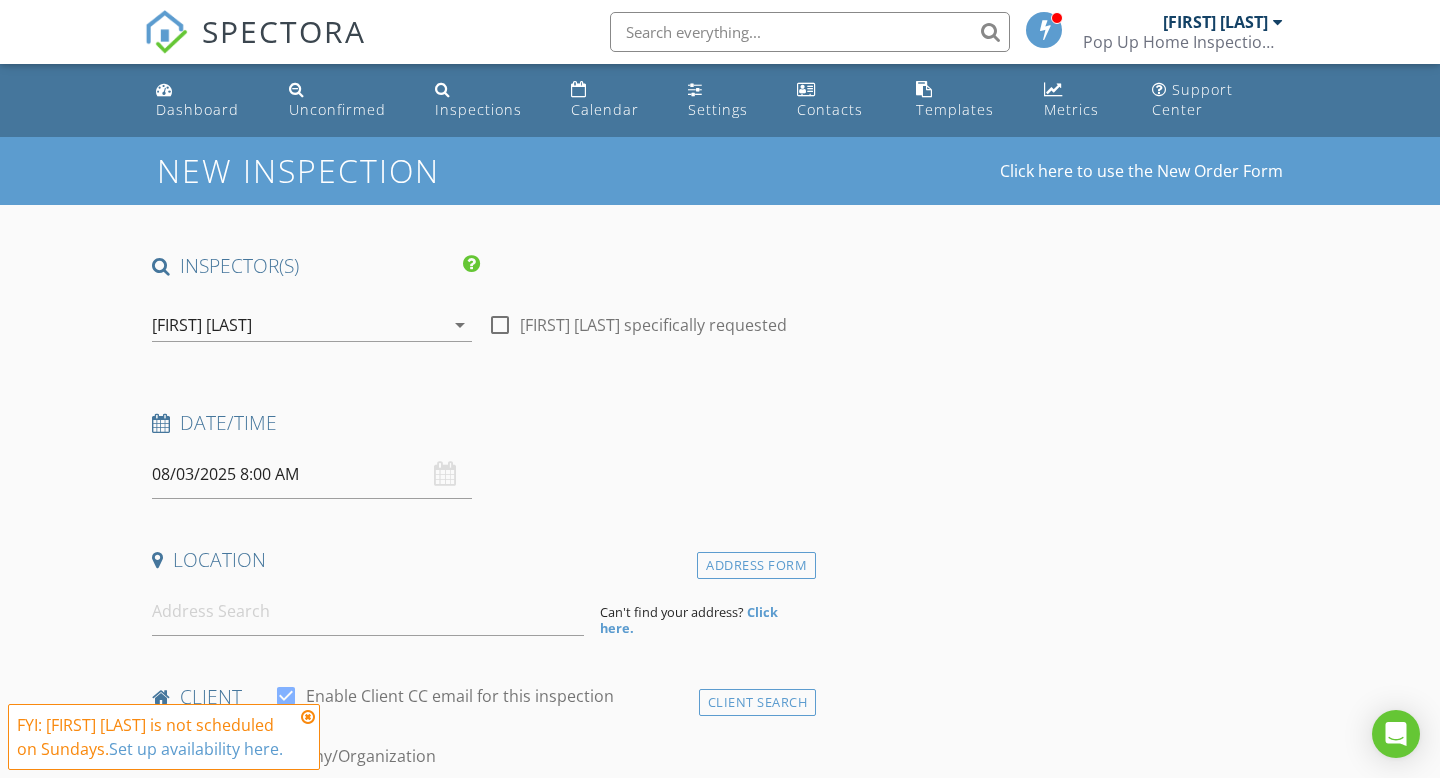 click on "08/03/2025 8:00 AM" at bounding box center (312, 474) 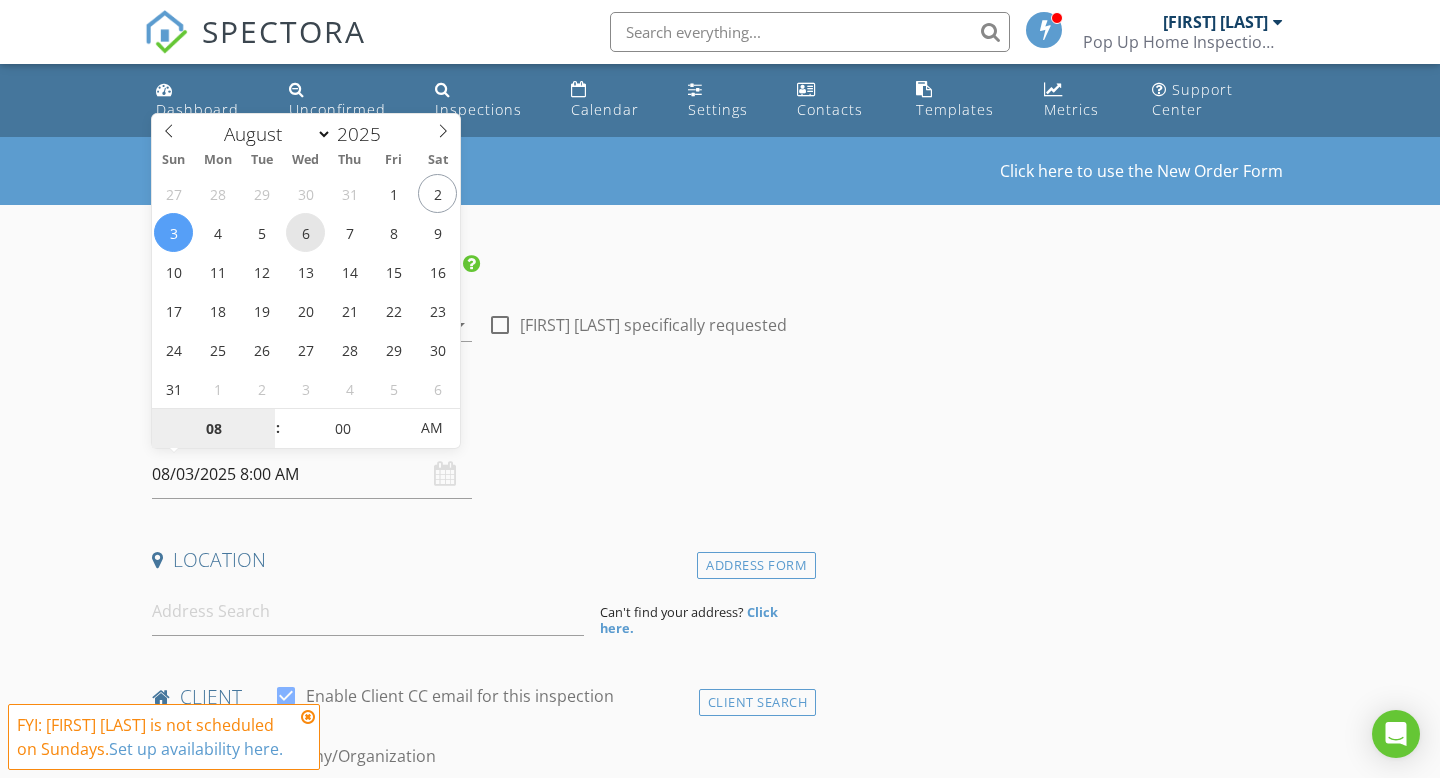 type on "08/06/2025 8:00 AM" 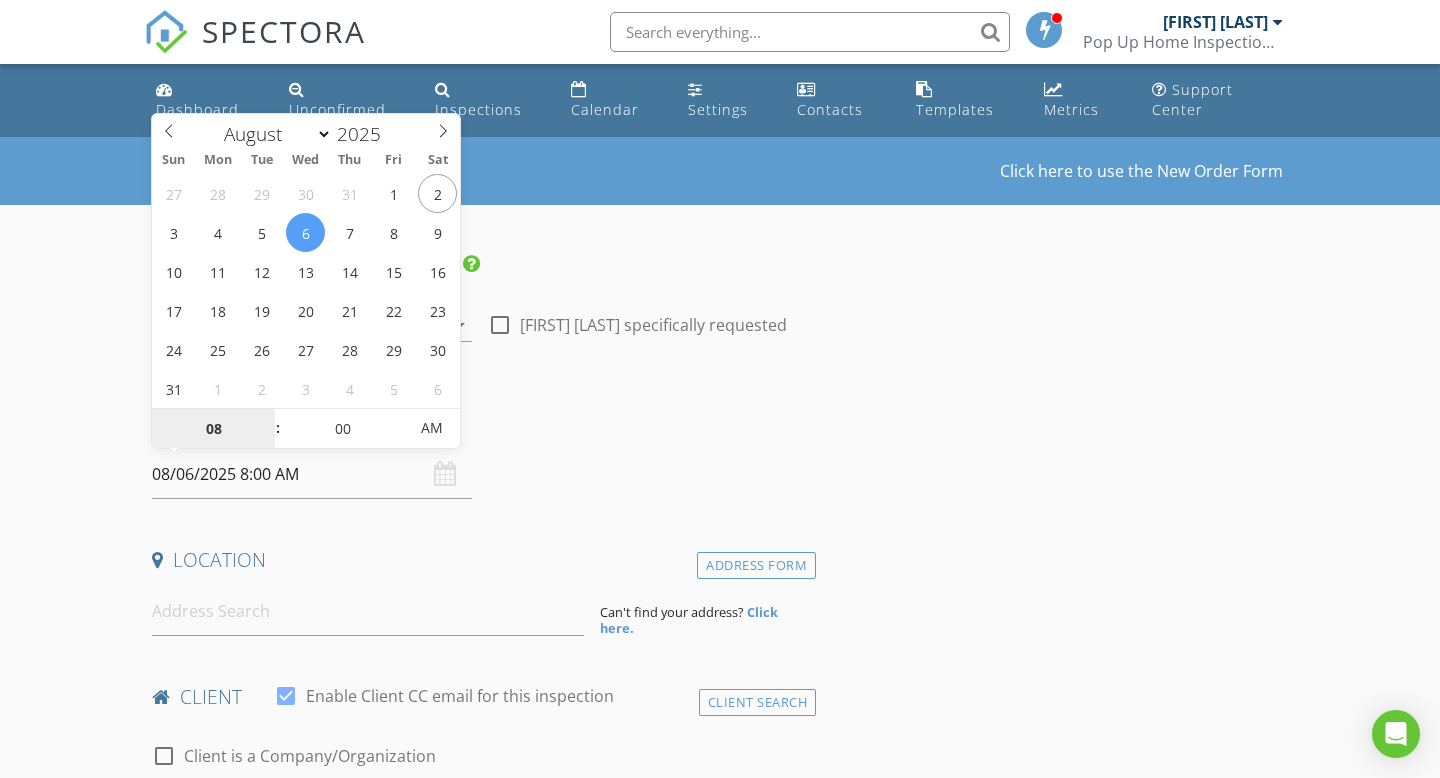 type on "9" 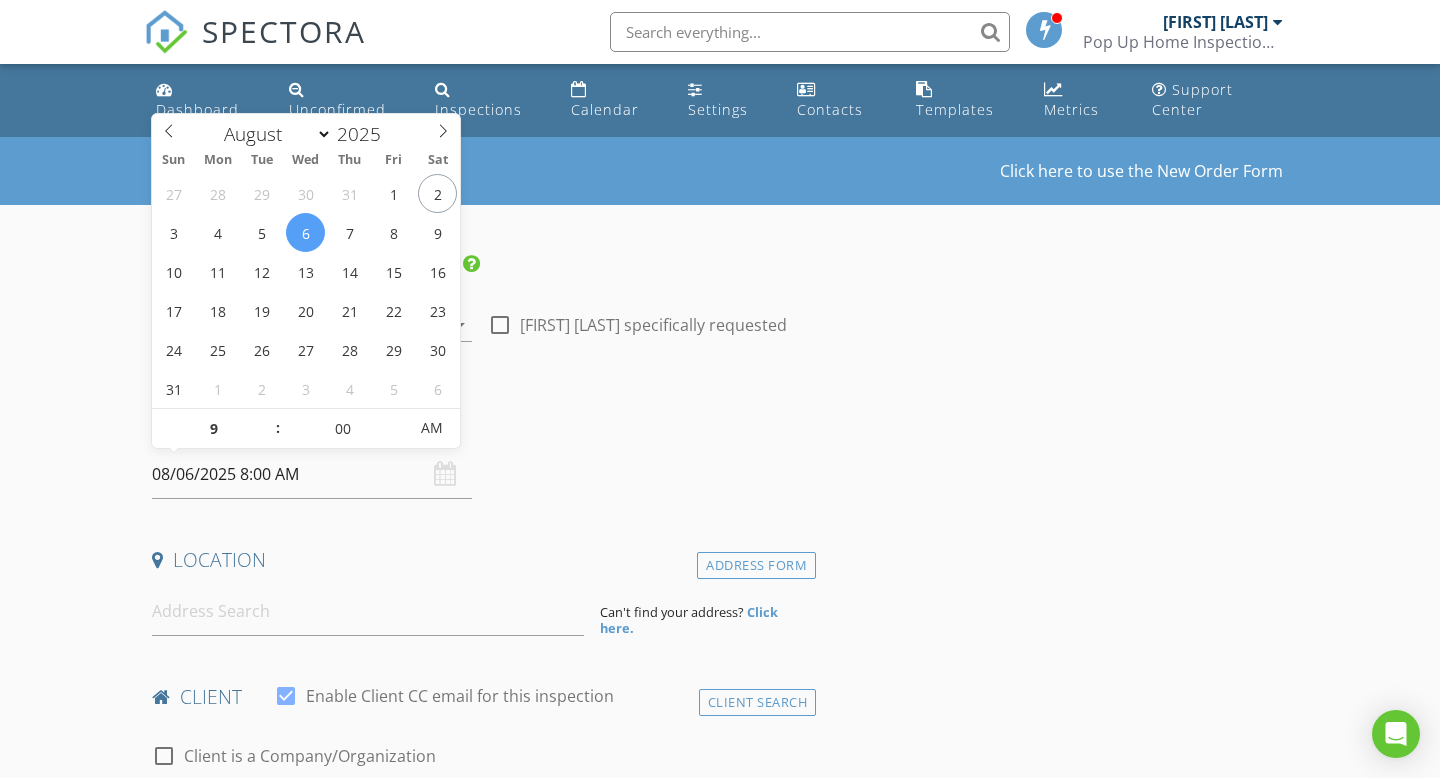 type on "08/06/2025 9:00 AM" 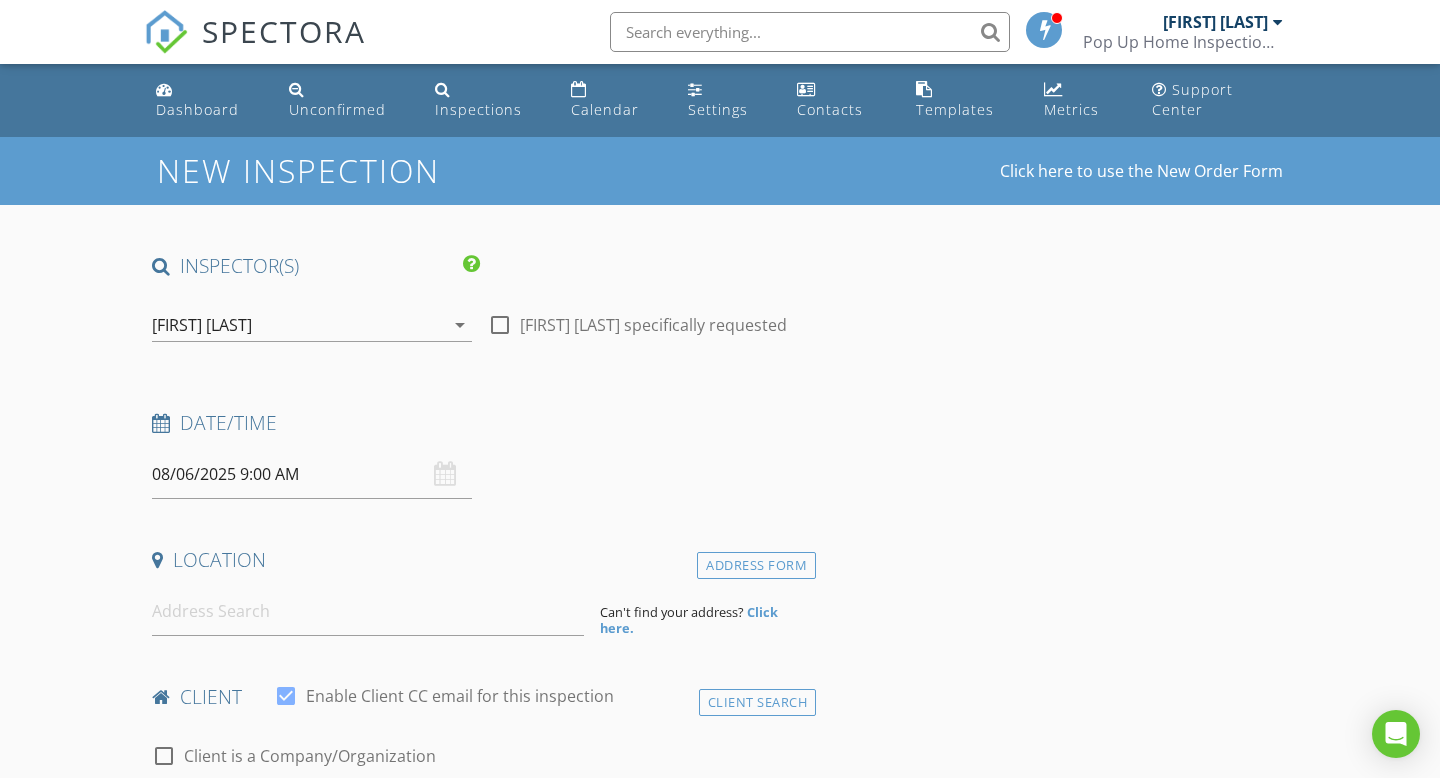 click on "Date/Time
08/06/2025 9:00 AM" at bounding box center (480, 454) 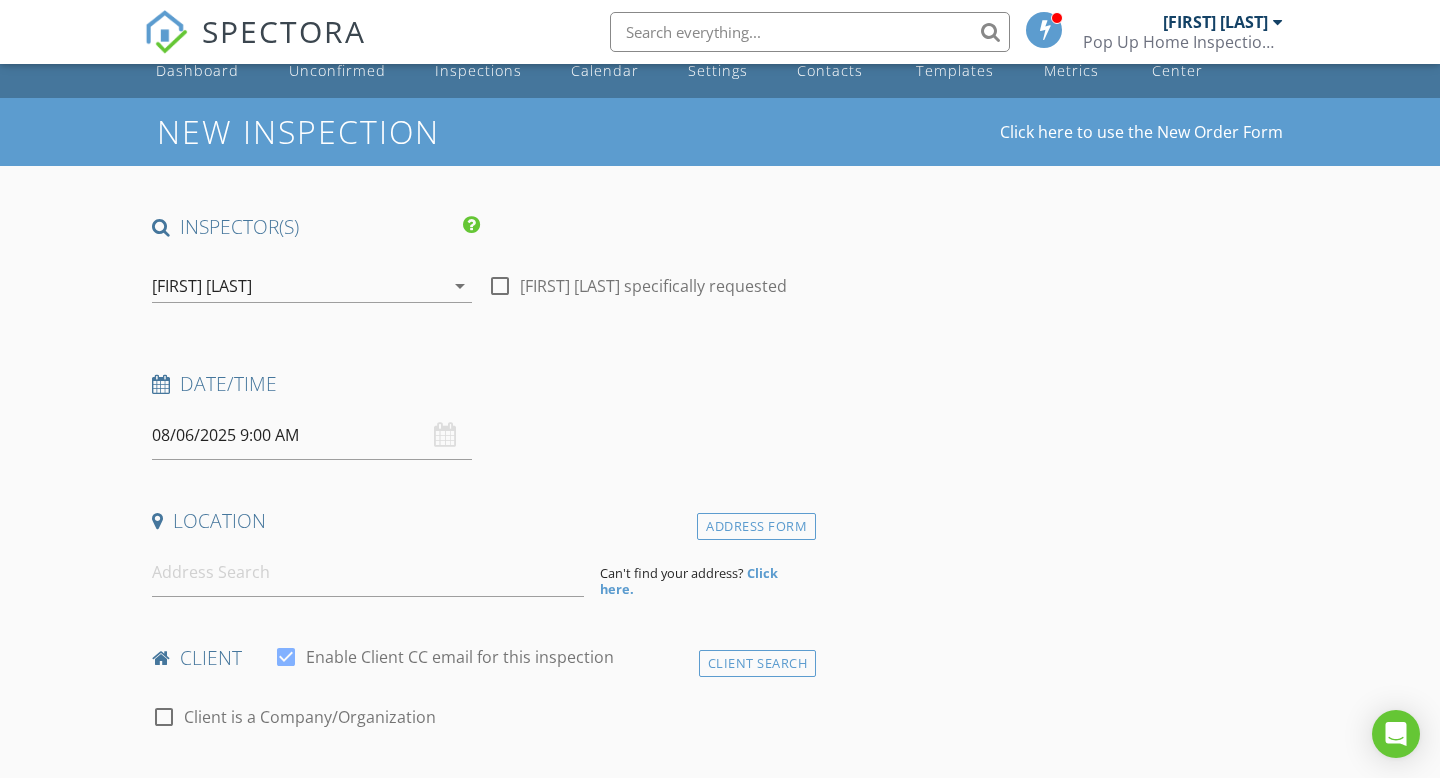 scroll, scrollTop: 50, scrollLeft: 0, axis: vertical 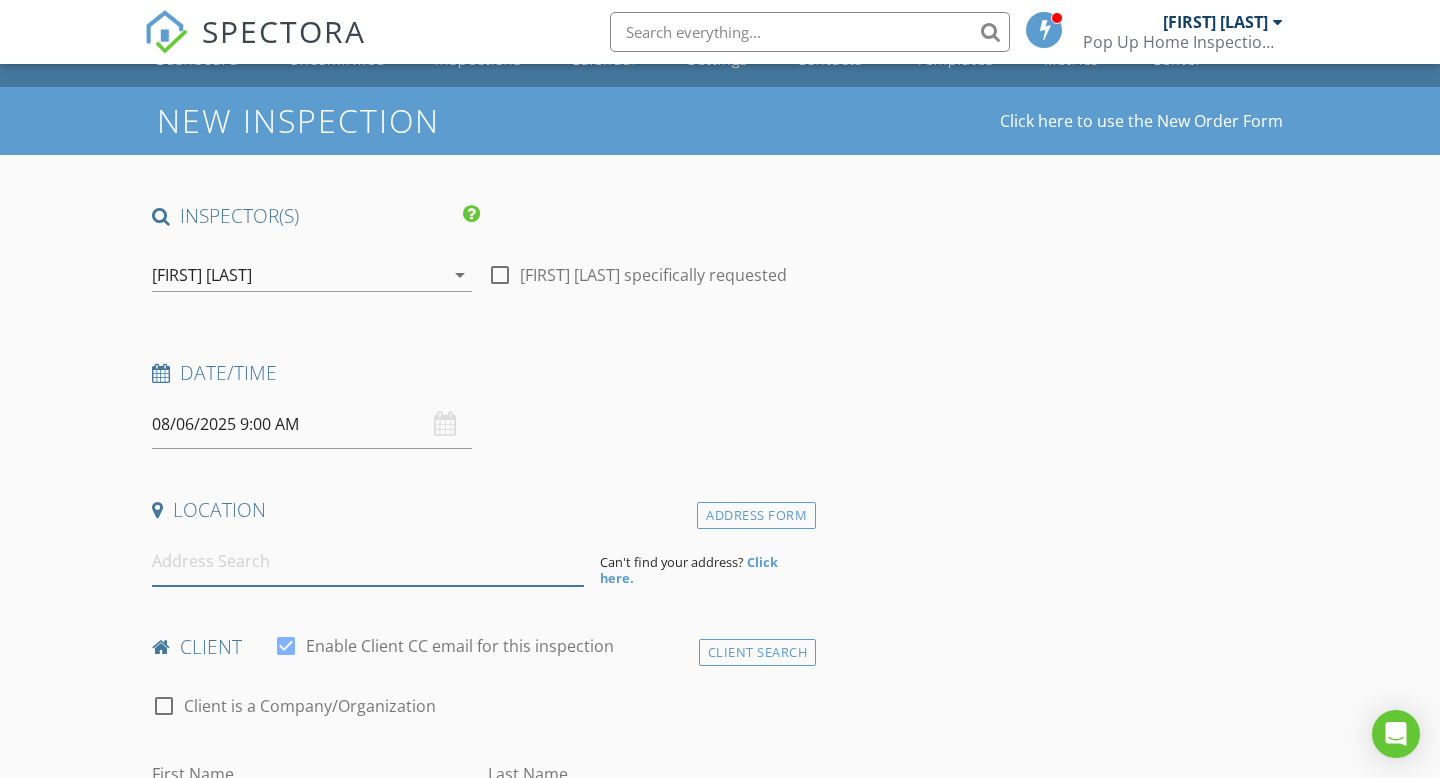 click at bounding box center (368, 561) 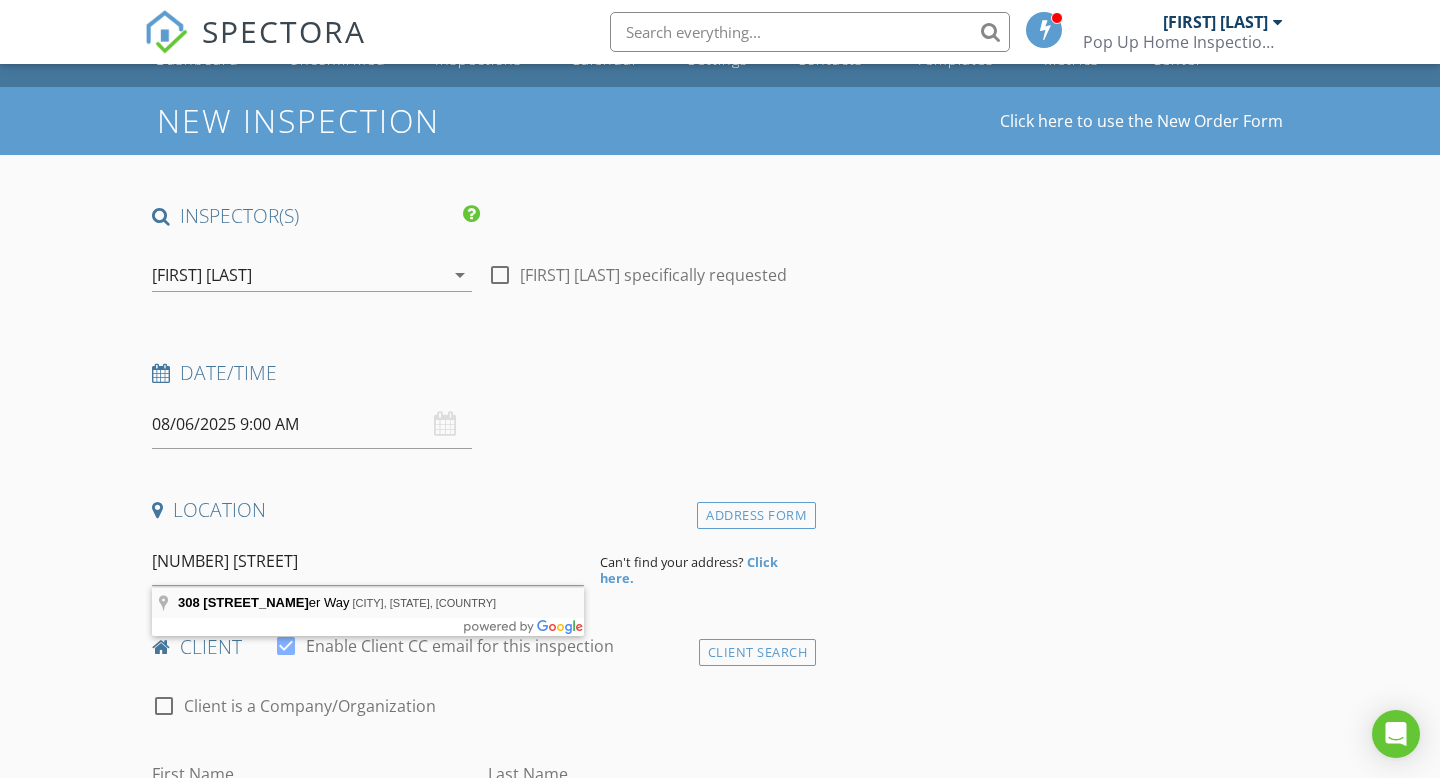 type on "308 Marshdeer Way, Columbia, SC, USA" 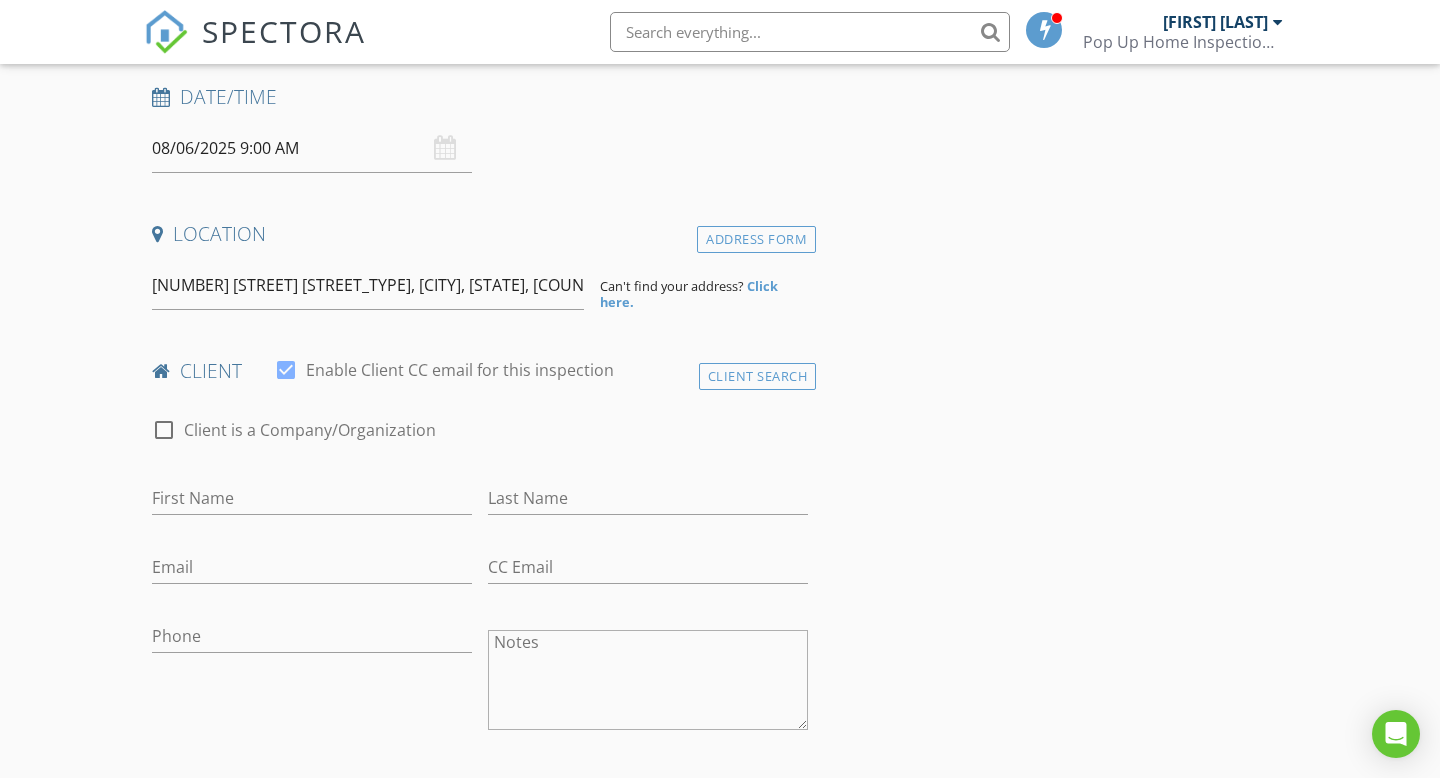 scroll, scrollTop: 342, scrollLeft: 0, axis: vertical 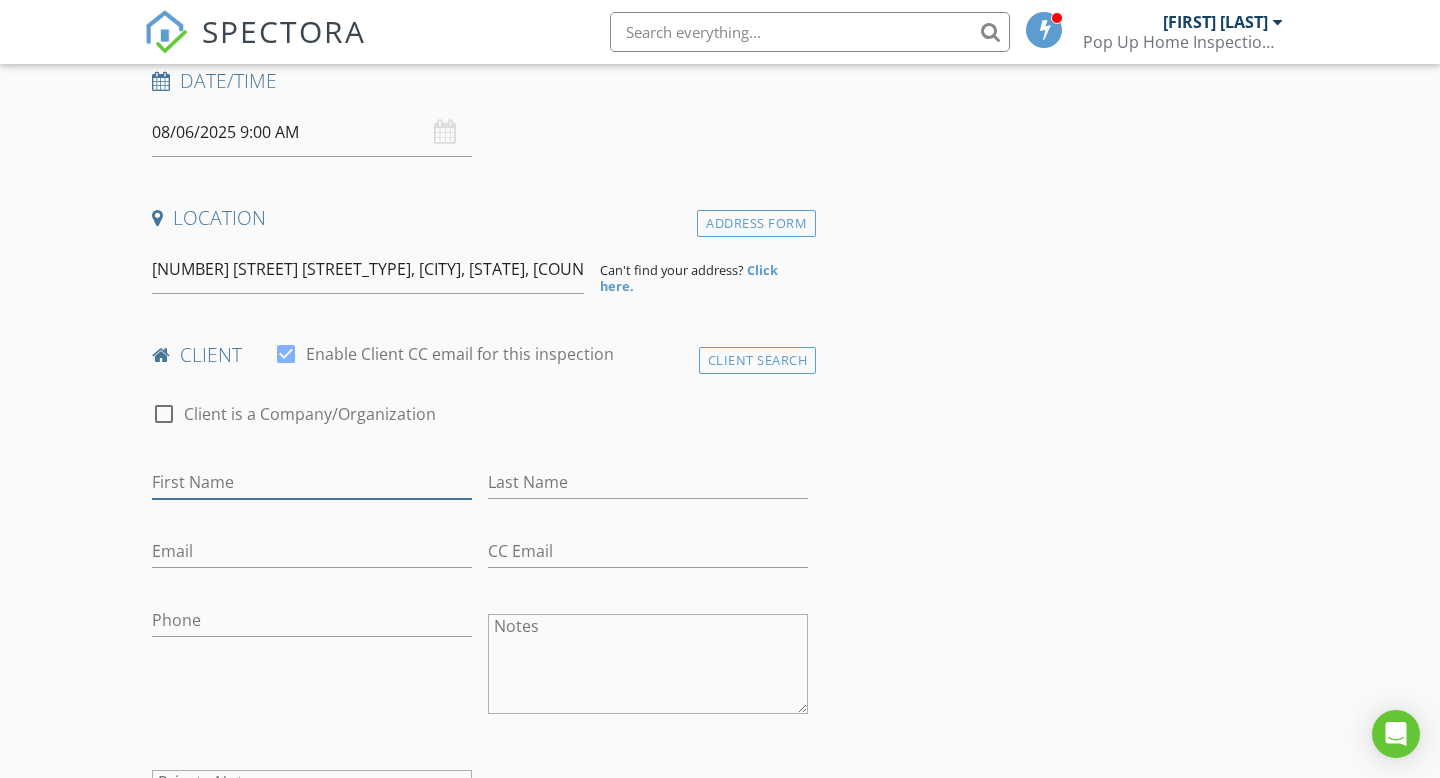 click on "First Name" at bounding box center (312, 482) 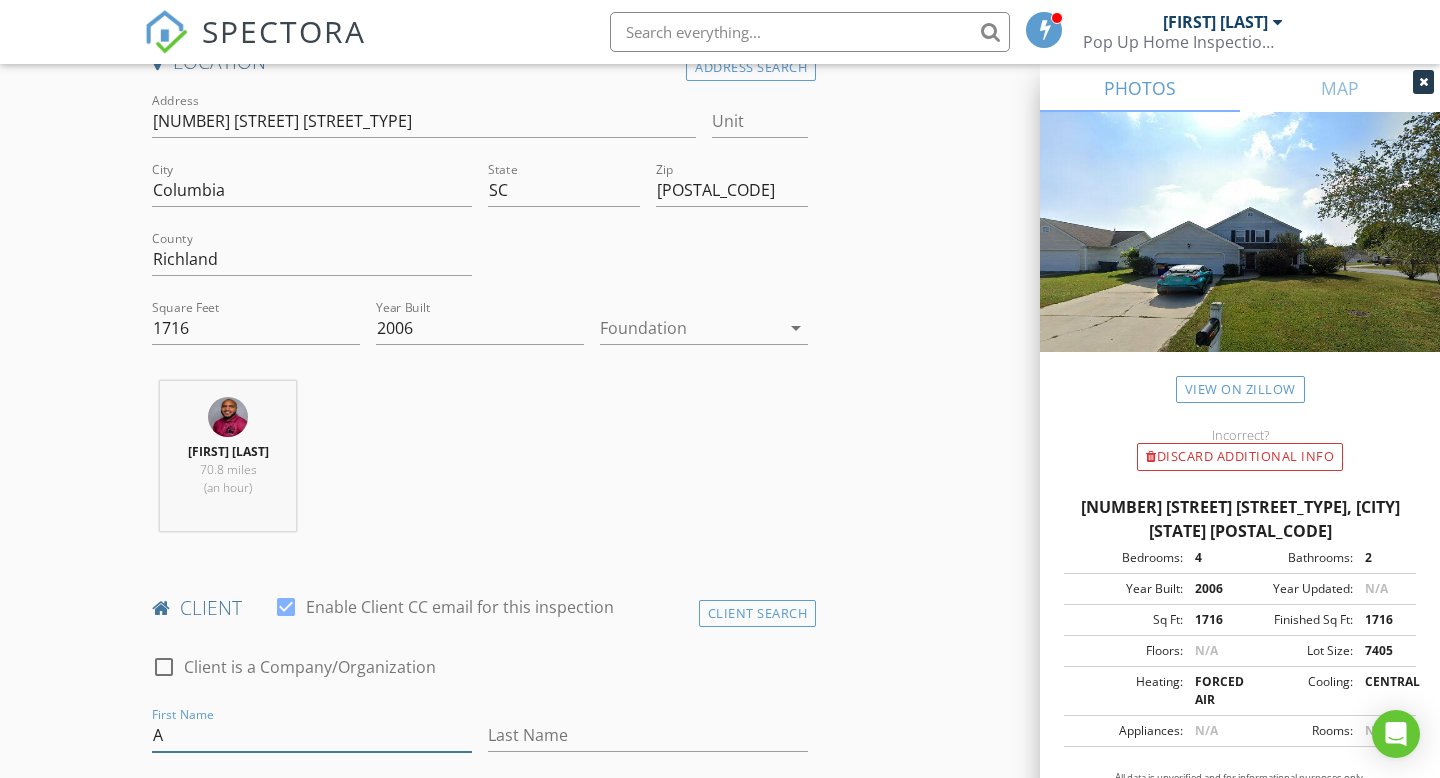 scroll, scrollTop: 500, scrollLeft: 0, axis: vertical 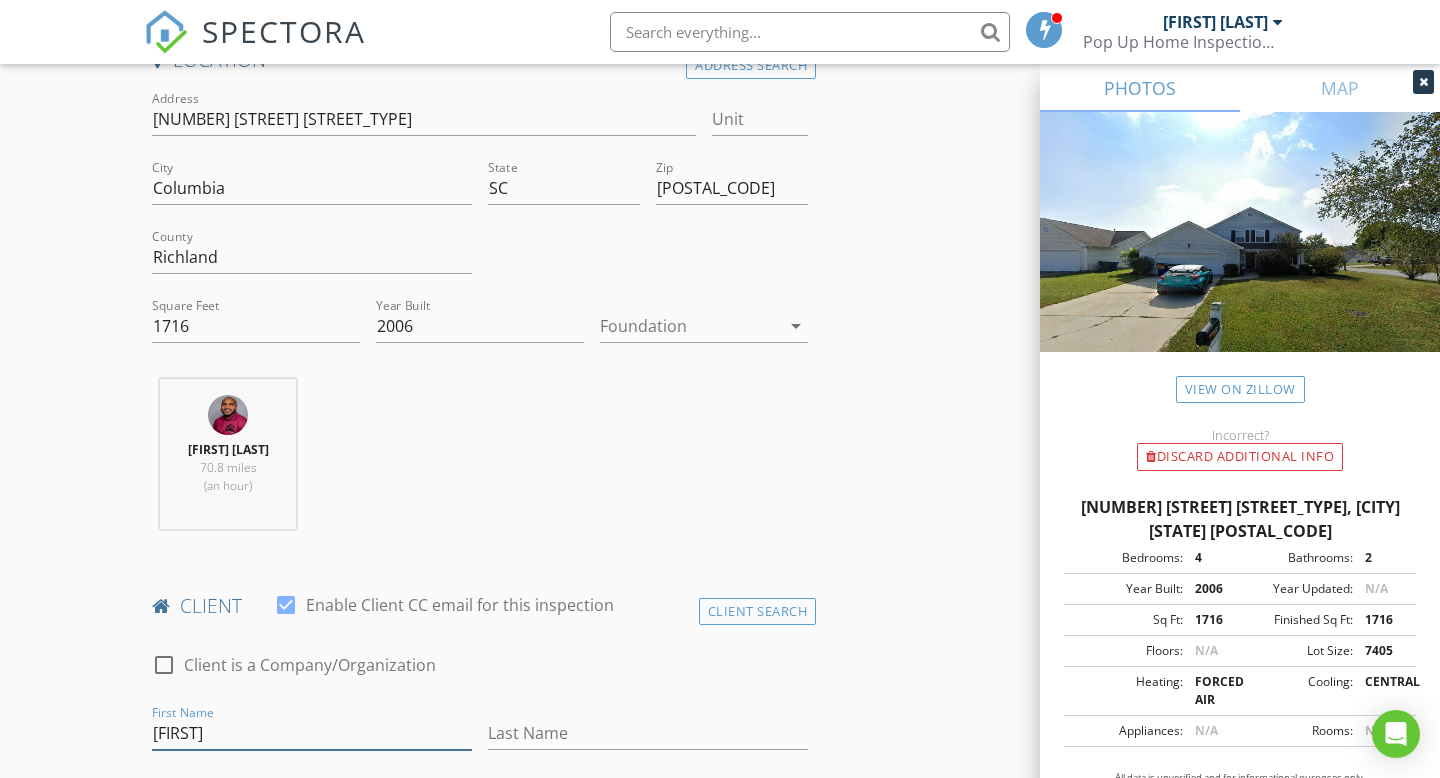 type on "[FIRST]" 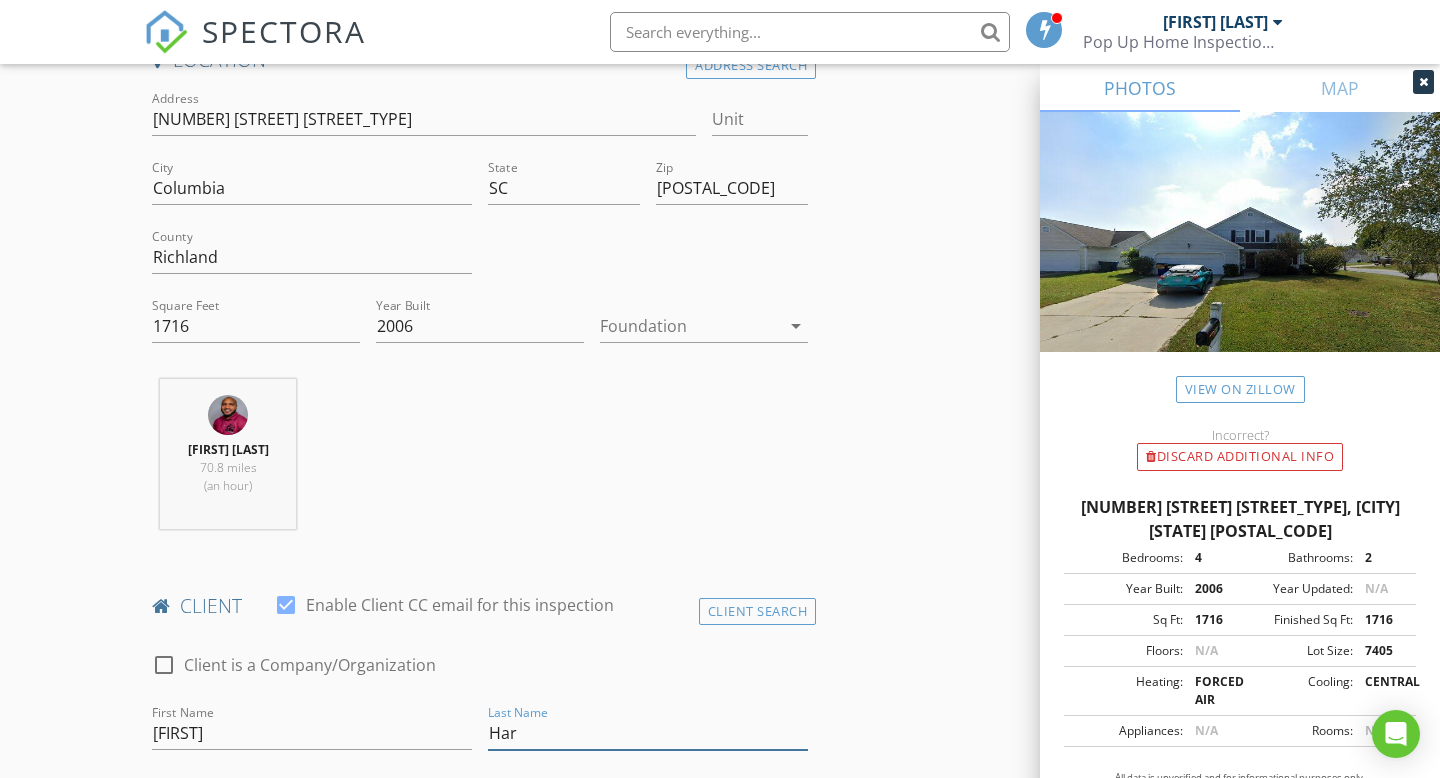 type on "[LAST]" 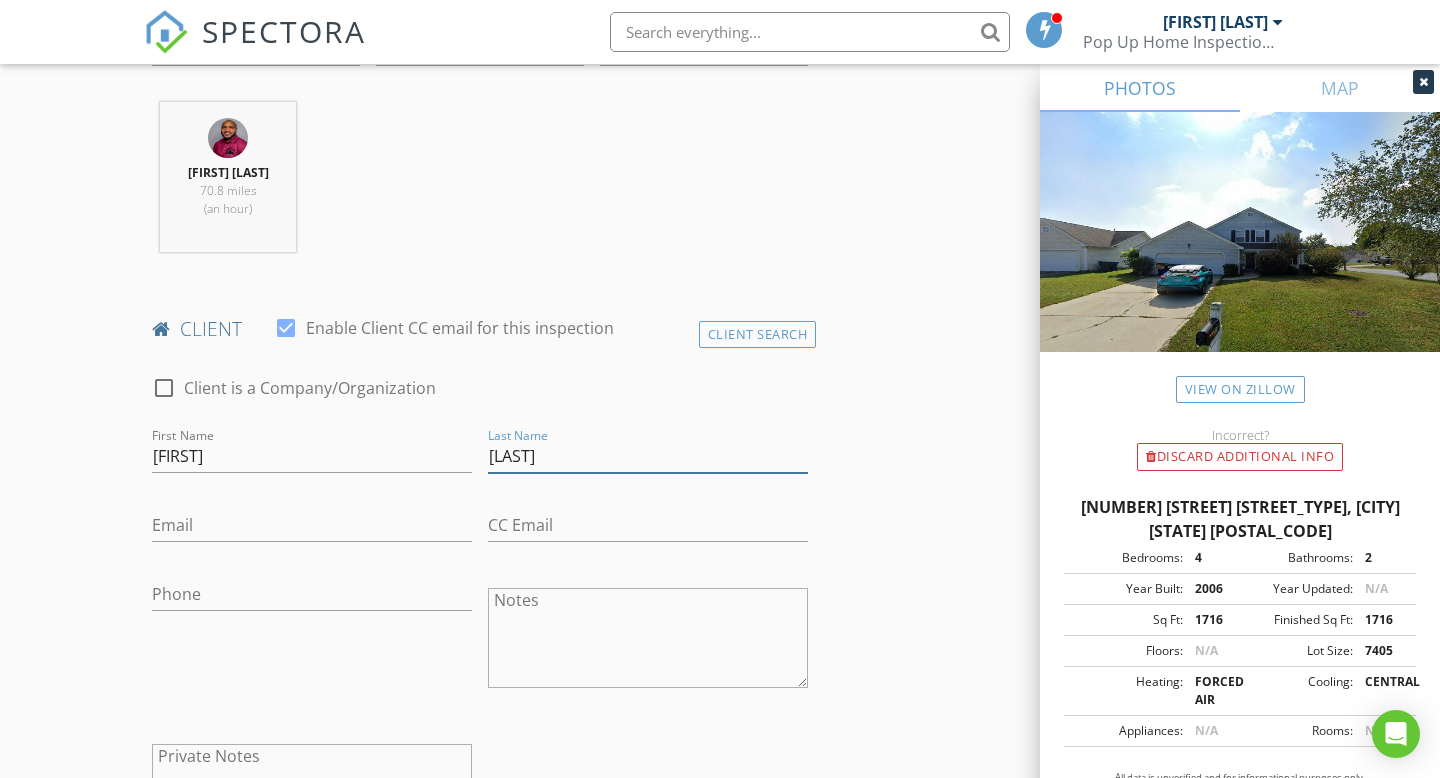scroll, scrollTop: 779, scrollLeft: 0, axis: vertical 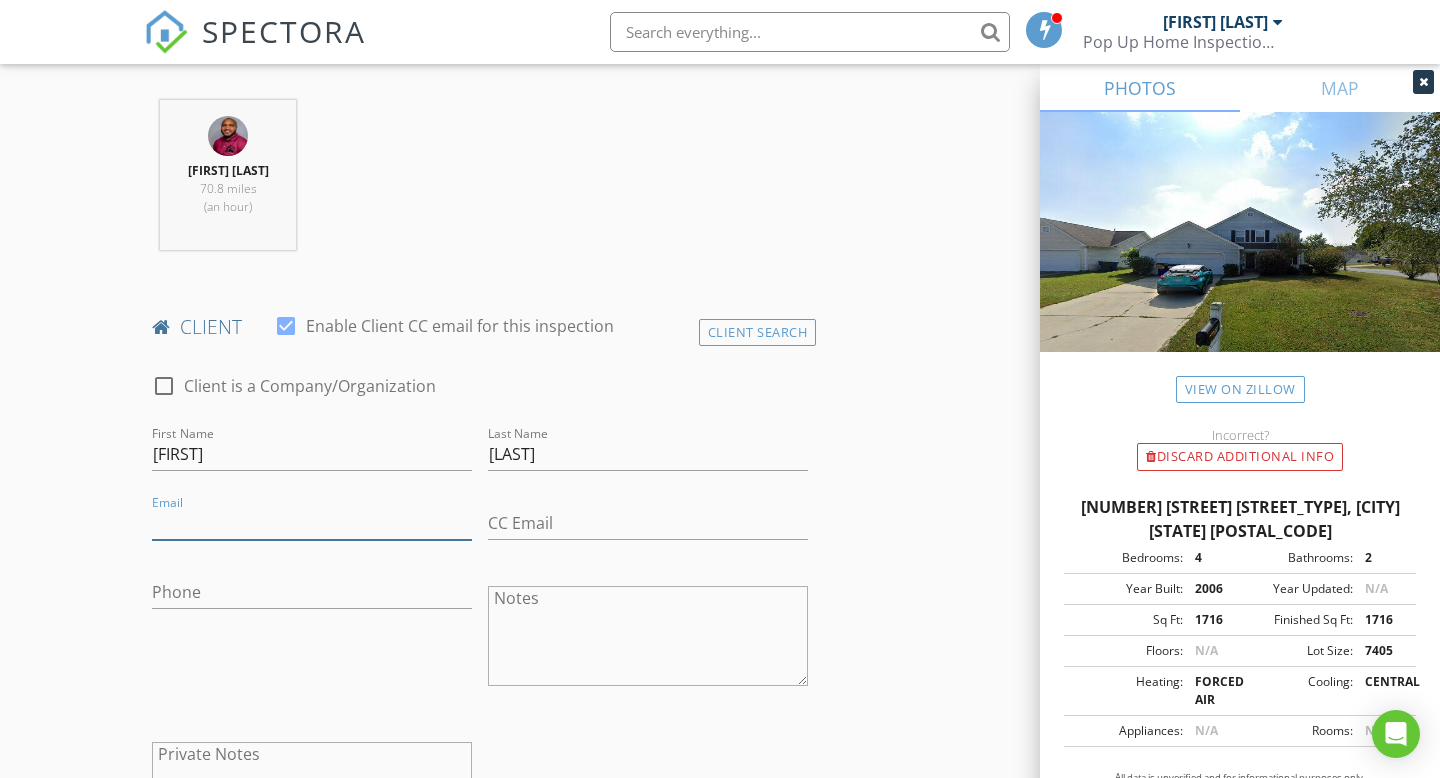 click on "Email" at bounding box center (312, 523) 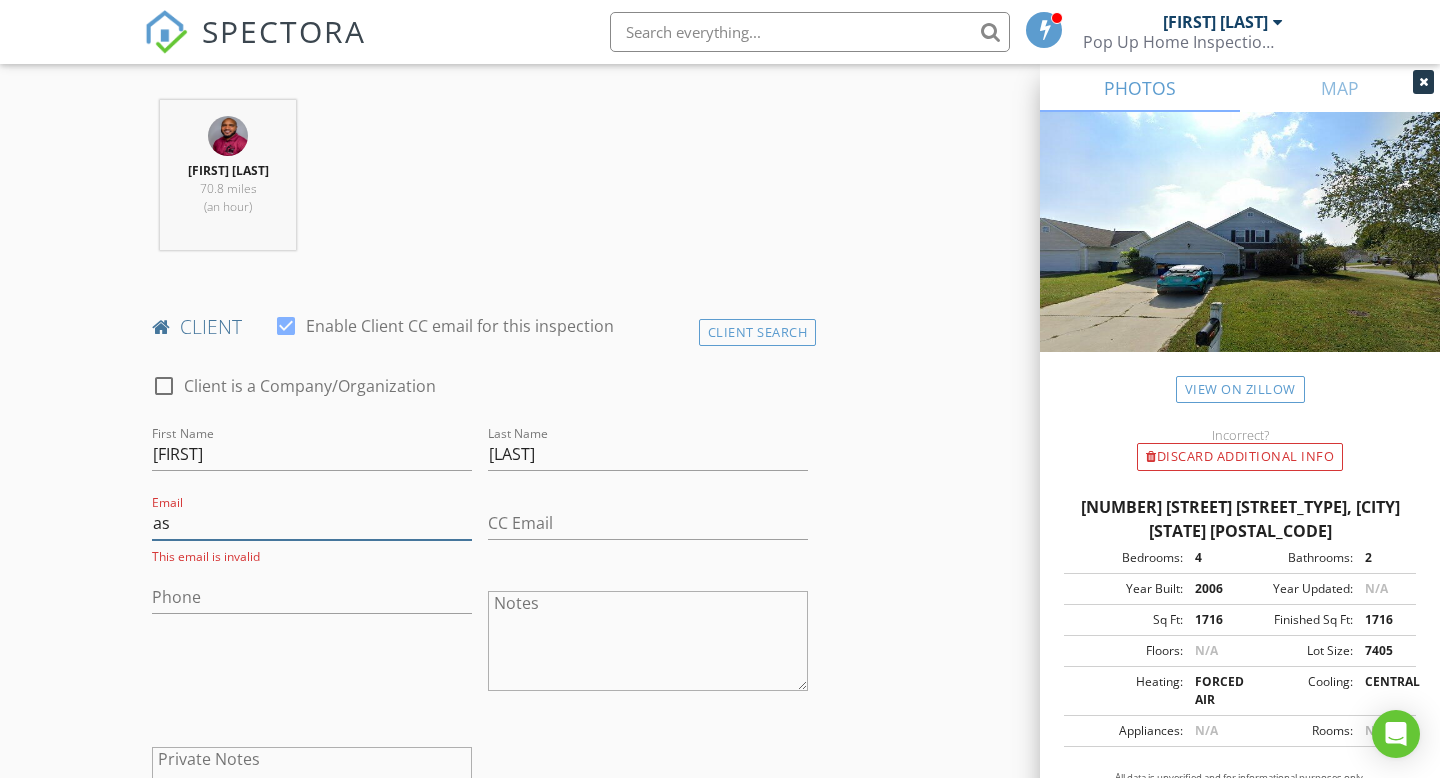 type on "[EMAIL]" 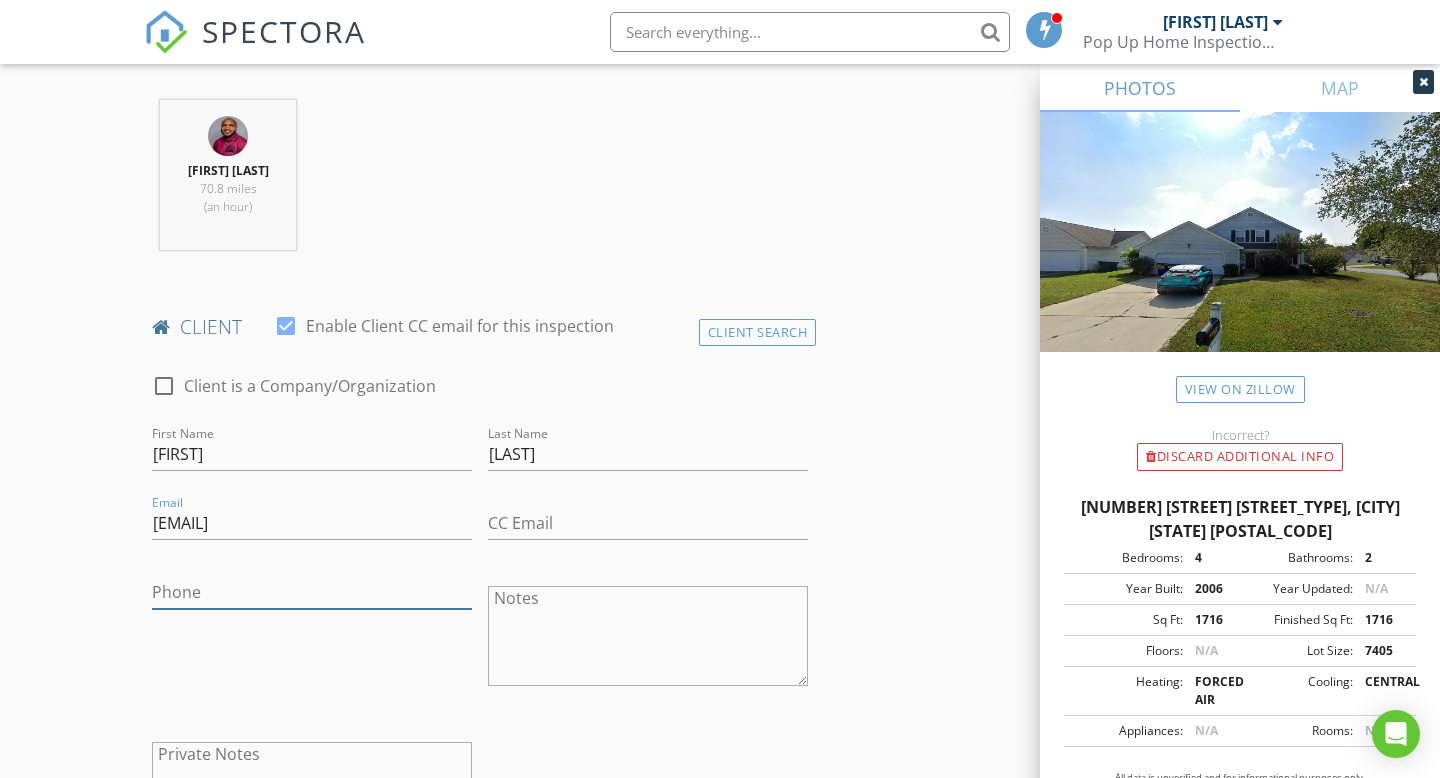 click on "Phone" at bounding box center [312, 592] 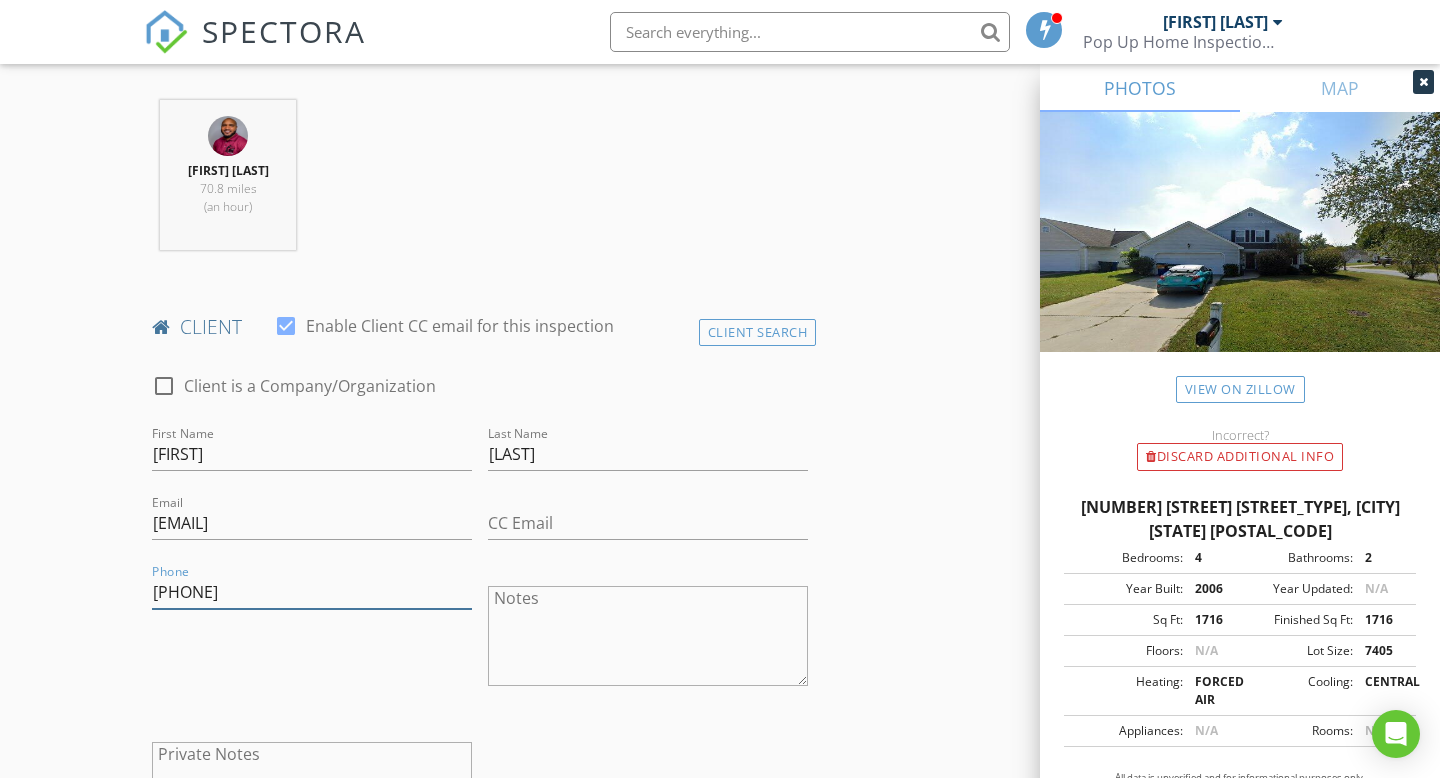 type on "[PHONE]" 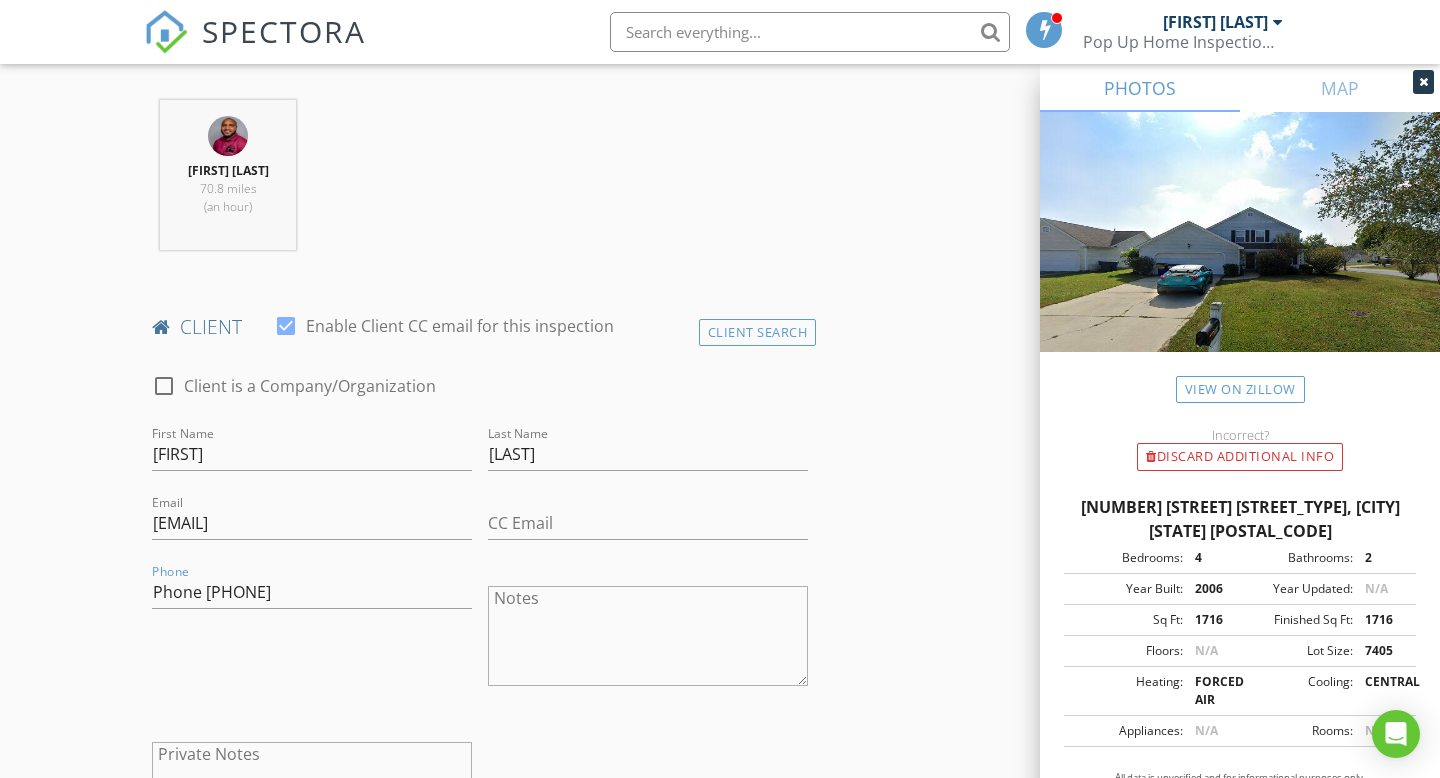 click on "Phone 803-398-7887" at bounding box center (312, 638) 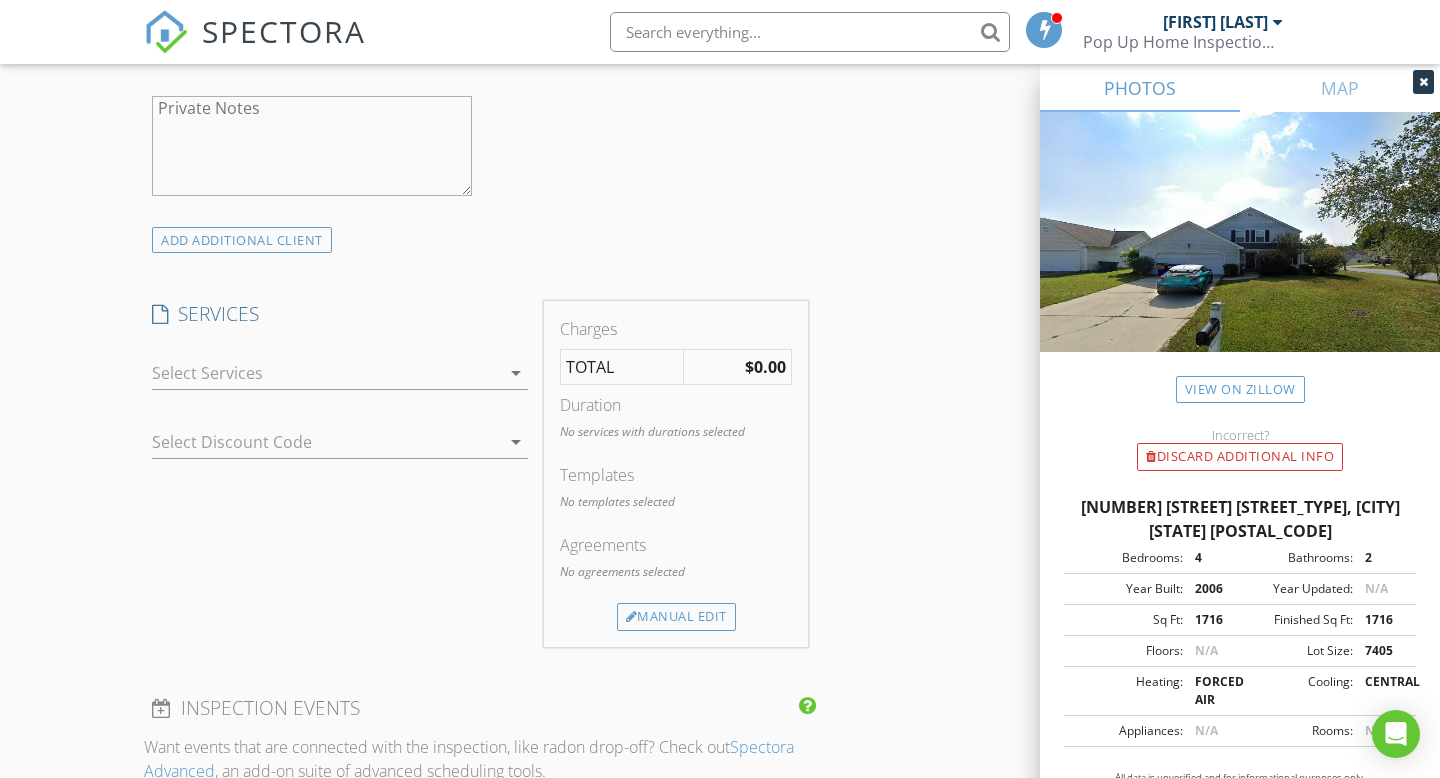 scroll, scrollTop: 1423, scrollLeft: 0, axis: vertical 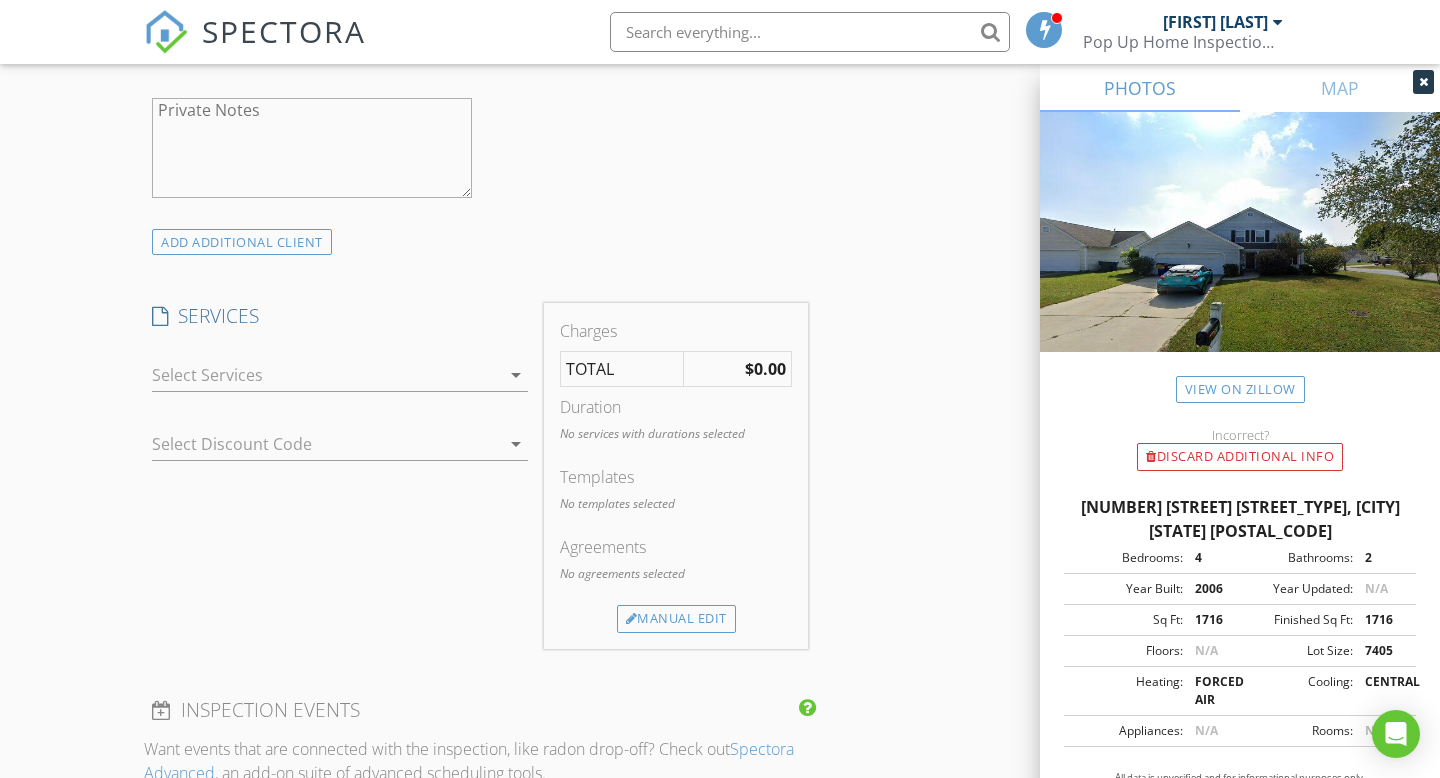 click on "arrow_drop_down" at bounding box center (514, 375) 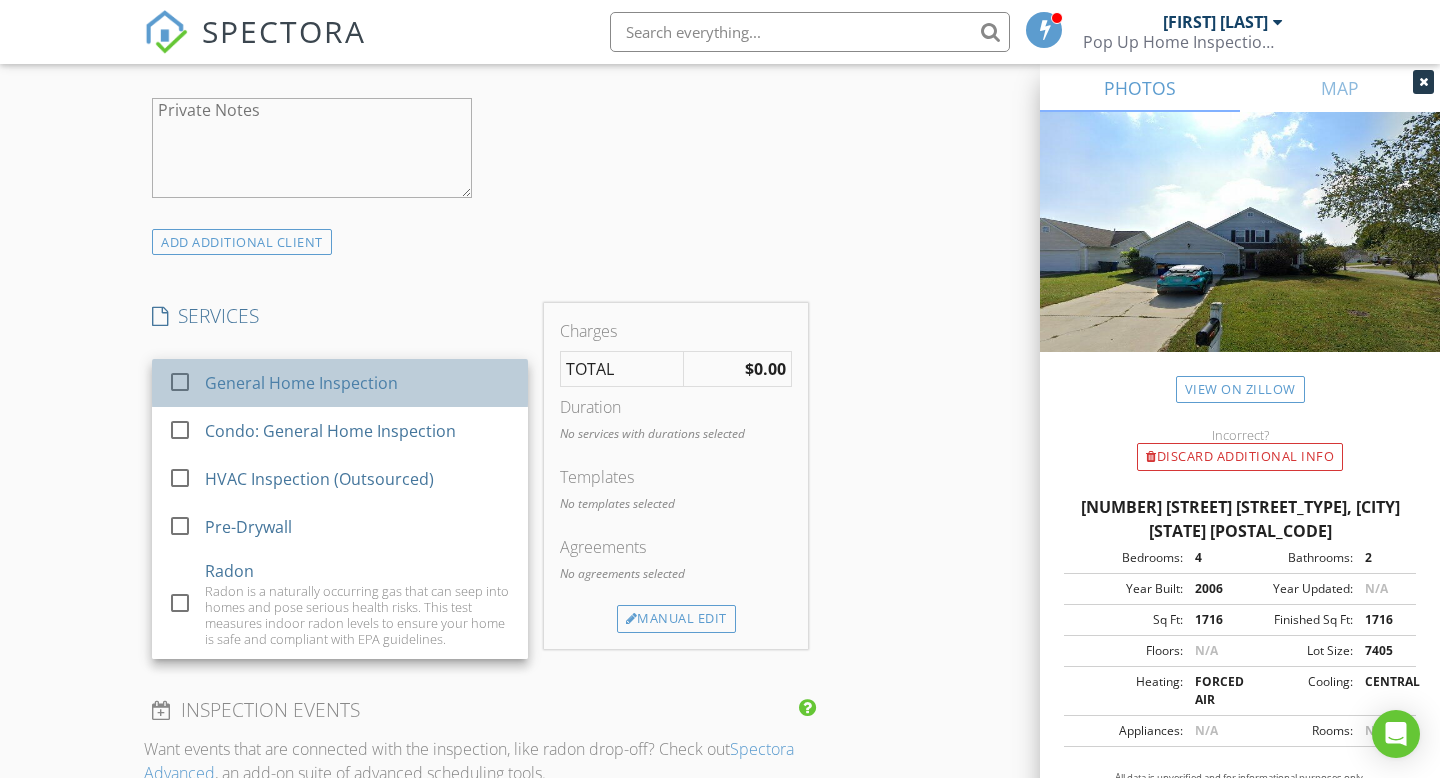 click on "General Home Inspection" at bounding box center (358, 383) 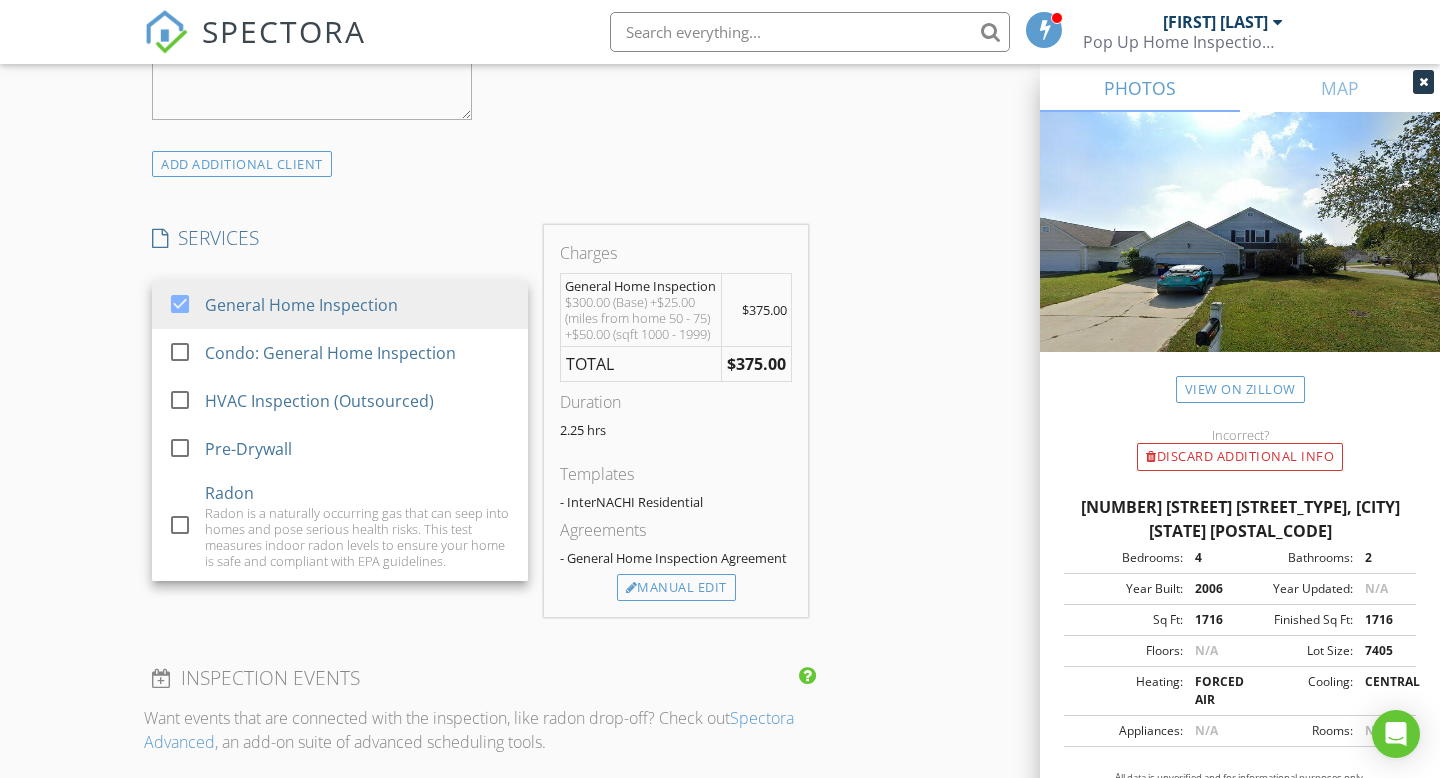 scroll, scrollTop: 1513, scrollLeft: 0, axis: vertical 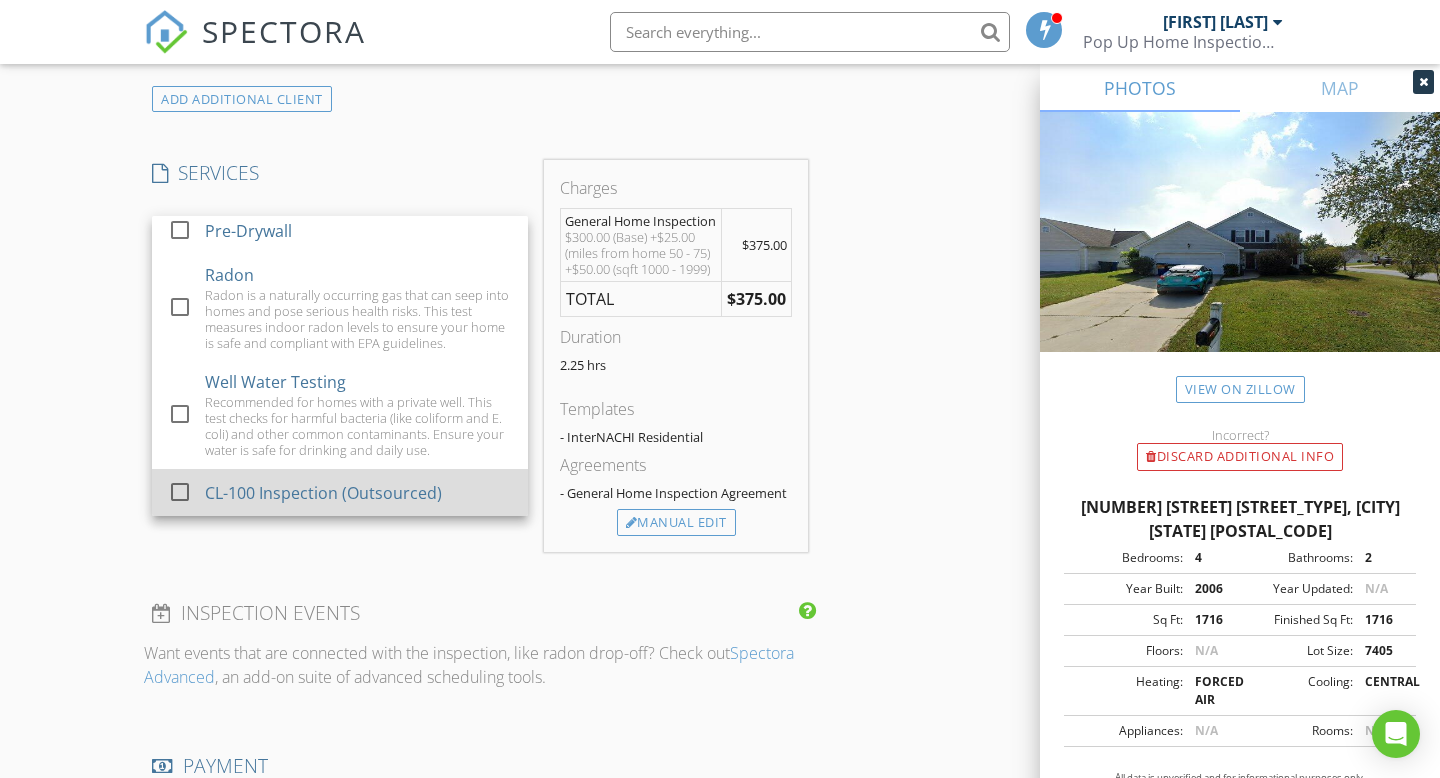 click on "CL-100 Inspection (Outsourced)" at bounding box center (323, 493) 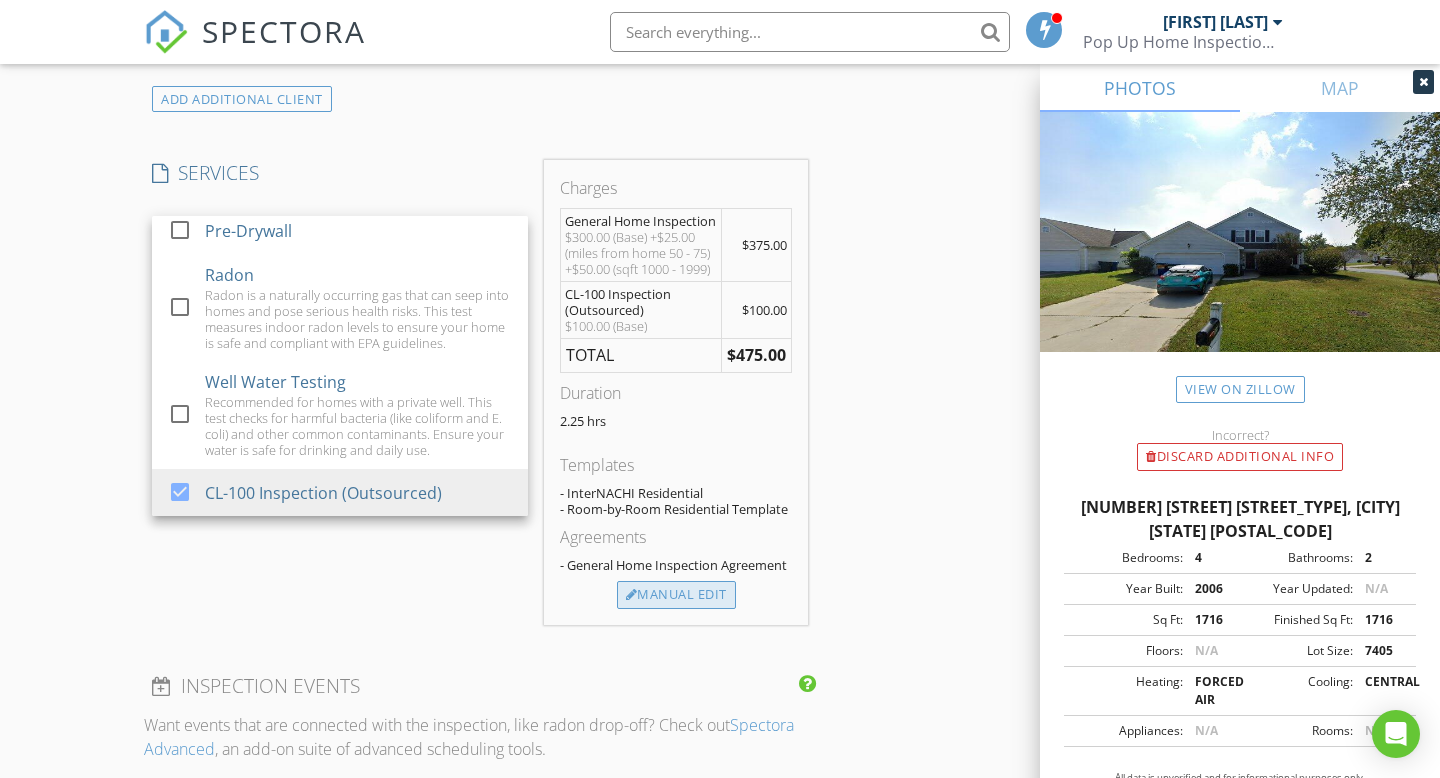 click on "Manual Edit" at bounding box center [676, 595] 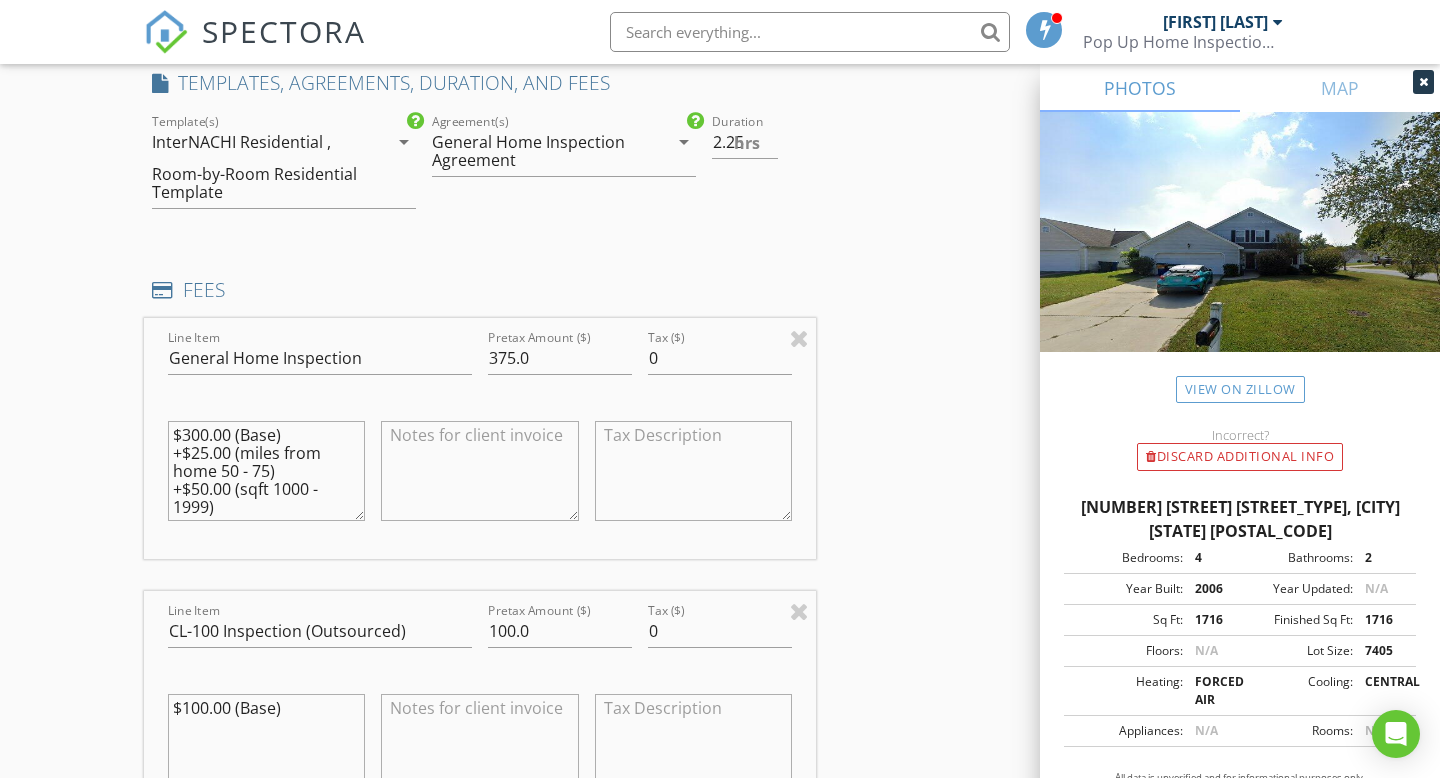 scroll, scrollTop: 1665, scrollLeft: 0, axis: vertical 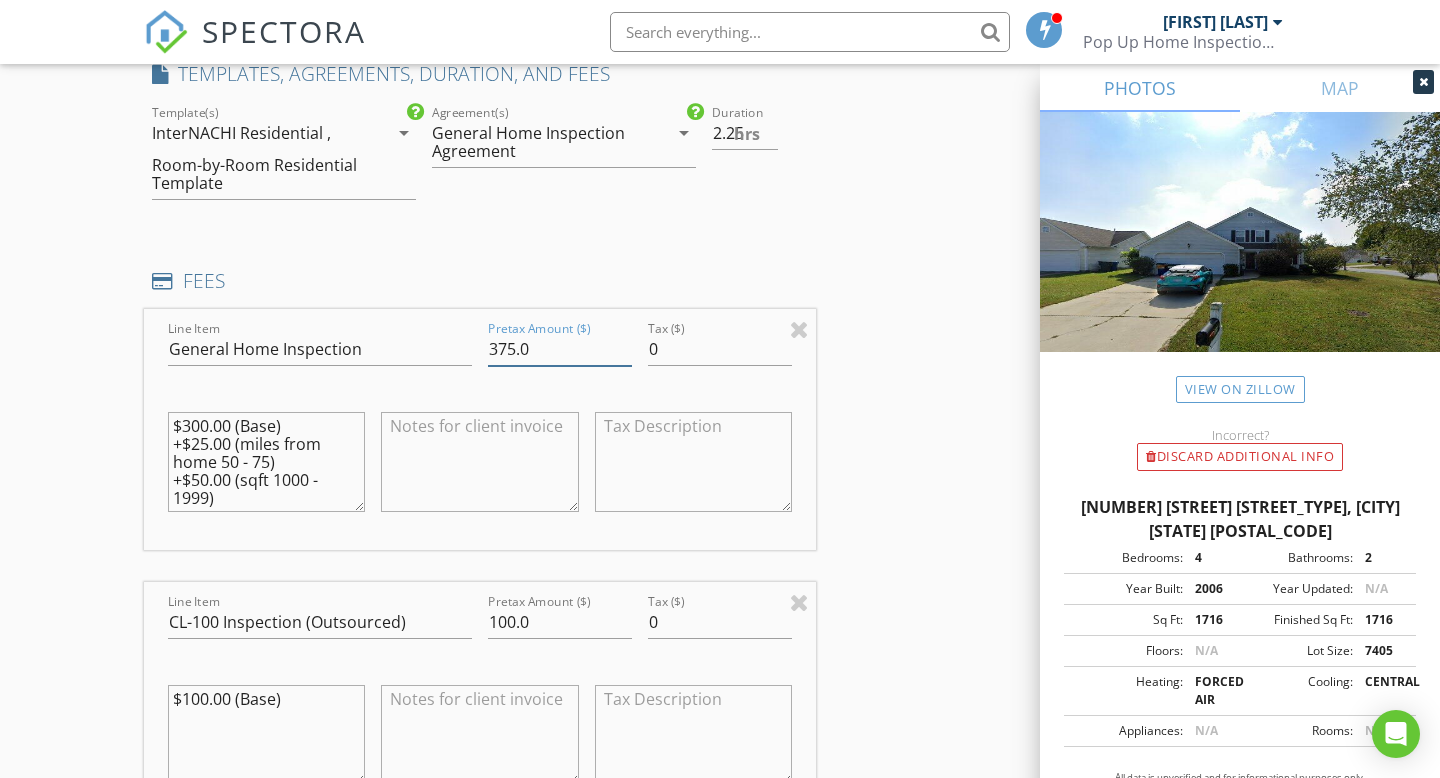 click on "375.0" at bounding box center (560, 349) 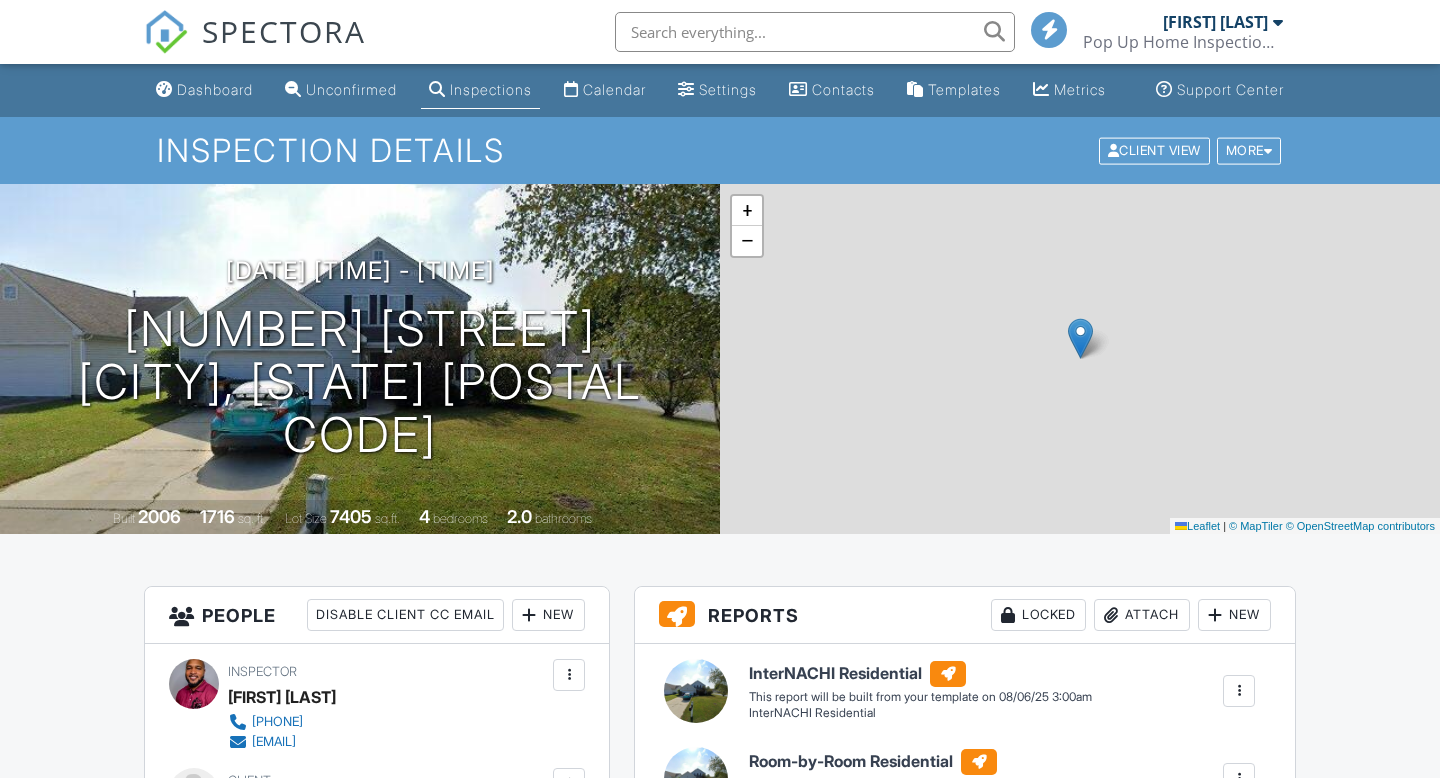 scroll, scrollTop: 0, scrollLeft: 0, axis: both 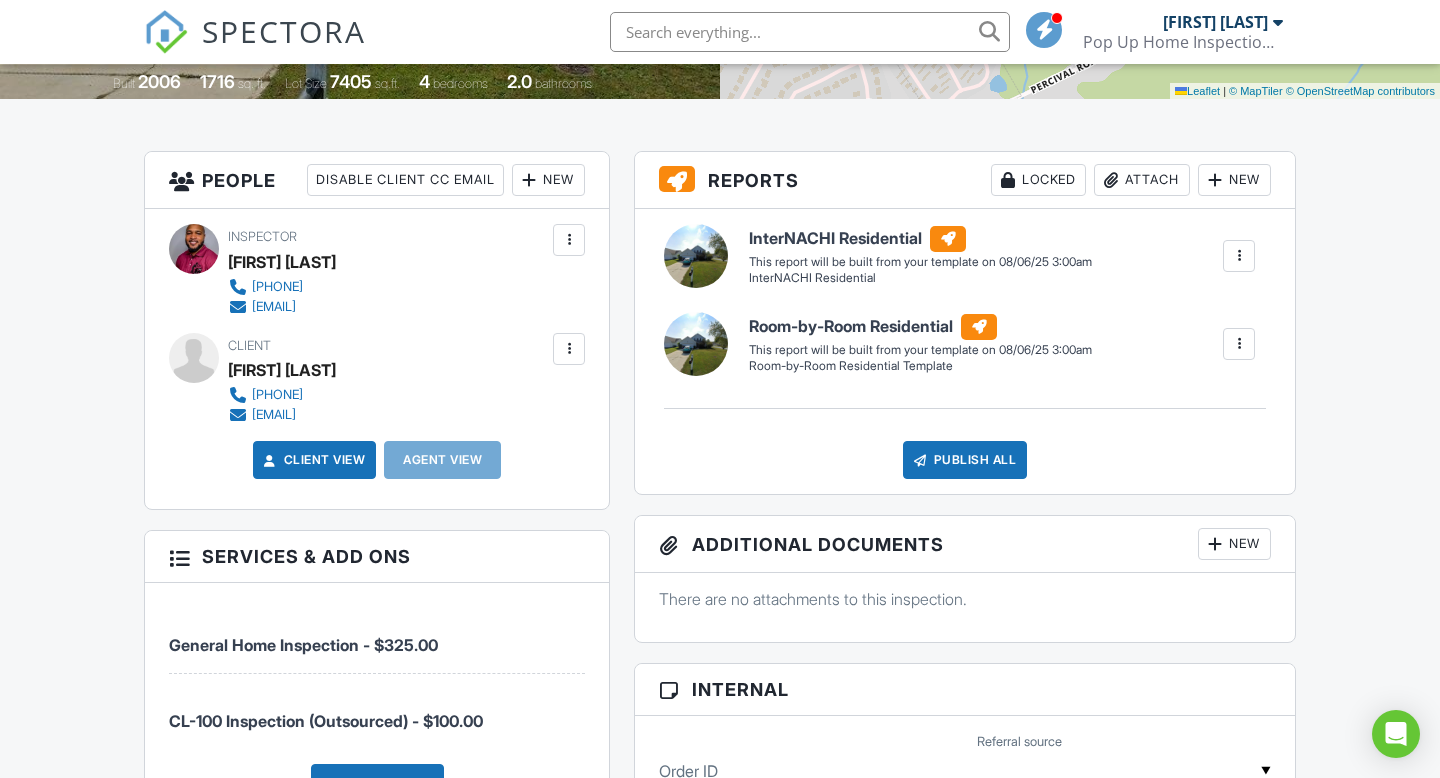 click at bounding box center (1239, 344) 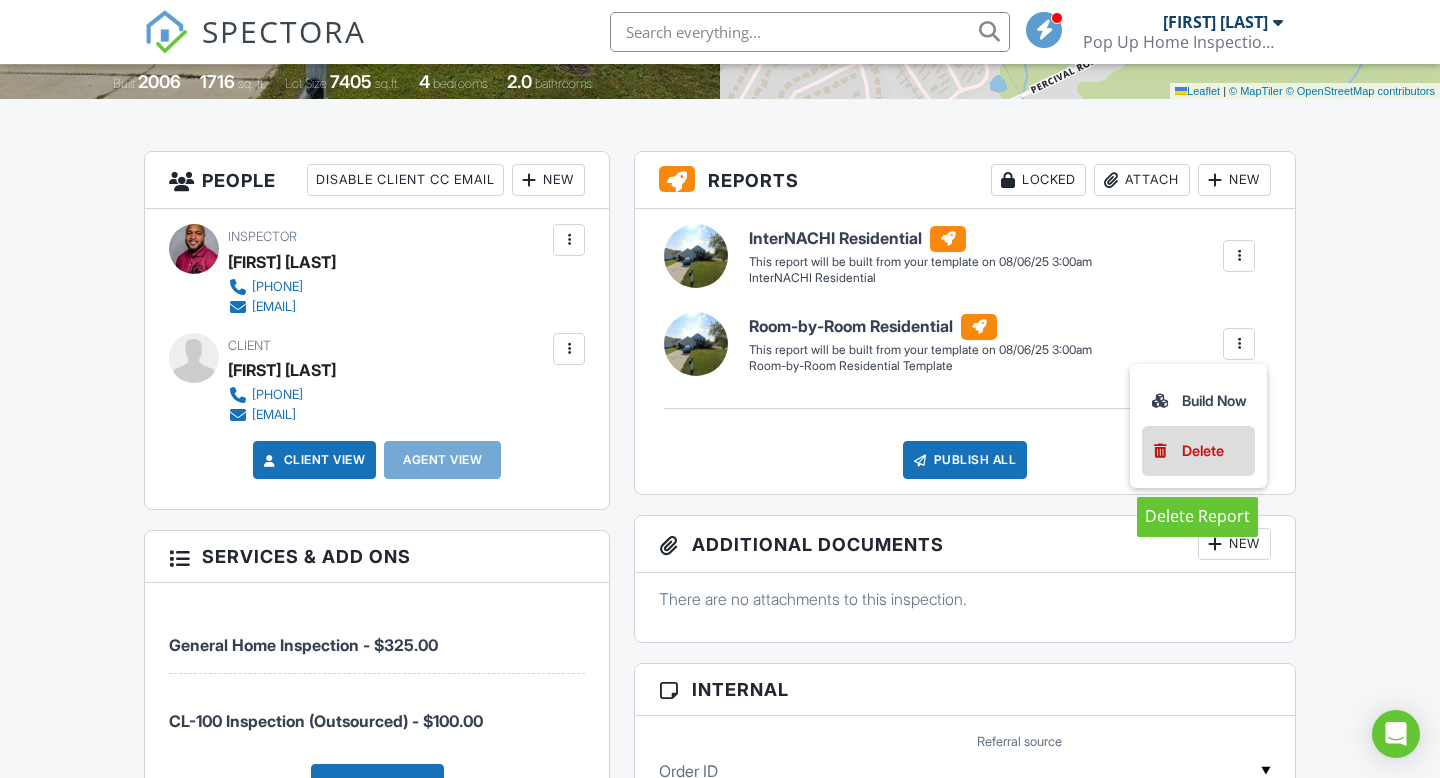 click on "Delete" at bounding box center [1203, 451] 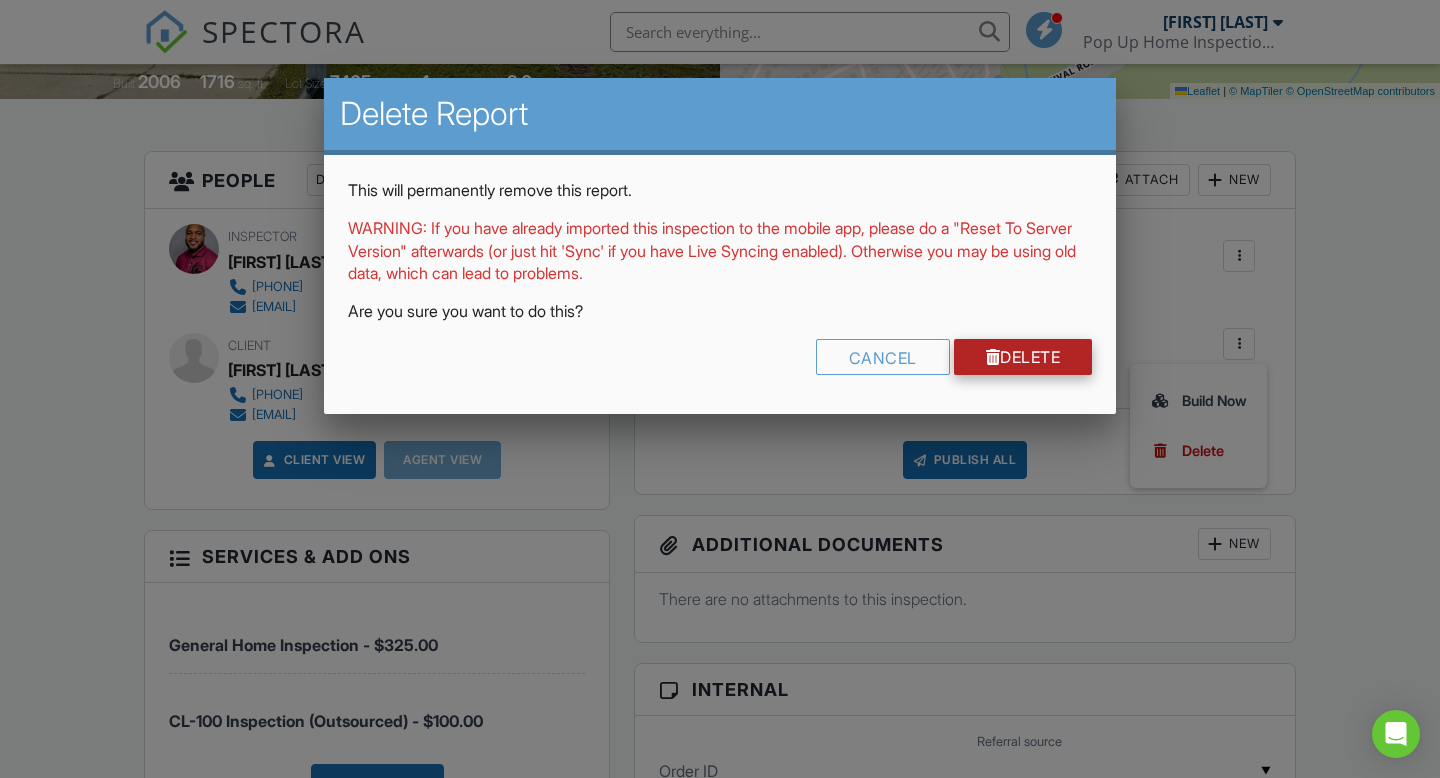 click on "Delete" at bounding box center (1023, 357) 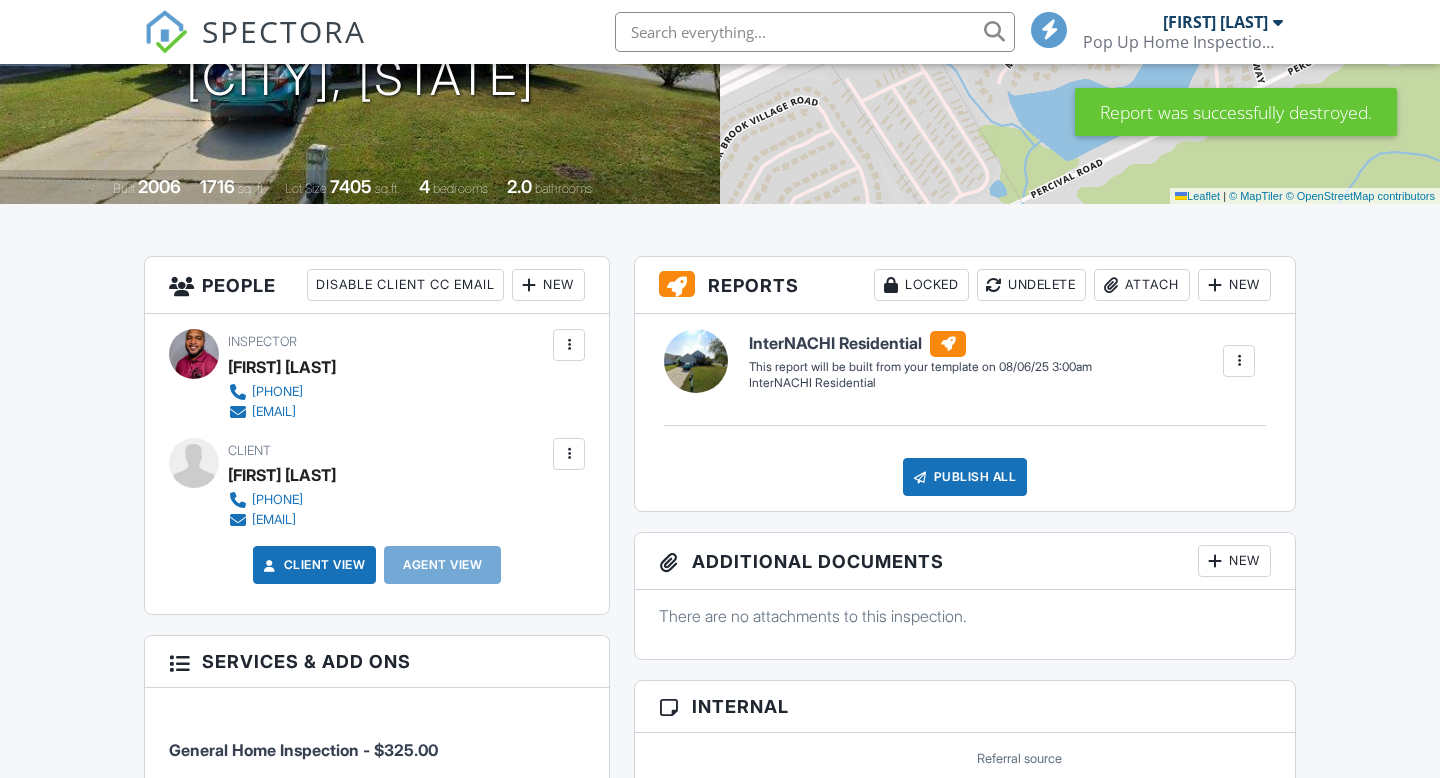 scroll, scrollTop: 412, scrollLeft: 0, axis: vertical 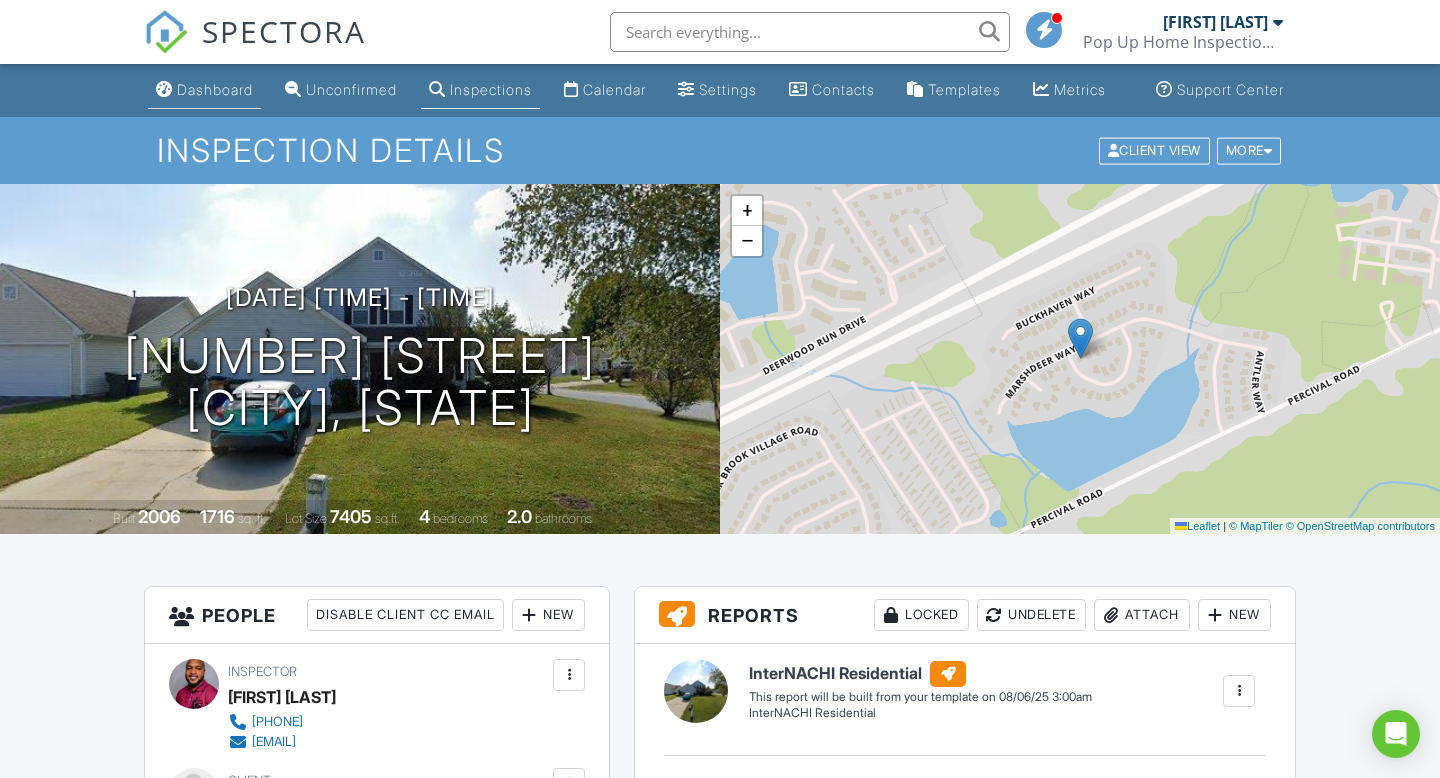 click at bounding box center (164, 89) 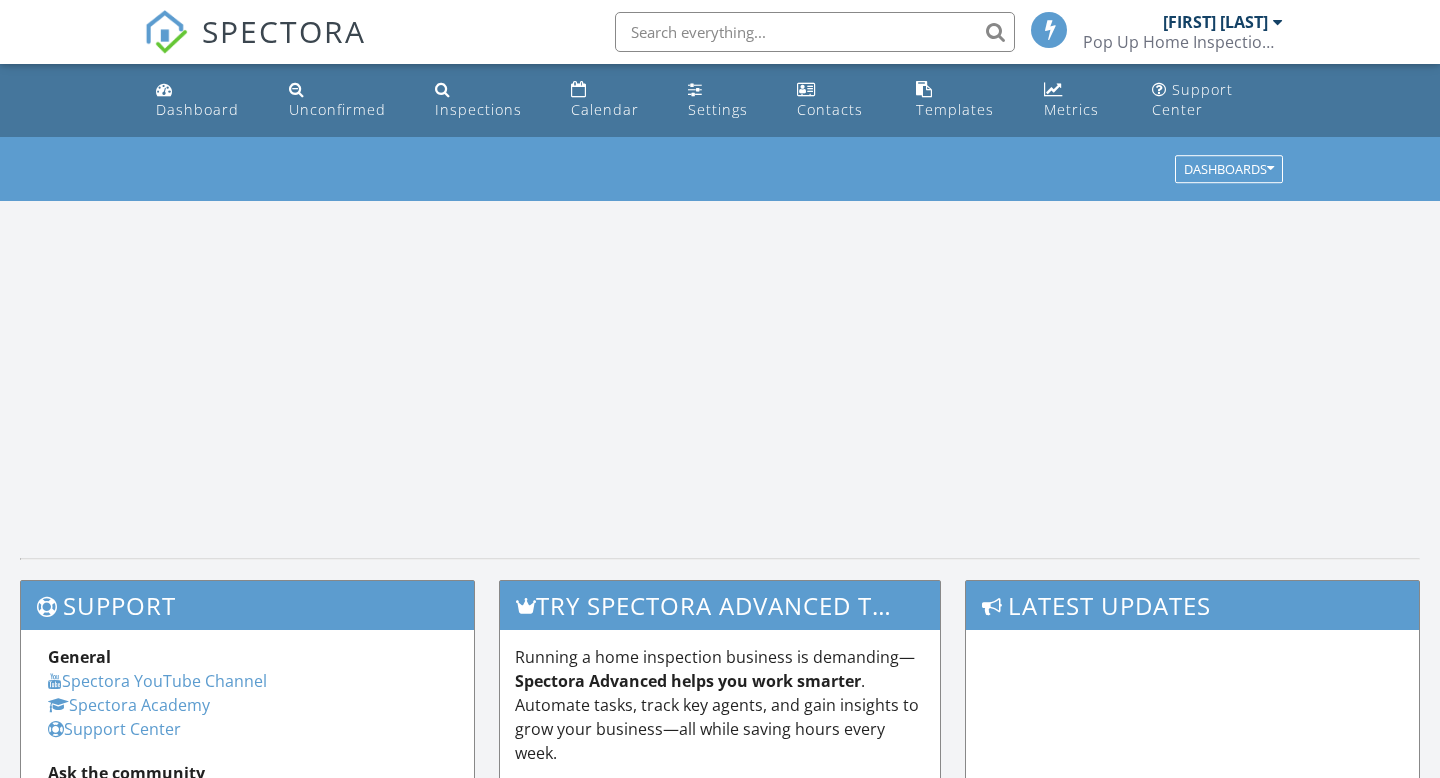 scroll, scrollTop: 0, scrollLeft: 0, axis: both 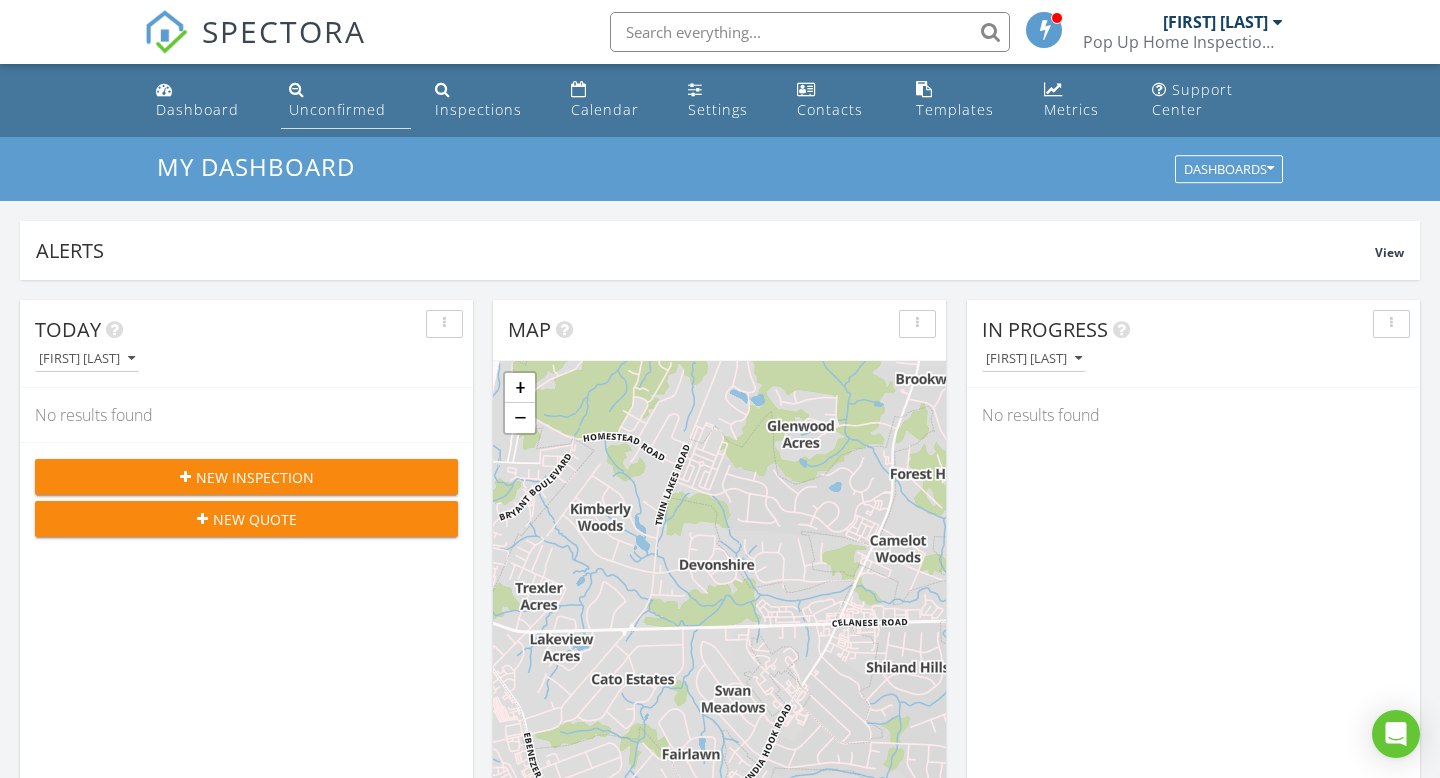 click on "Unconfirmed" at bounding box center (337, 109) 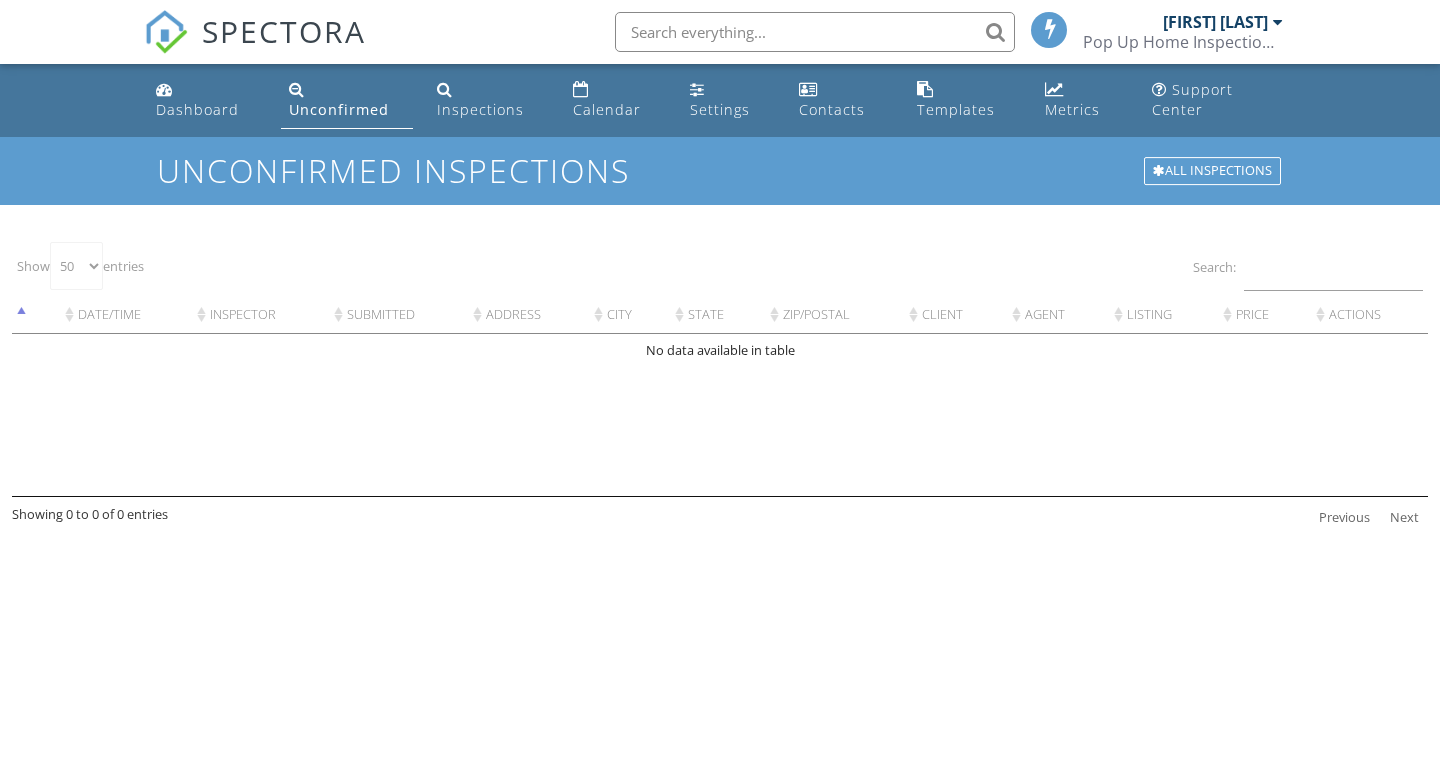 select on "50" 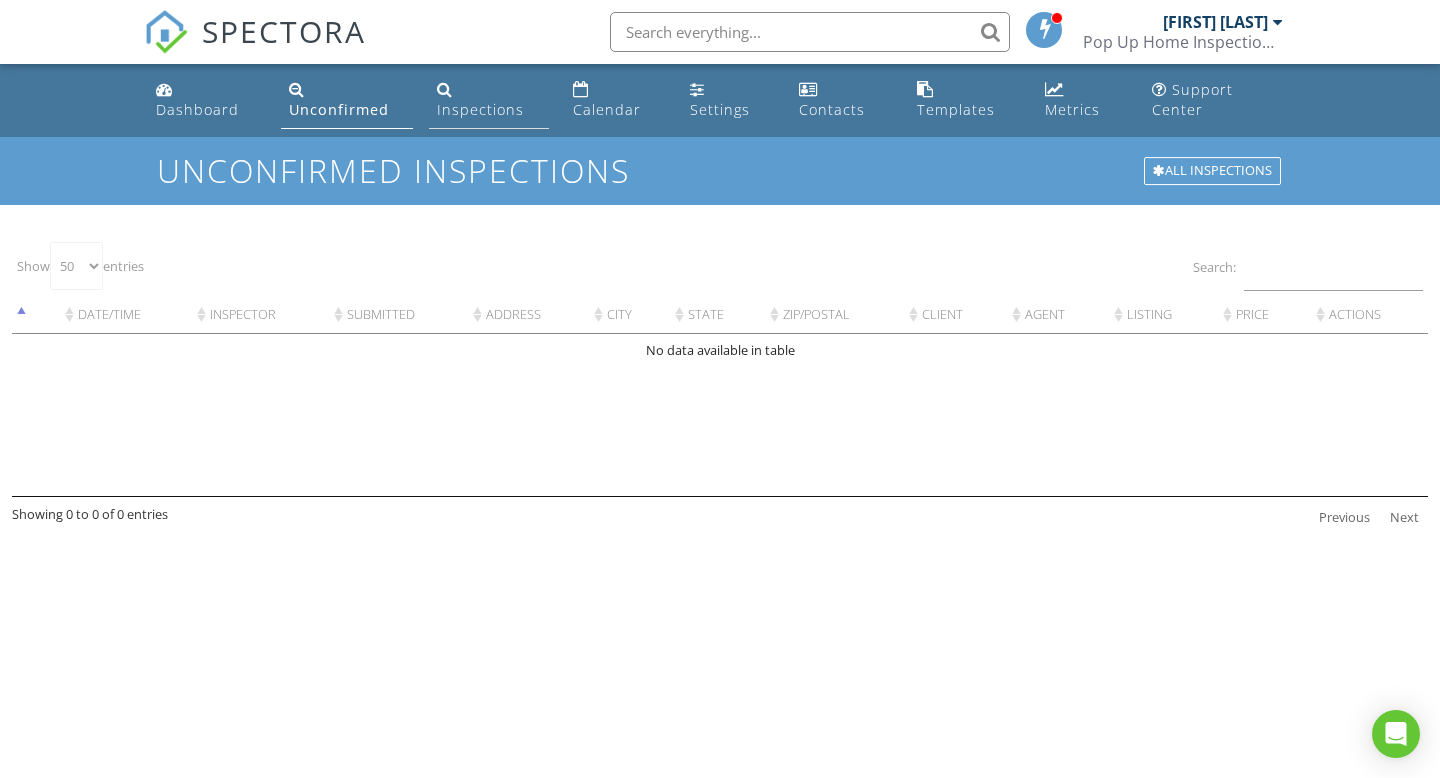 click on "Inspections" at bounding box center (480, 109) 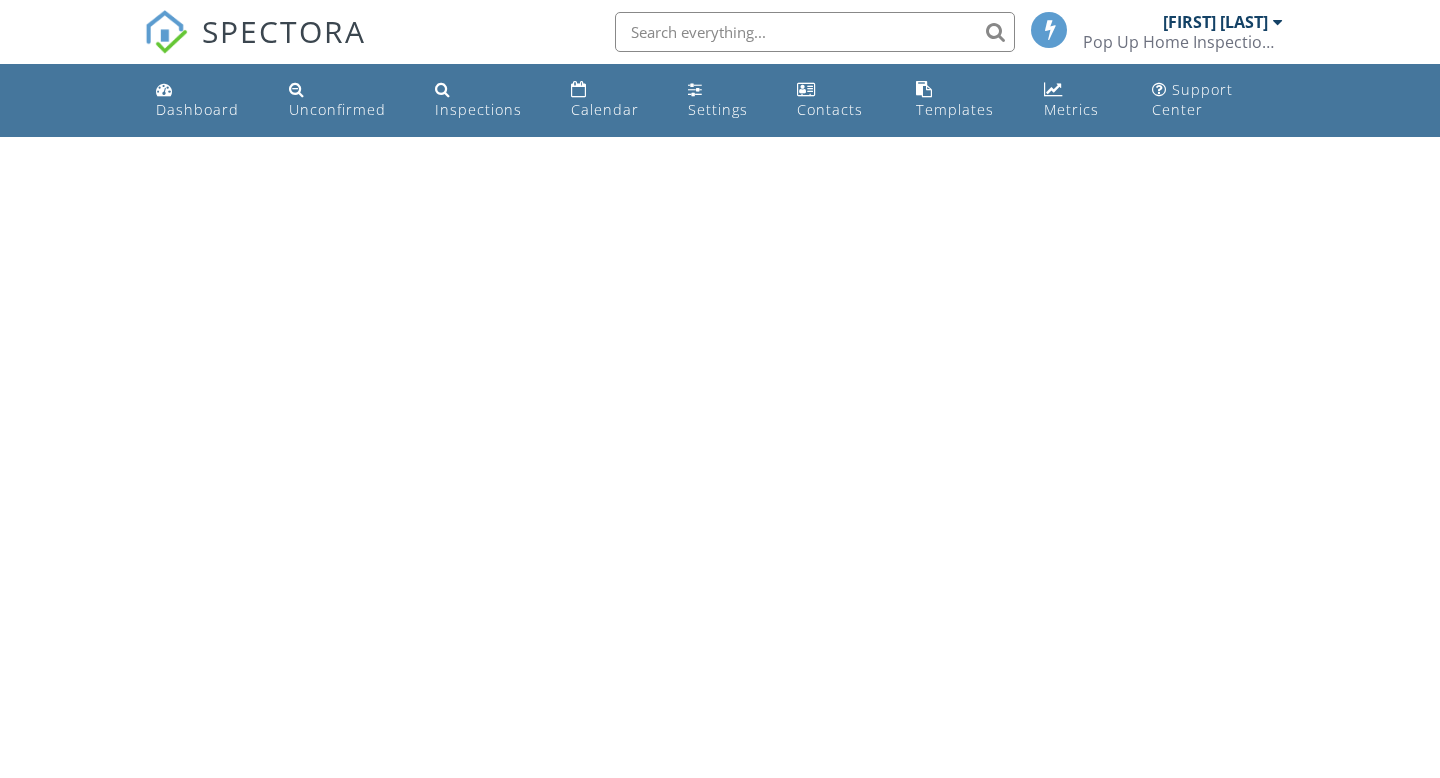 scroll, scrollTop: 0, scrollLeft: 0, axis: both 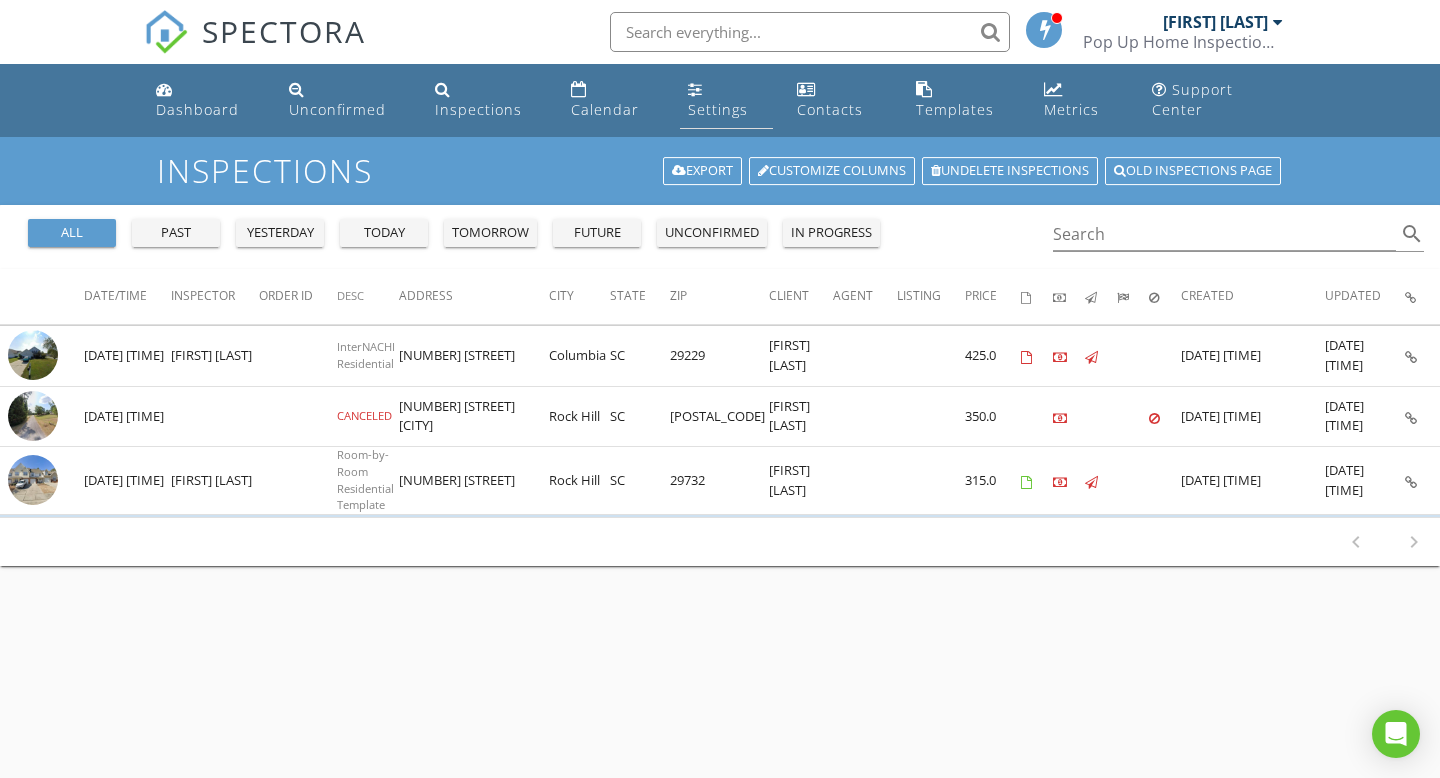 click on "Settings" at bounding box center [718, 109] 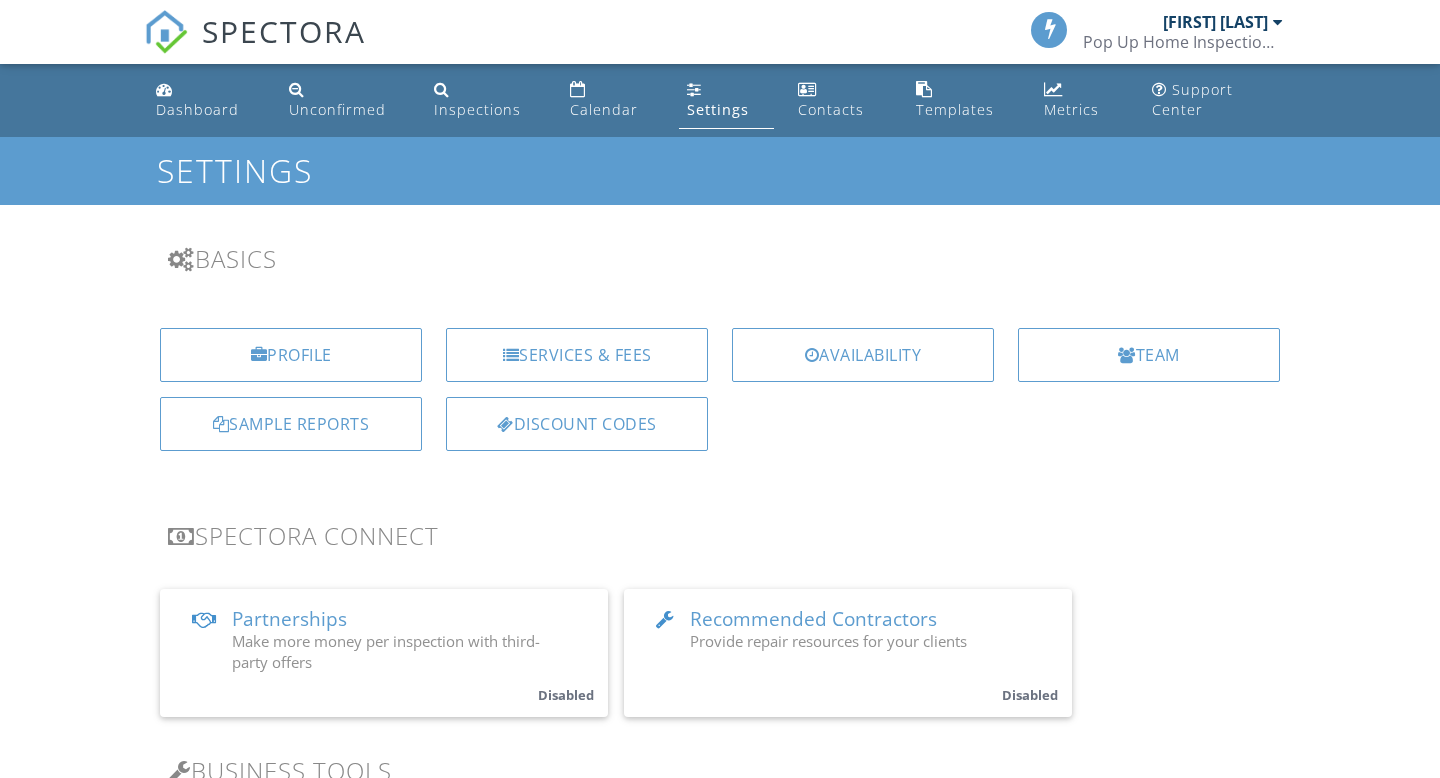 scroll, scrollTop: 0, scrollLeft: 0, axis: both 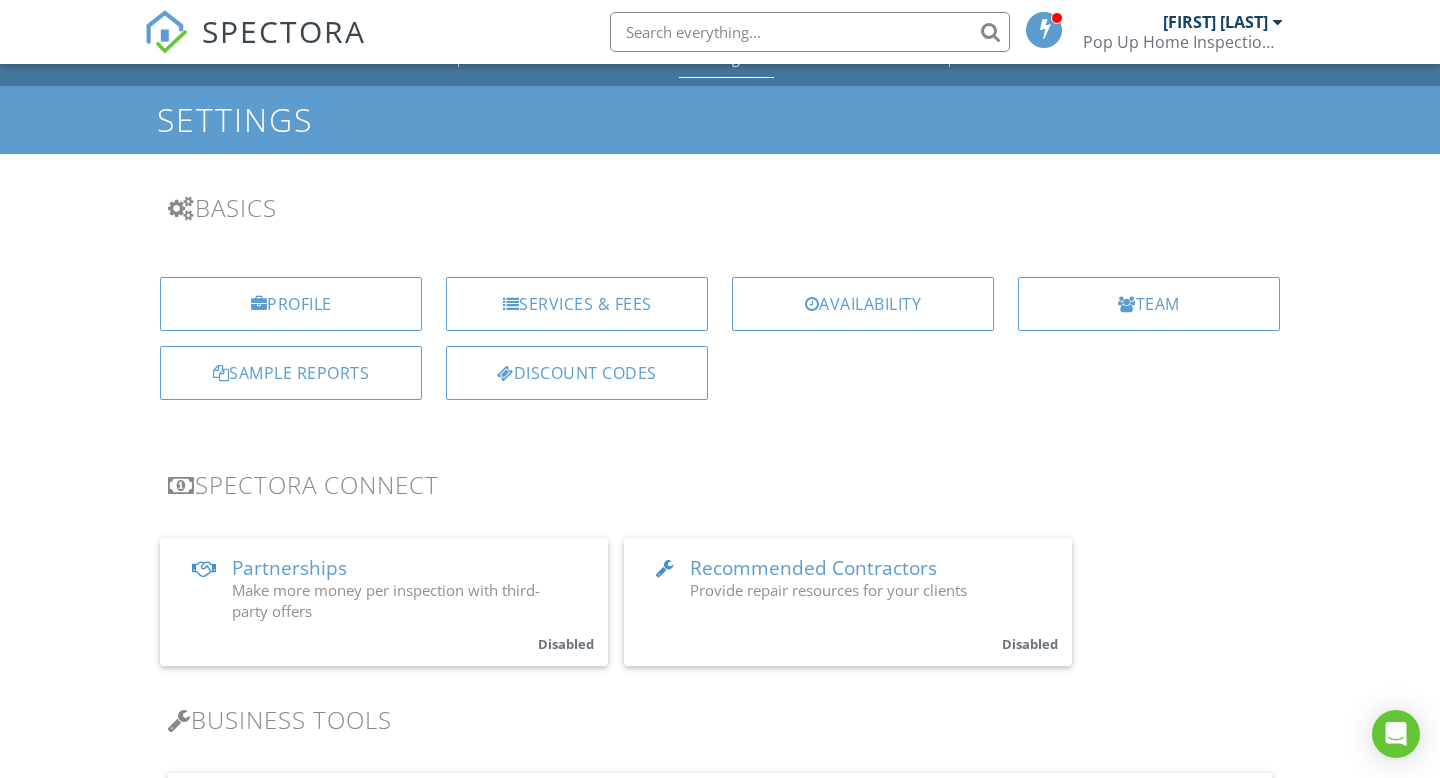 click on "Pop Up Home Inspections, LLC" at bounding box center (1183, 42) 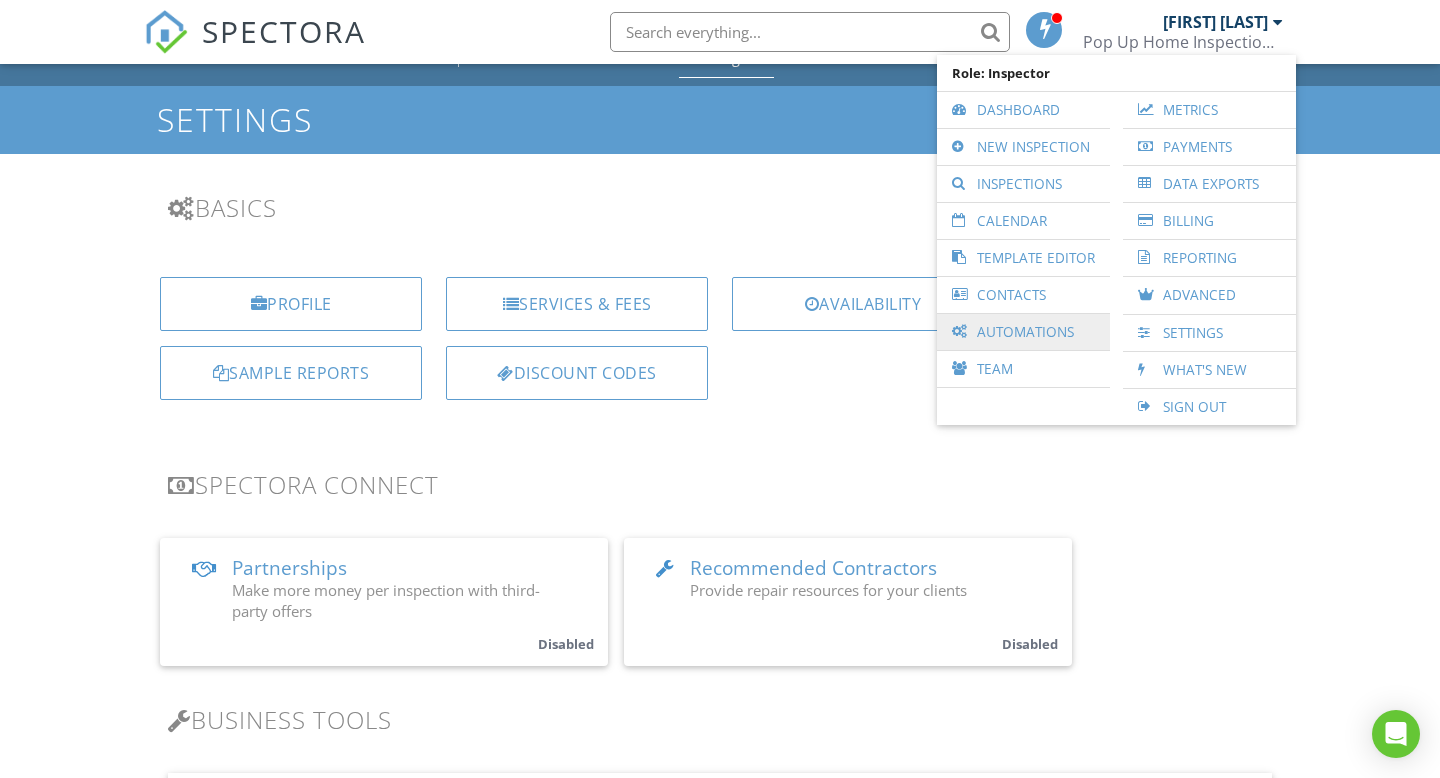 click on "Automations" at bounding box center (1023, 332) 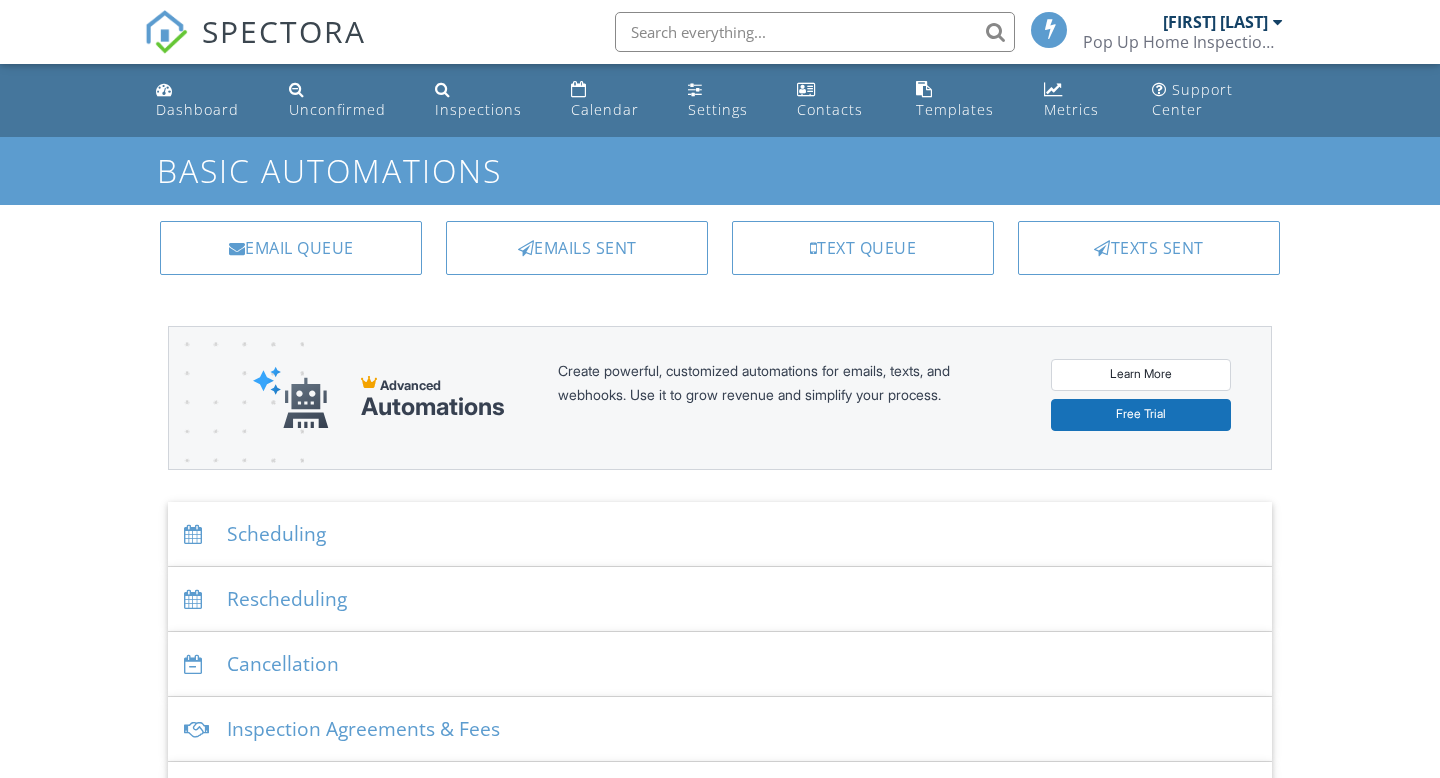 scroll, scrollTop: 0, scrollLeft: 0, axis: both 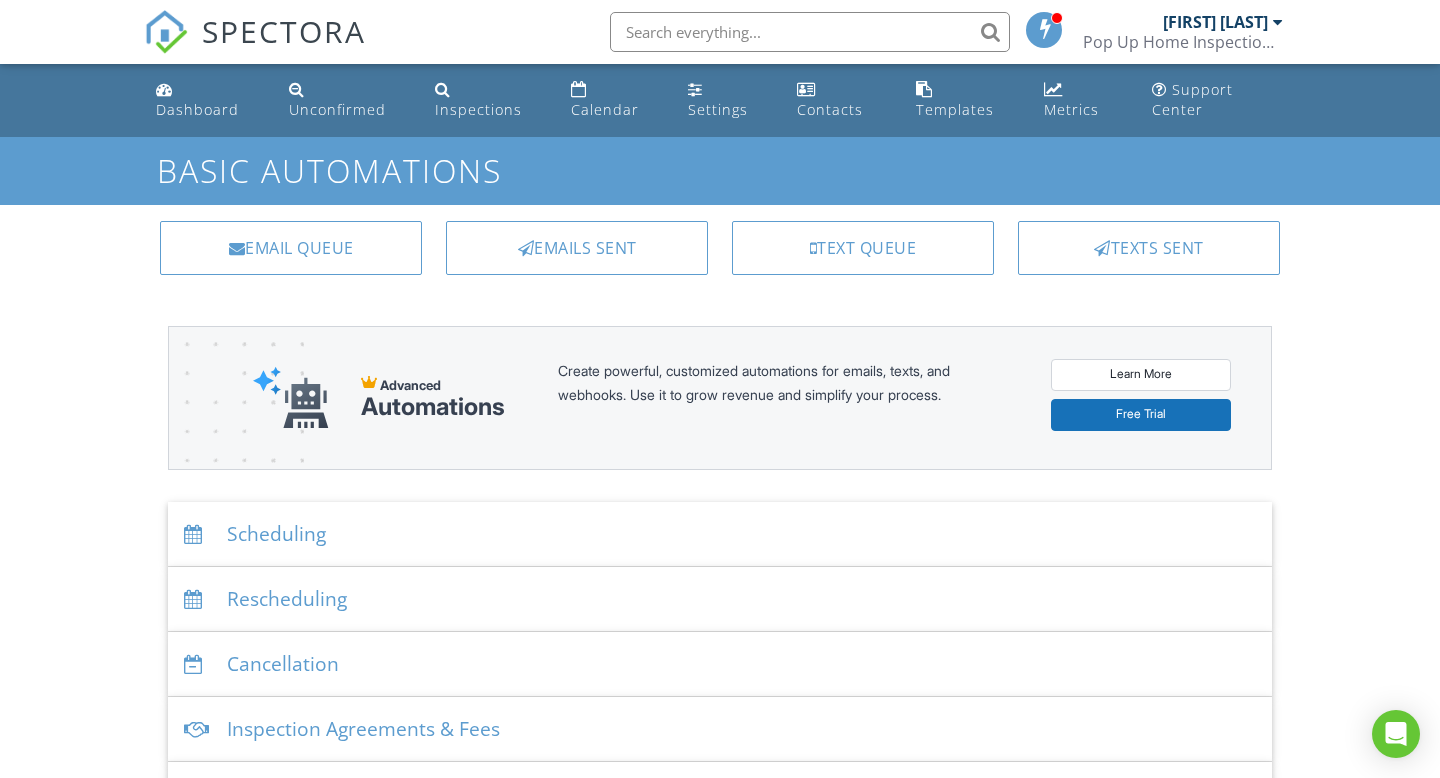 click on "Emails Sent" at bounding box center (577, 248) 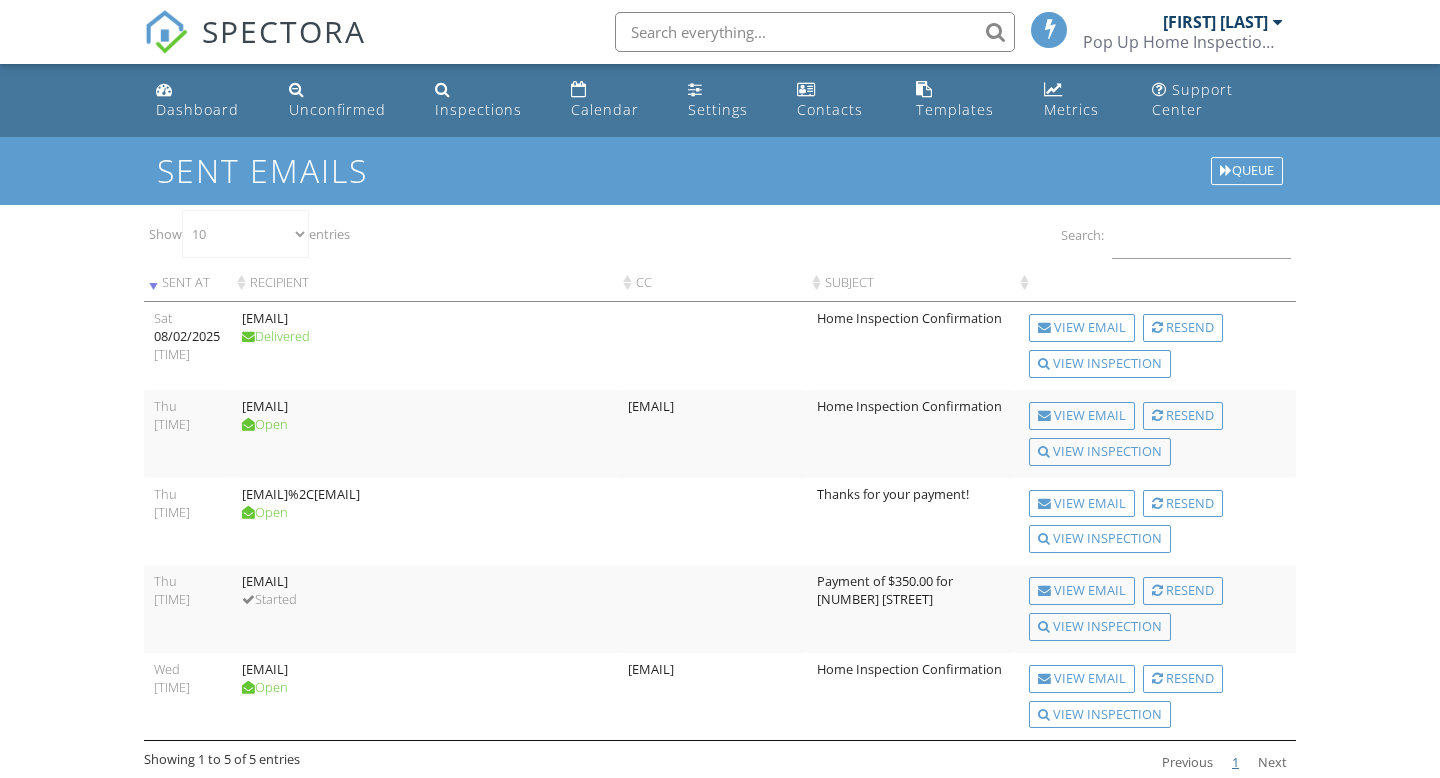 scroll, scrollTop: 0, scrollLeft: 0, axis: both 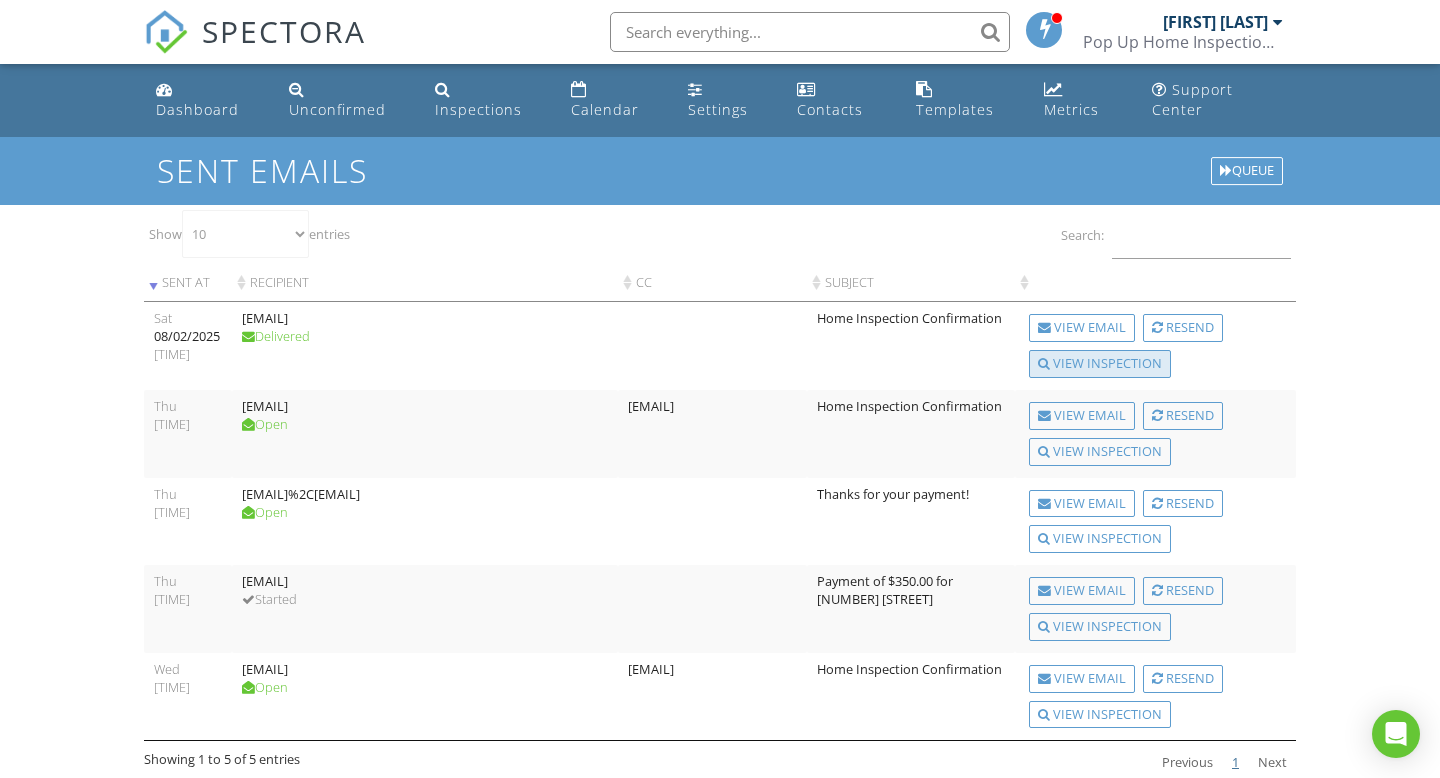 click on "View Inspection" at bounding box center (1100, 364) 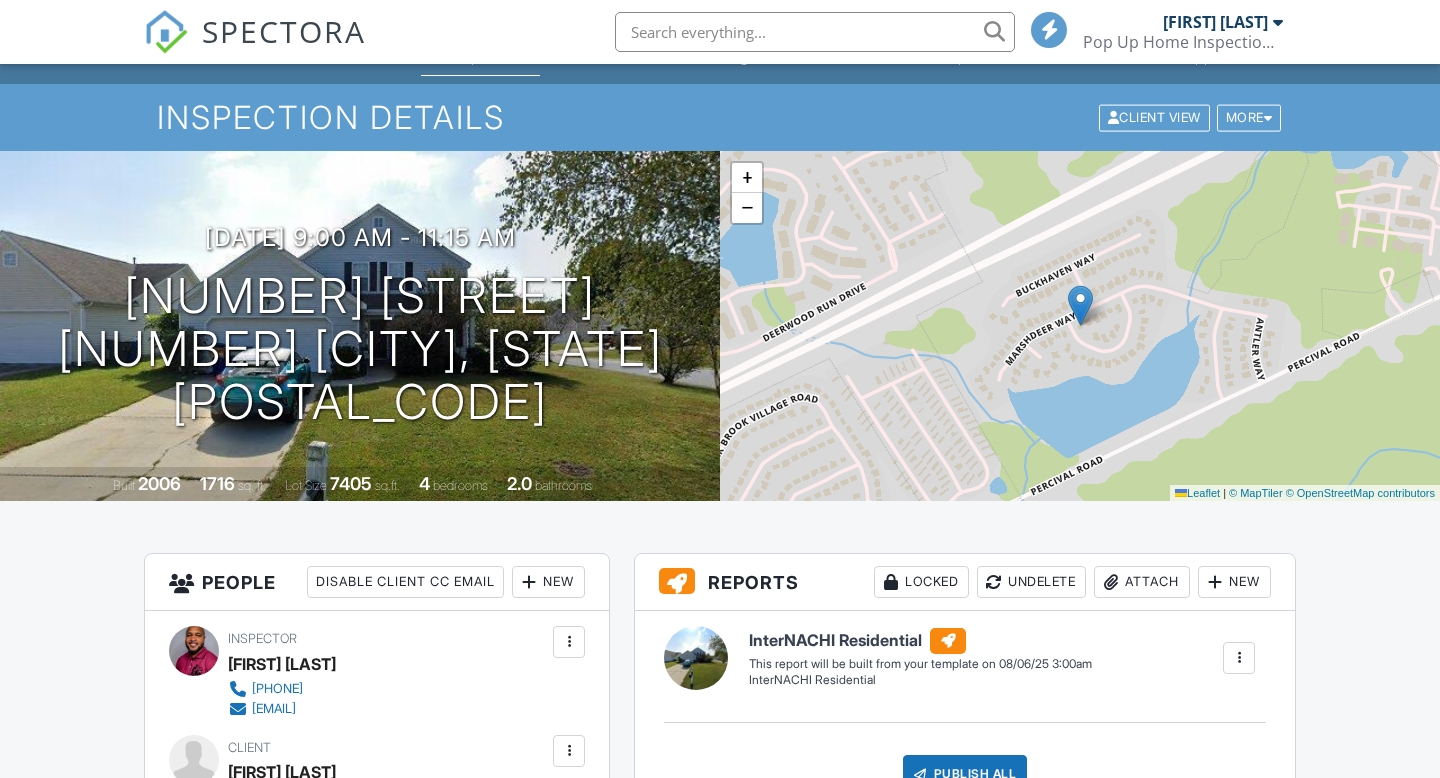 scroll, scrollTop: 350, scrollLeft: 0, axis: vertical 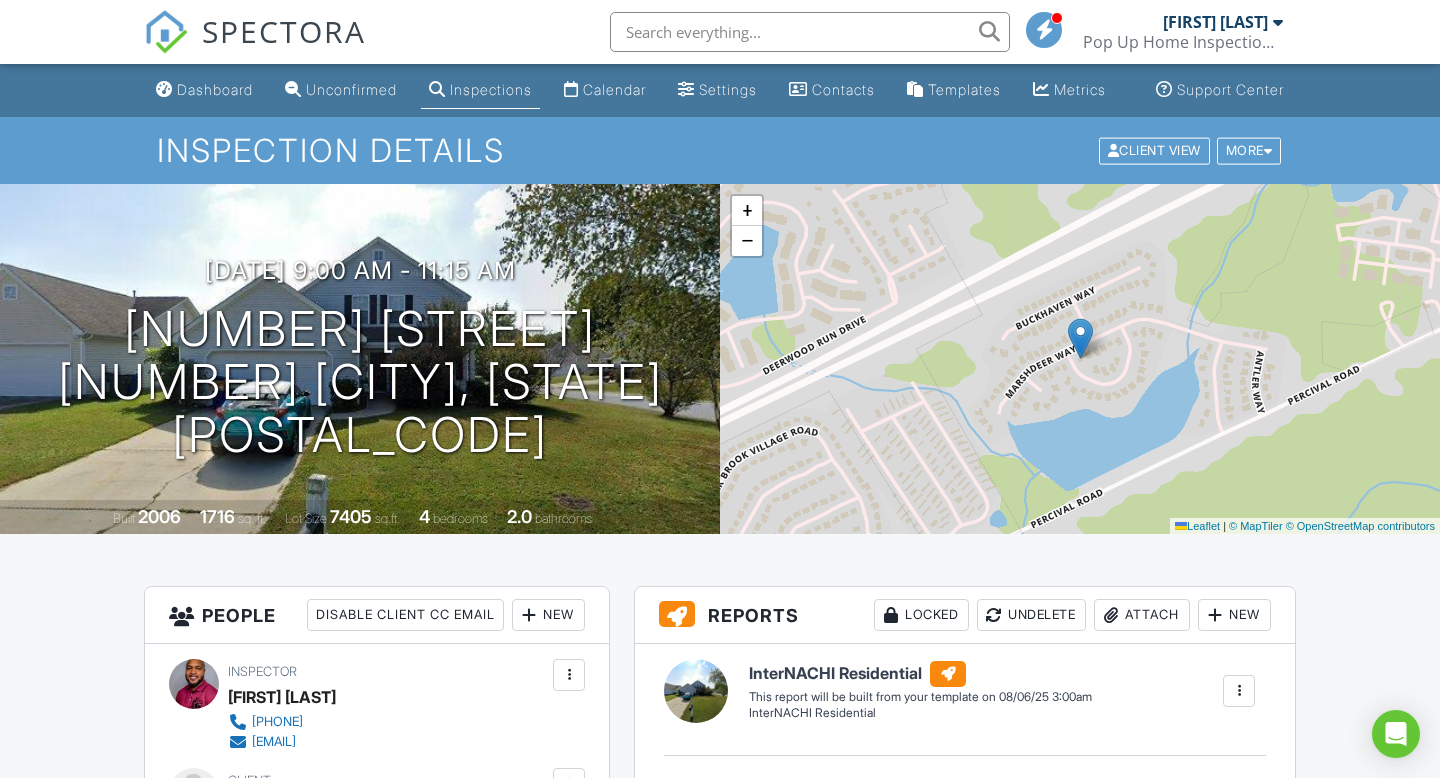 click on "[FIRST] [LAST]" at bounding box center (1215, 22) 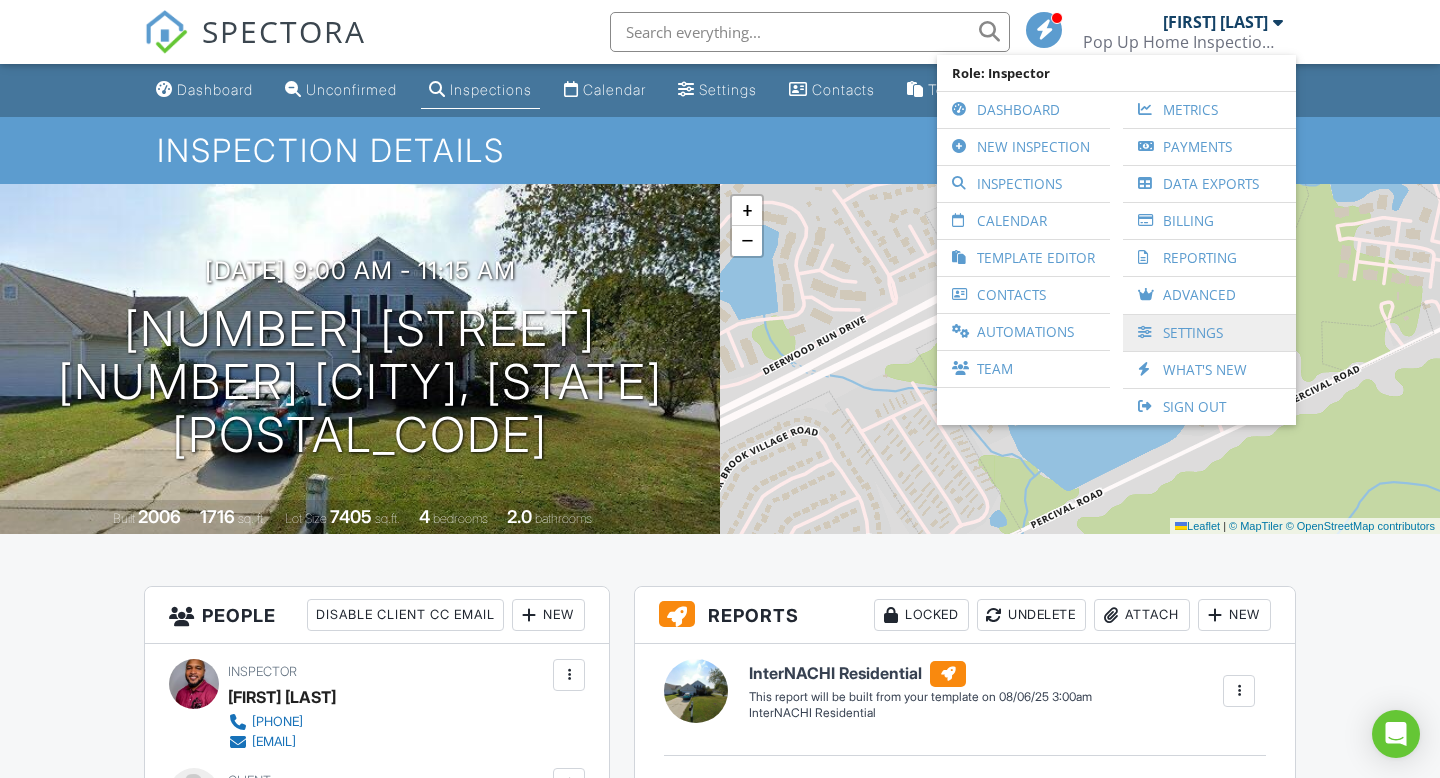 click on "Settings" at bounding box center [1209, 333] 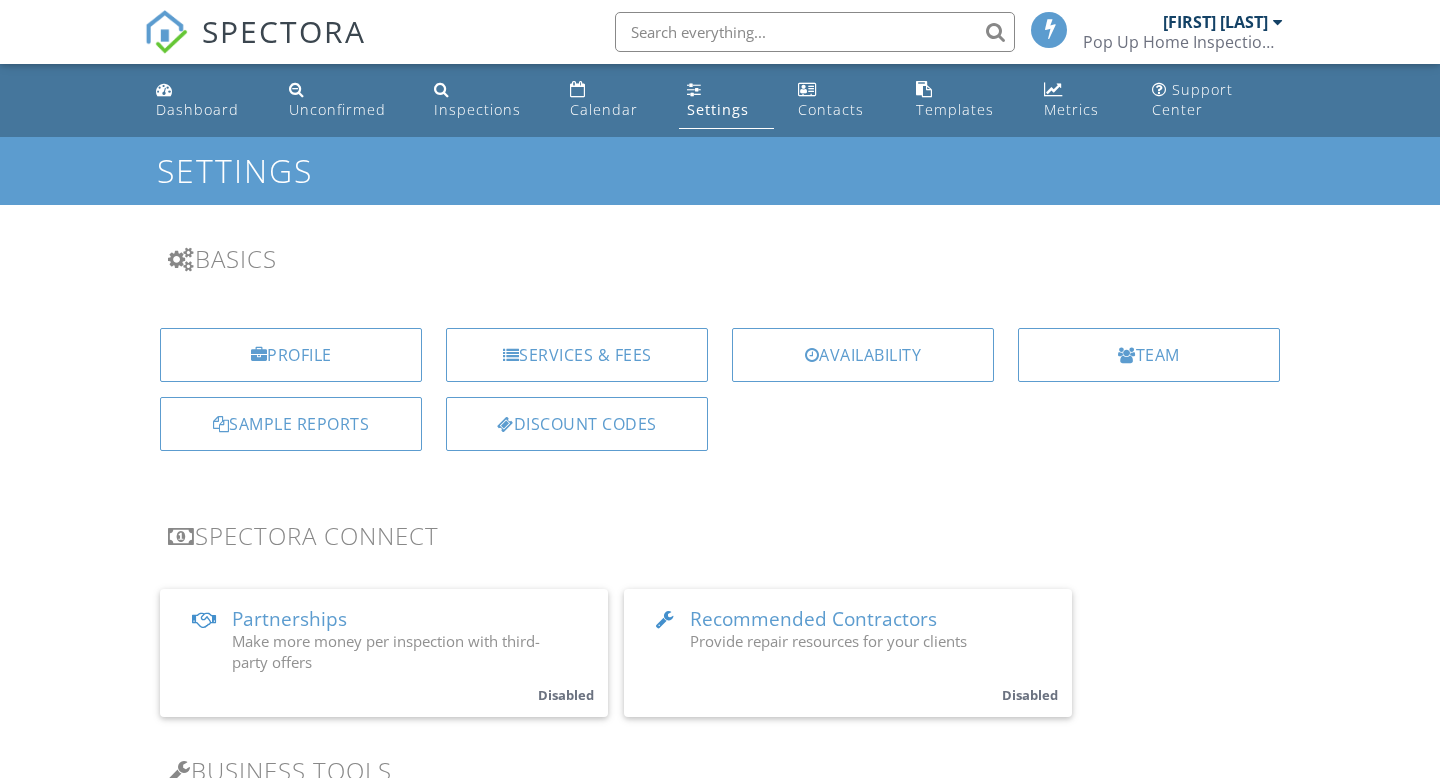 scroll, scrollTop: 0, scrollLeft: 0, axis: both 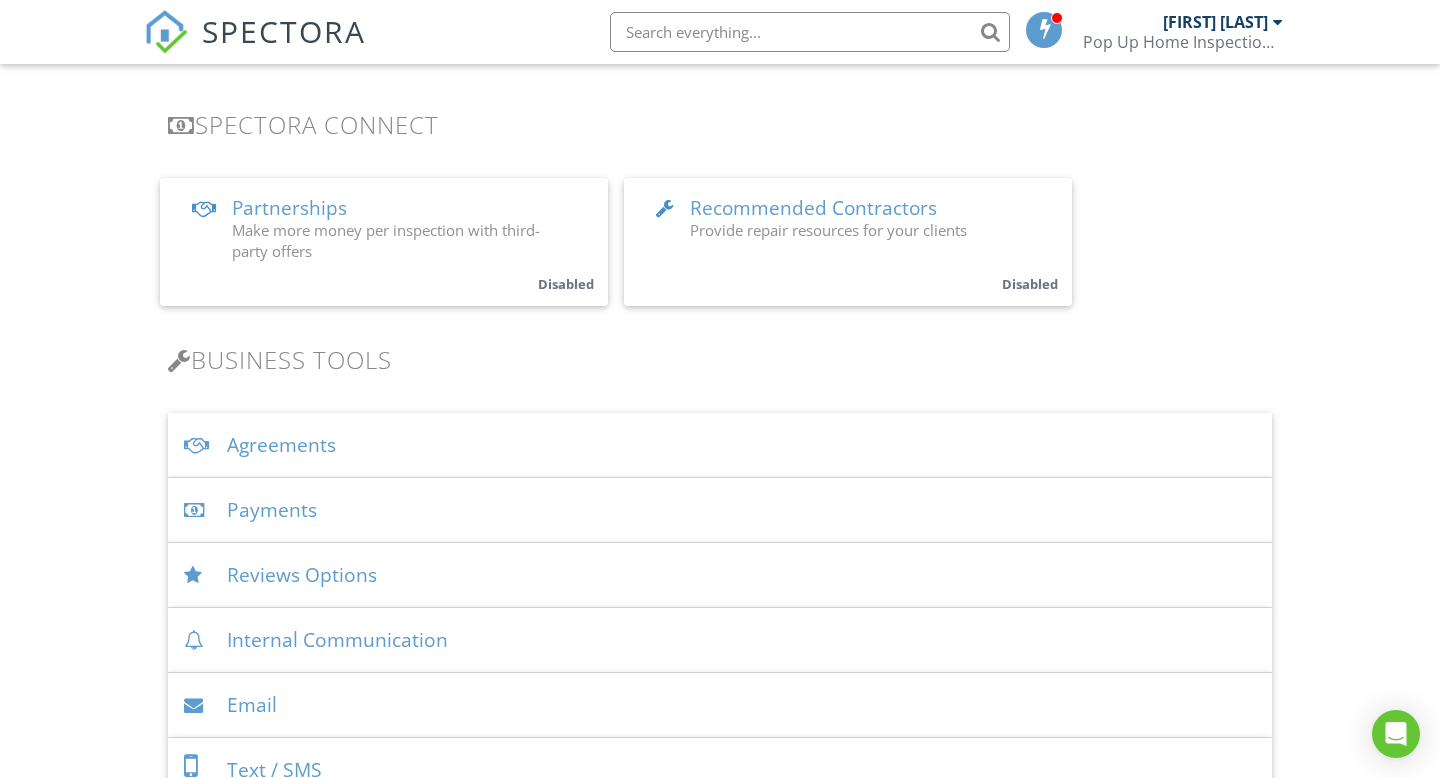 click on "Payments" at bounding box center [720, 510] 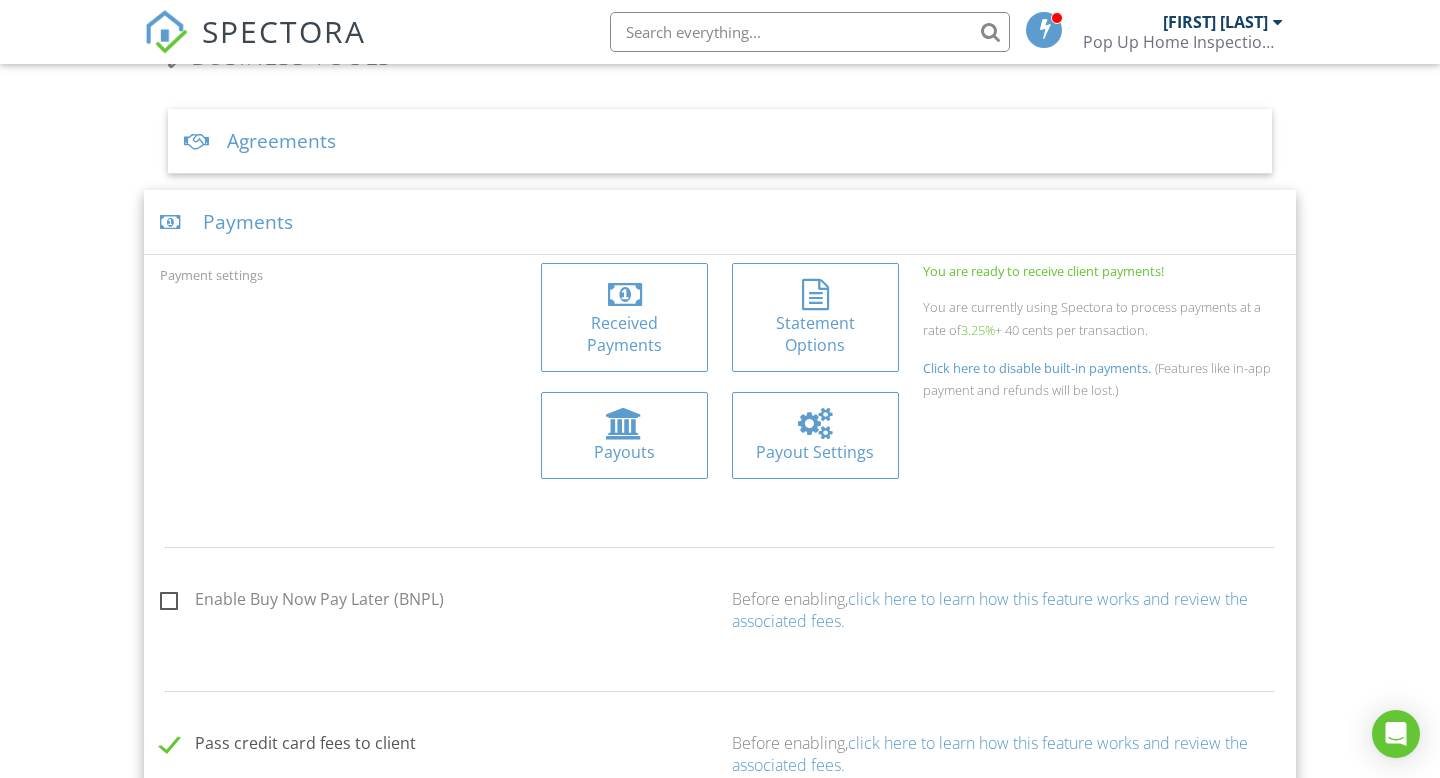 scroll, scrollTop: 716, scrollLeft: 0, axis: vertical 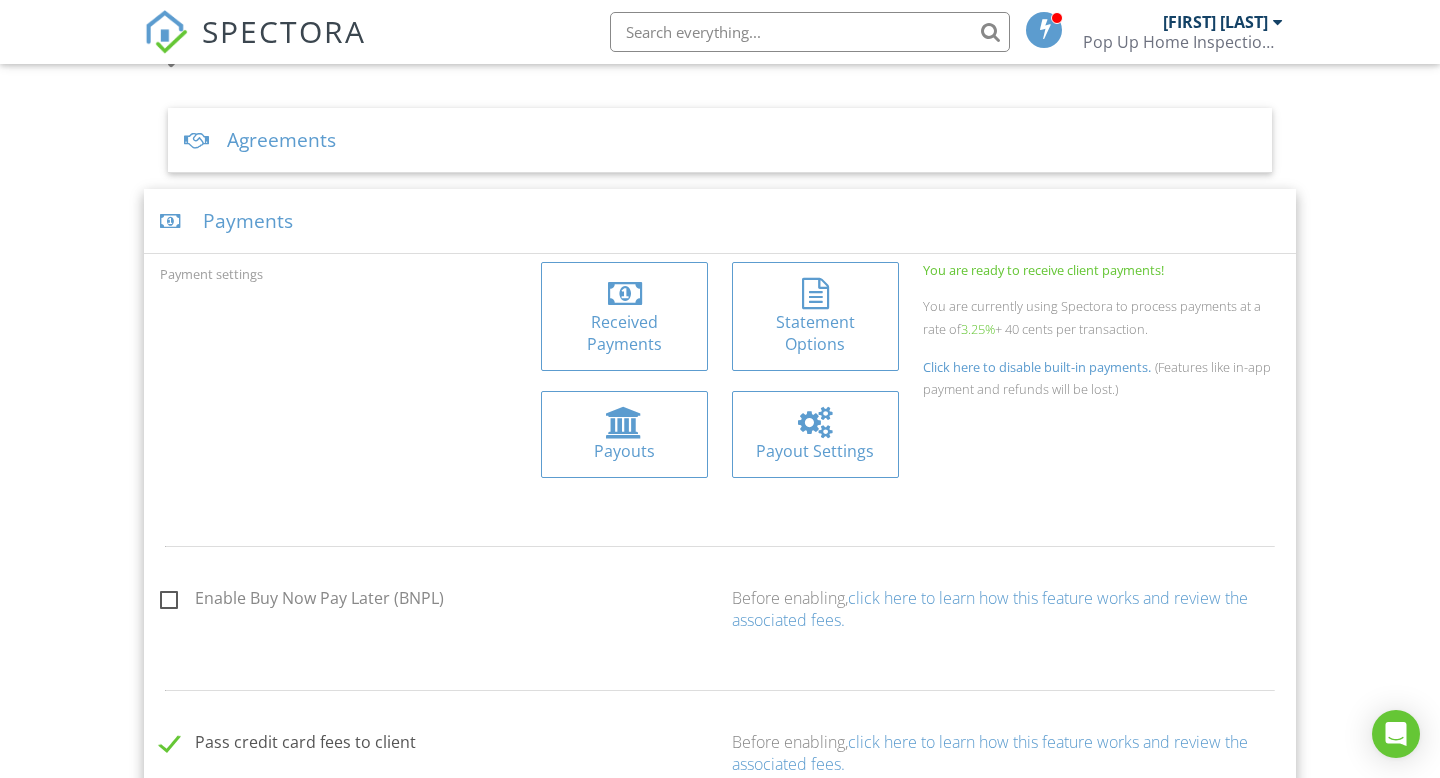 click on "Statement Options" at bounding box center [815, 333] 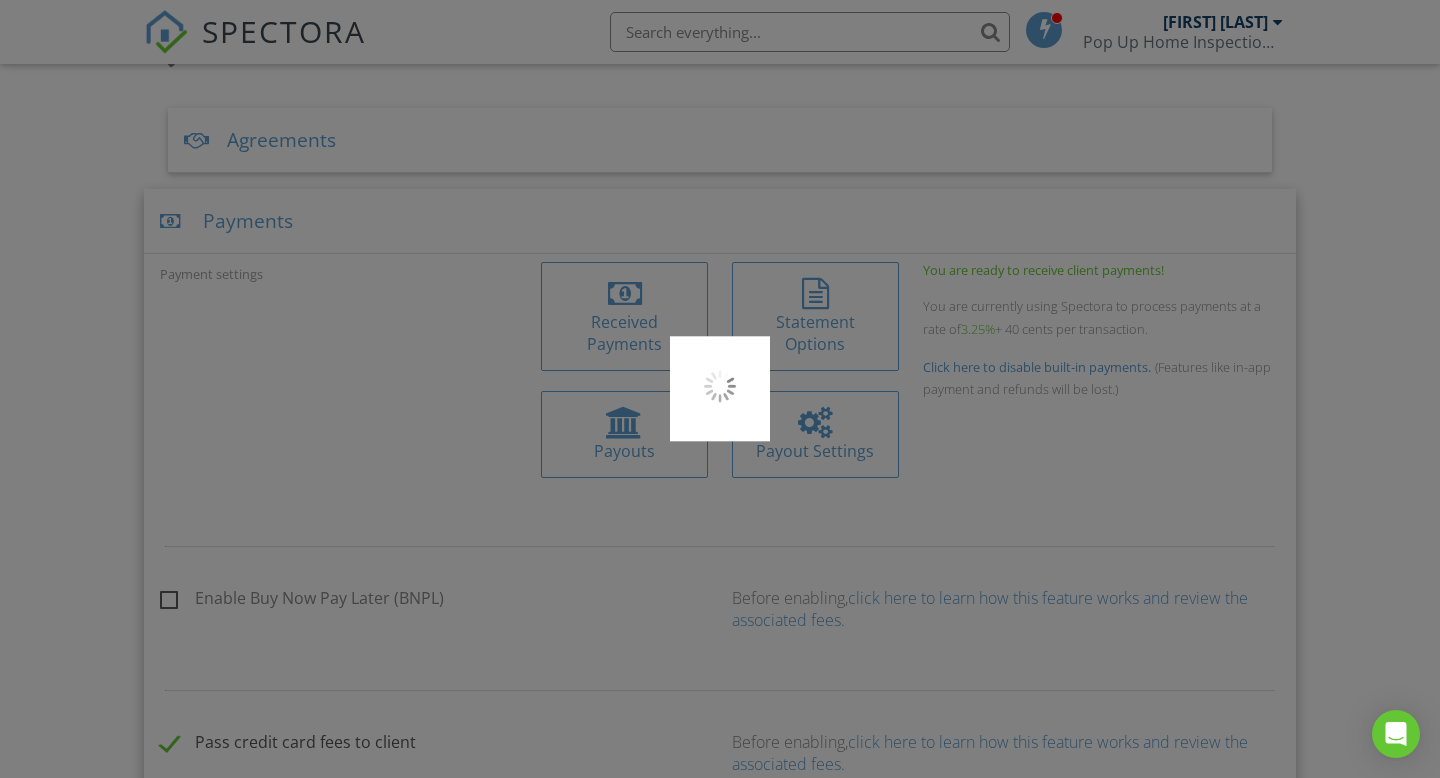 type on "POP UP HOM" 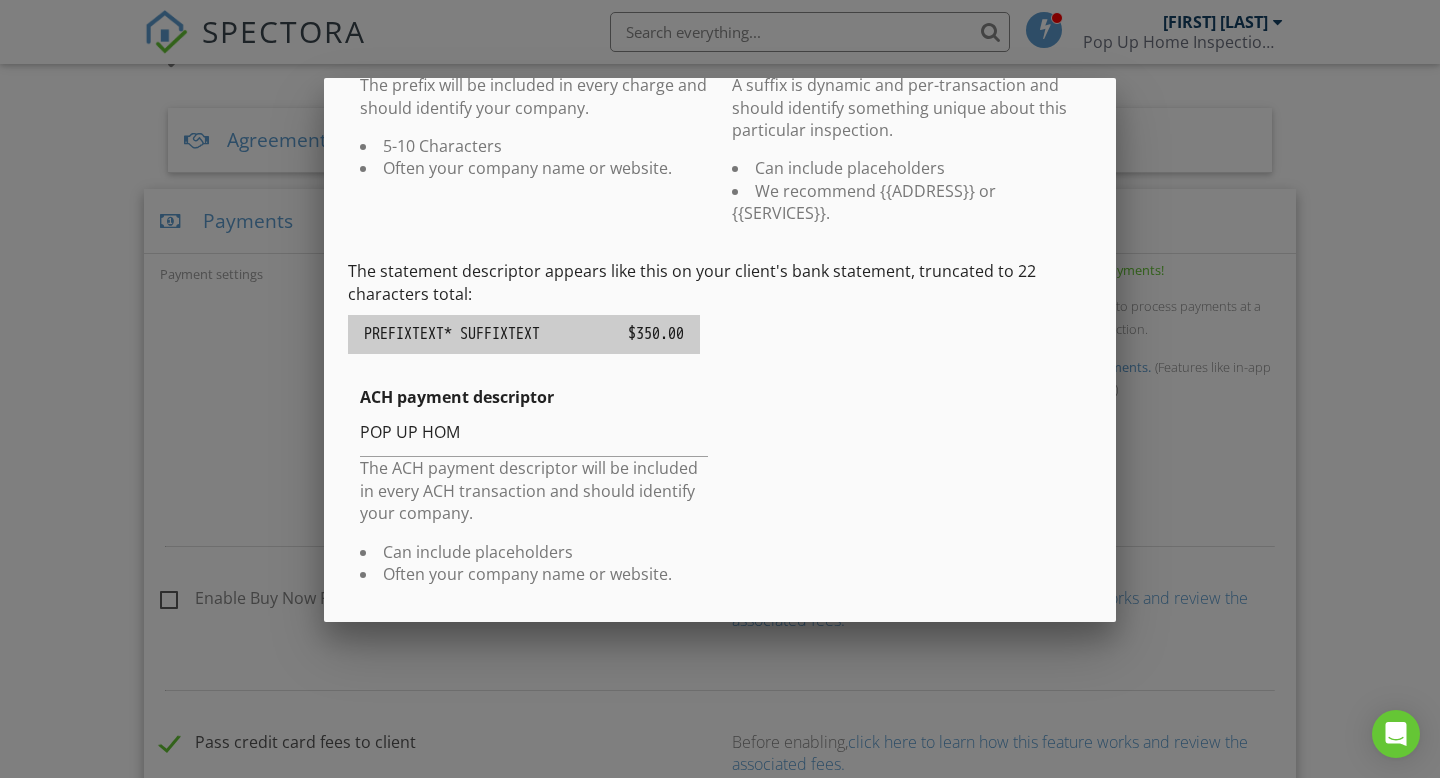 scroll, scrollTop: 0, scrollLeft: 0, axis: both 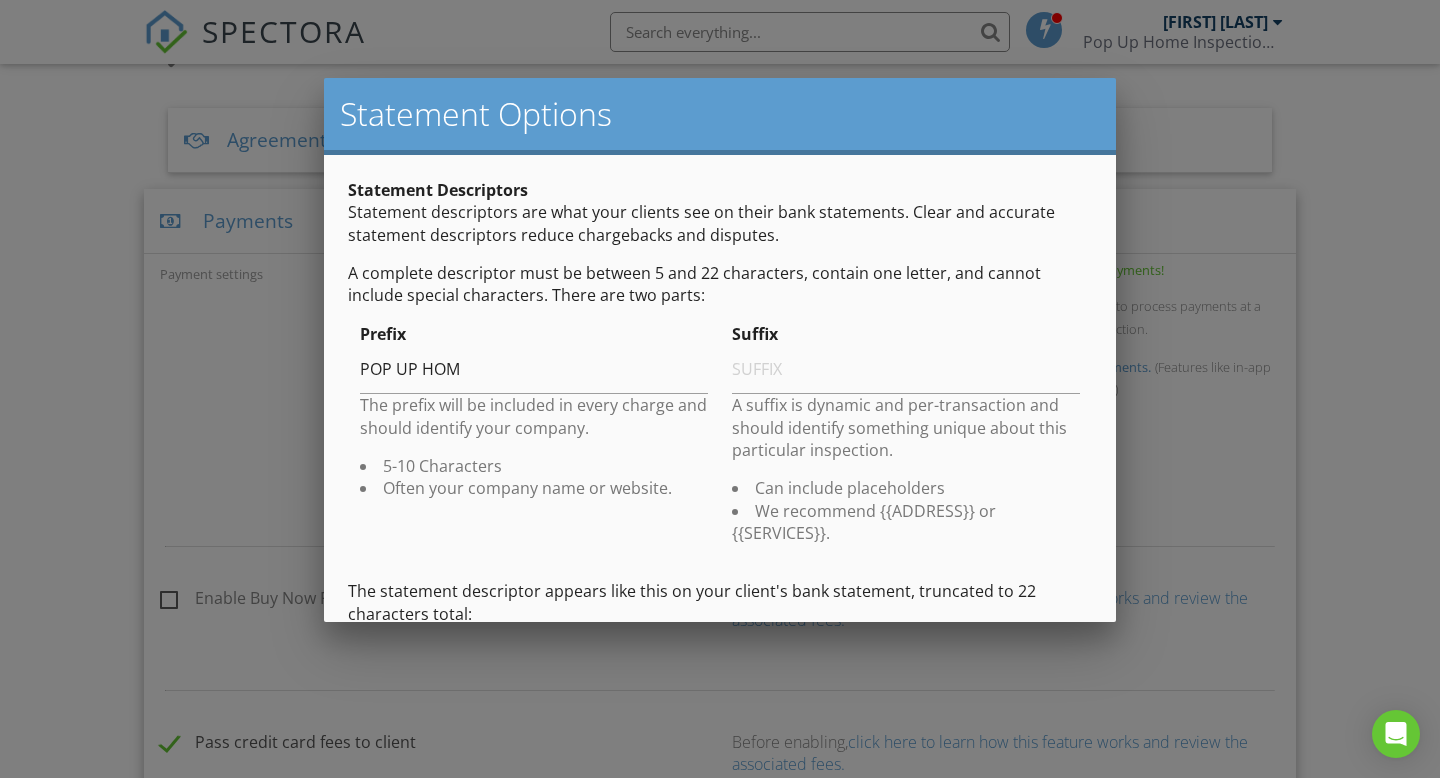 click at bounding box center [720, 386] 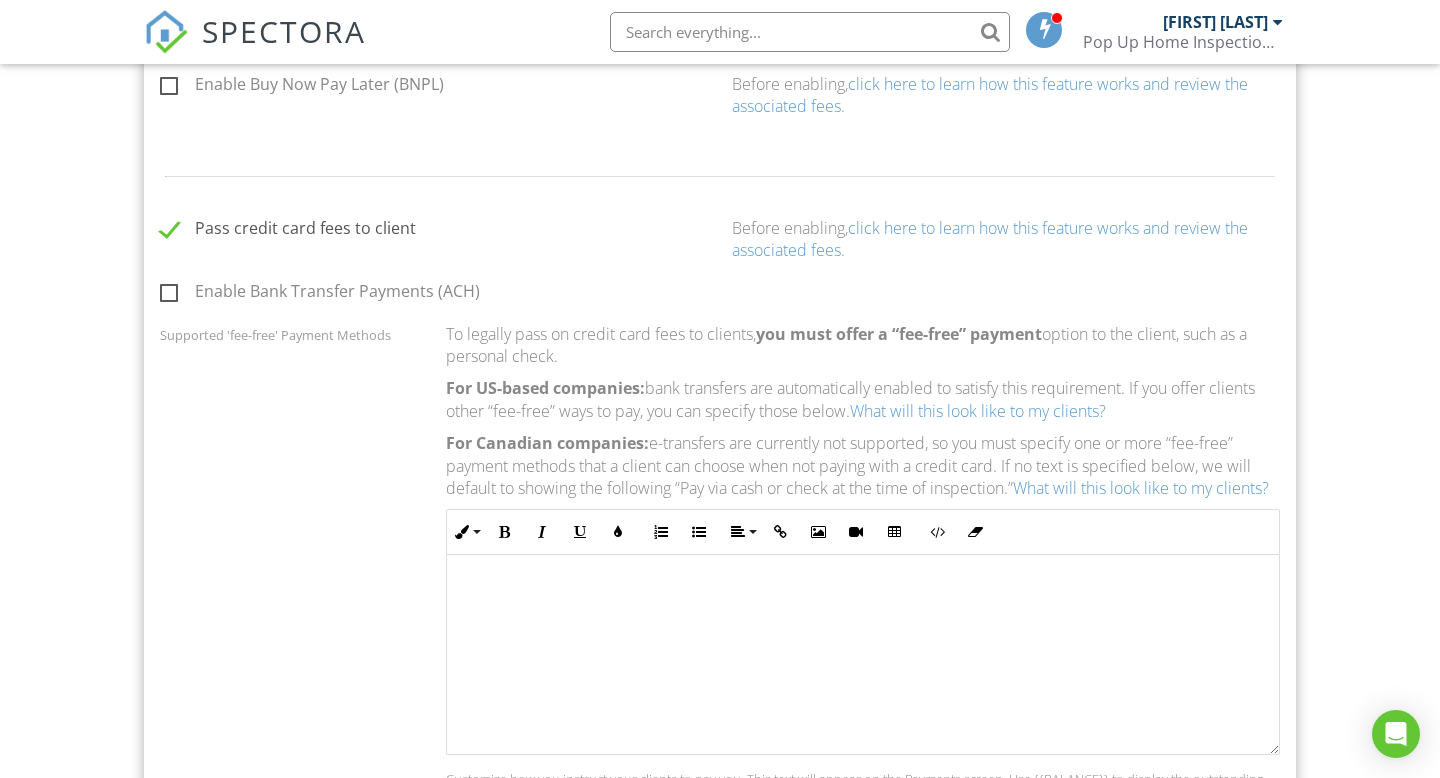 scroll, scrollTop: 1341, scrollLeft: 0, axis: vertical 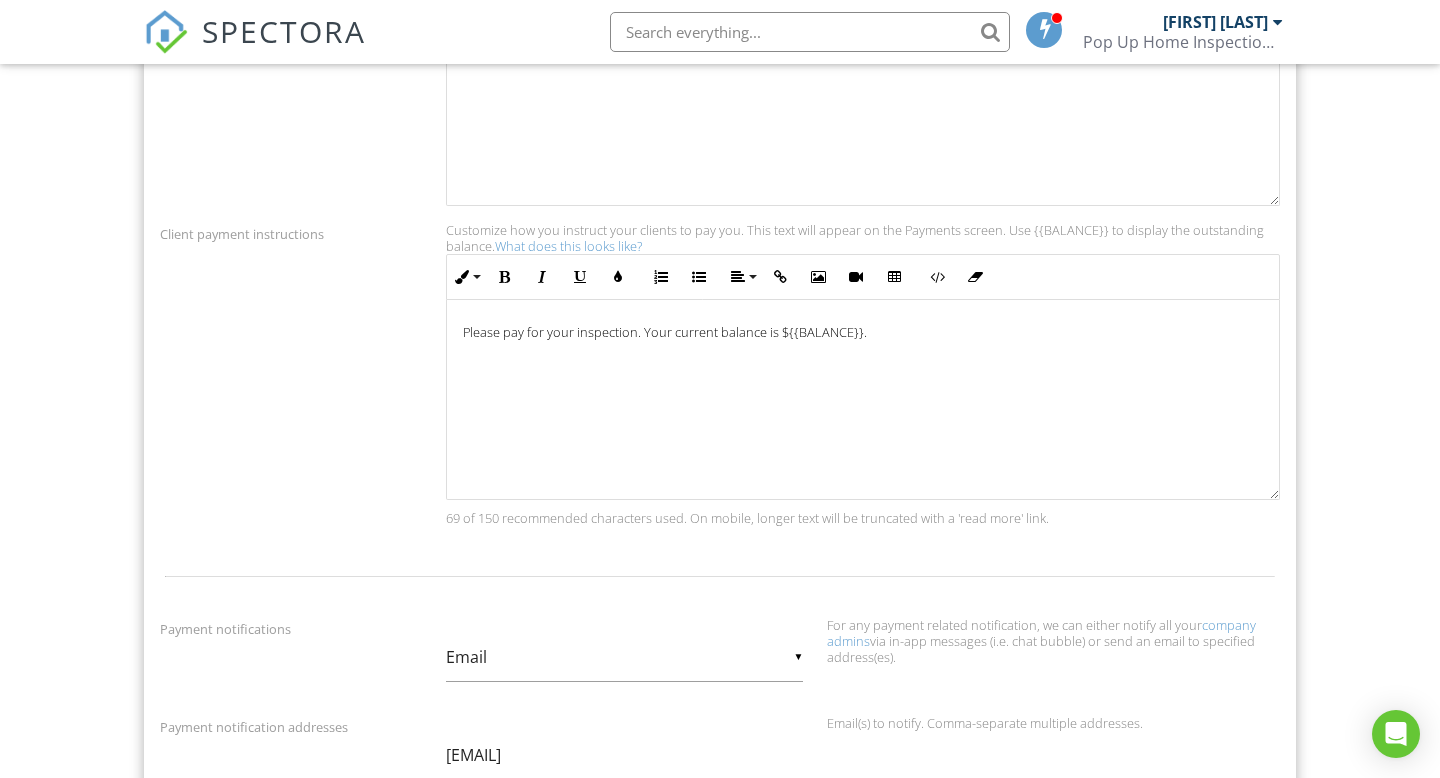 click on "What does this looks like?" at bounding box center [568, 246] 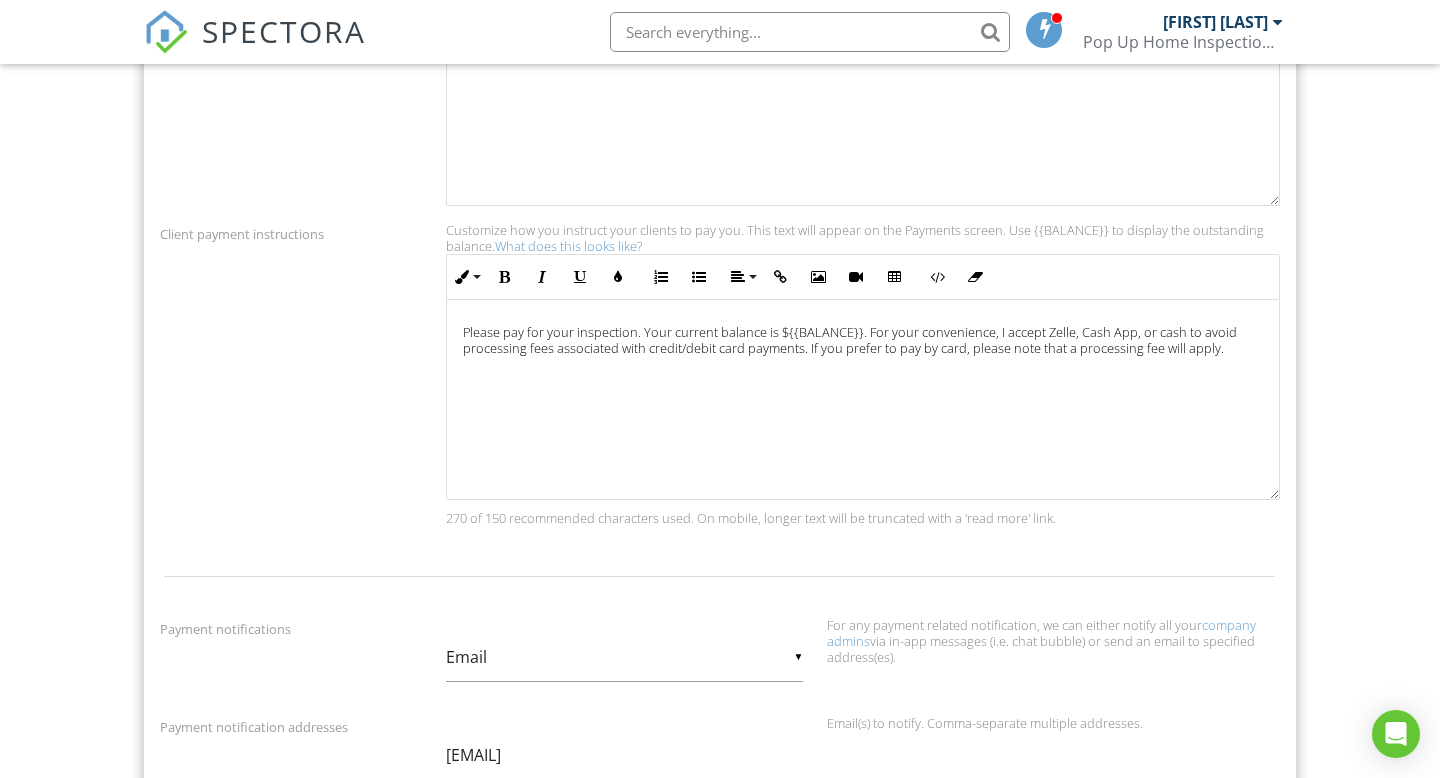 click on "Please pay for your inspection. Your current balance is ${{BALANCE}}. For your convenience, I accept Zelle, Cash App, or cash to avoid processing fees associated with credit/debit card payments. If you prefer to pay by card, please note that a processing fee will apply." at bounding box center (863, 340) 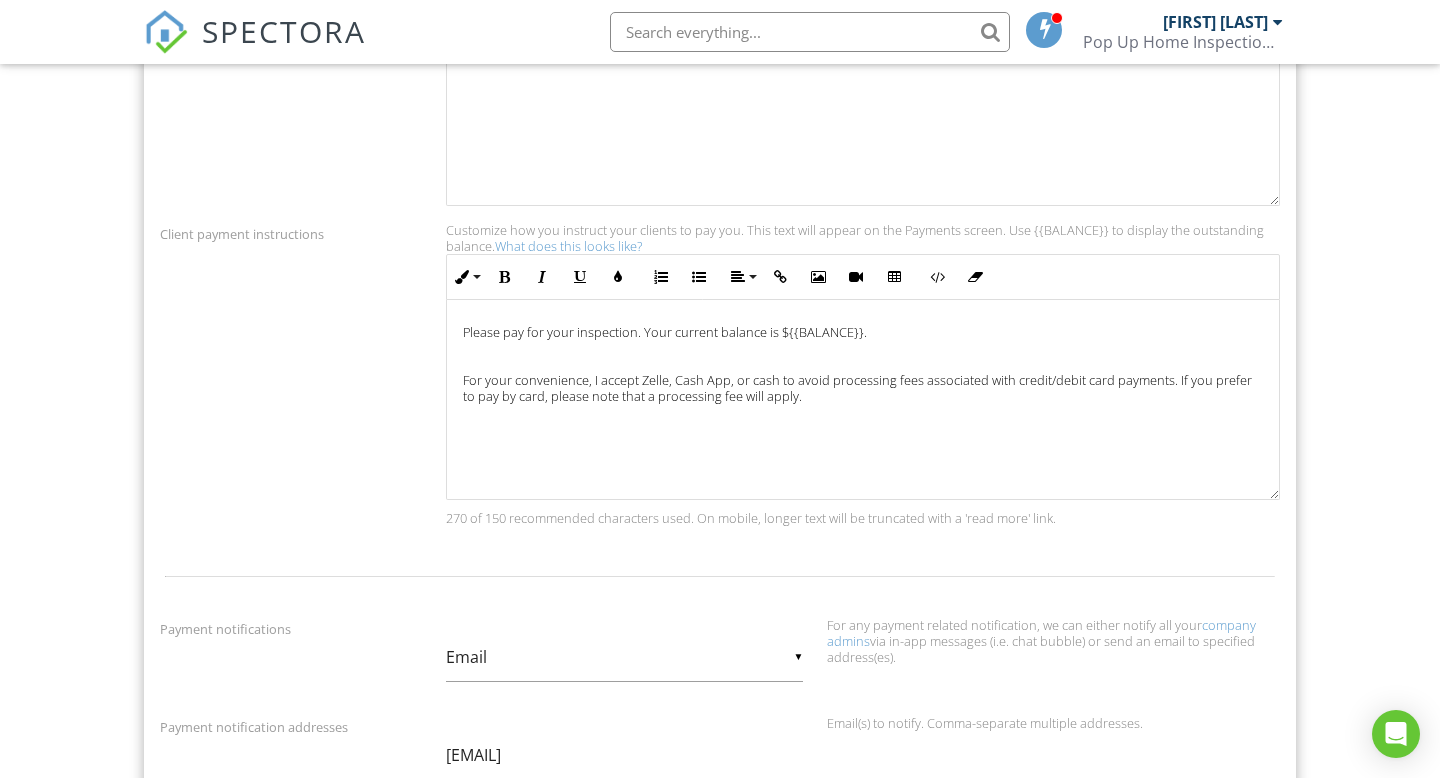 click on "For your convenience, I accept Zelle, Cash App, or cash to avoid processing fees associated with credit/debit card payments. If you prefer to pay by card, please note that a processing fee will apply." at bounding box center [863, 388] 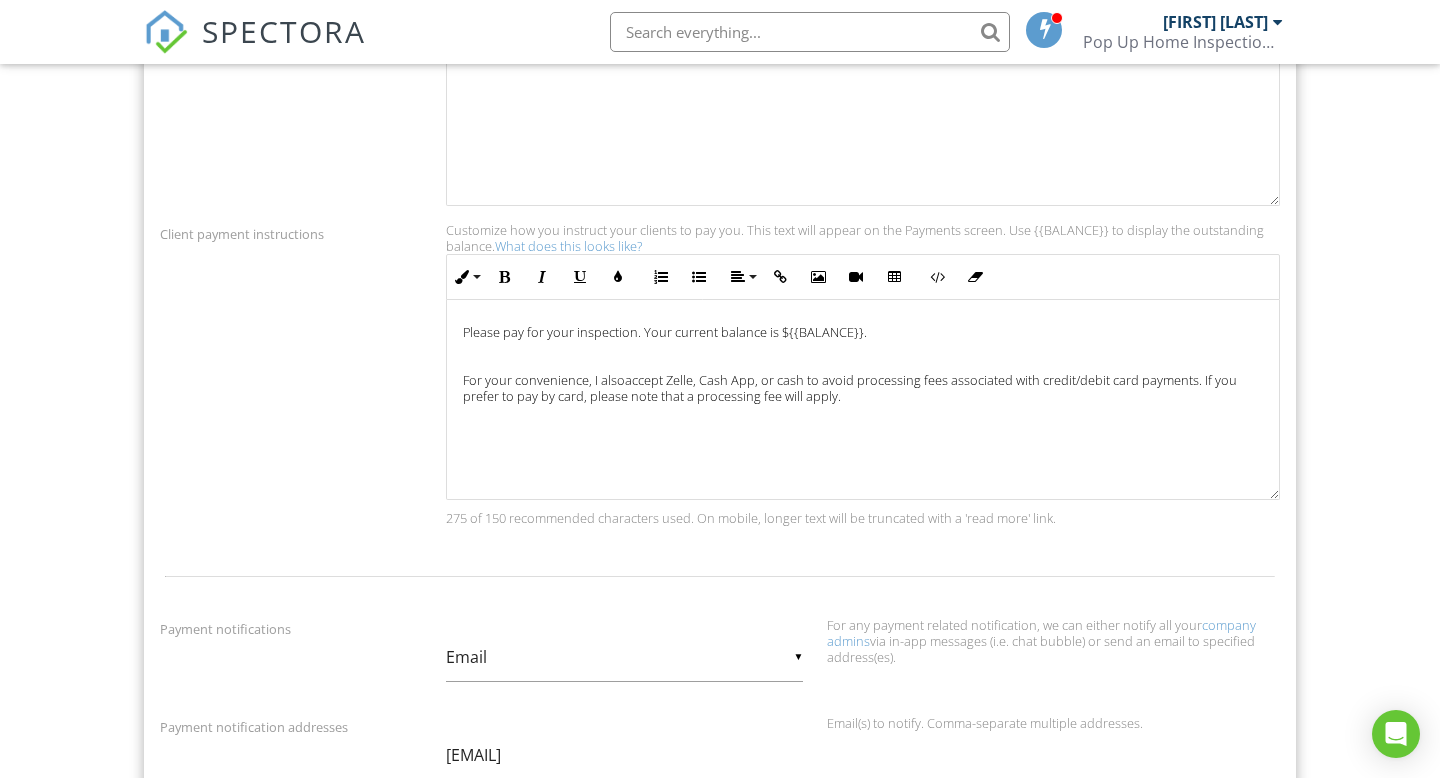 click on "Dashboard
Unconfirmed
Inspections
Calendar
Settings
Contacts
Templates
Metrics
Support Center
Settings
Basics
Profile
Services & Fees
Availability
Team
Sample Reports
Discount Codes
Spectora Connect
Partnerships
Make more money per inspection with third-party offers
Disabled
Recommended Contractors
Provide repair resources for your clients
Disabled
Business Tools
Agreements
Signature Type
▼ Written Signature E-signature (checkbox) Written Signature E-signature (checkbox)
Written Signature
Client agreement instructions
This text will appear on the client portal under "Sign Agreement(s)"
Inline Style XLarge Large Normal Small Light Small/Light Bold Italic Underline Colors Ordered List Align" at bounding box center (720, 1004) 